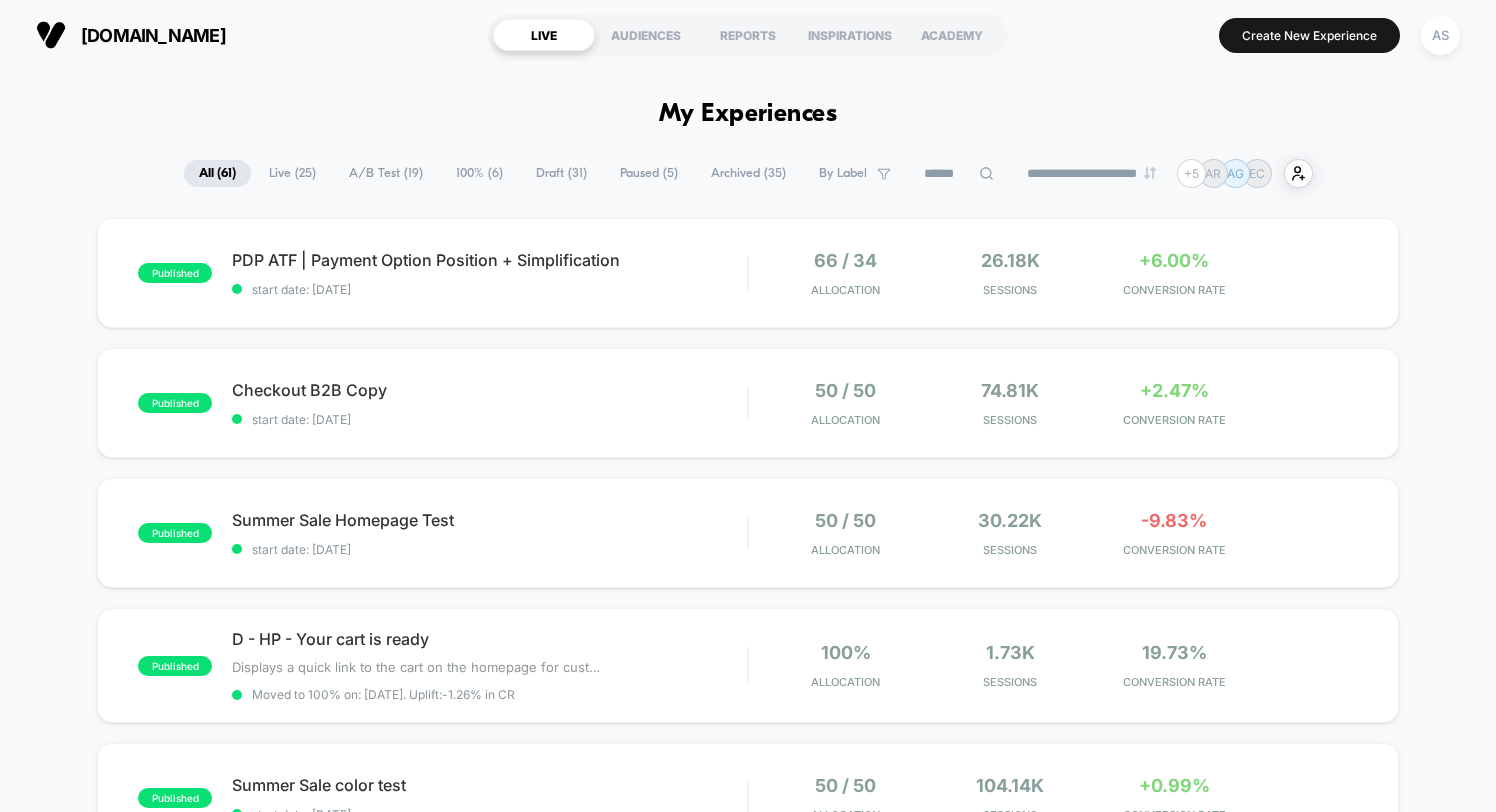 scroll, scrollTop: 0, scrollLeft: 0, axis: both 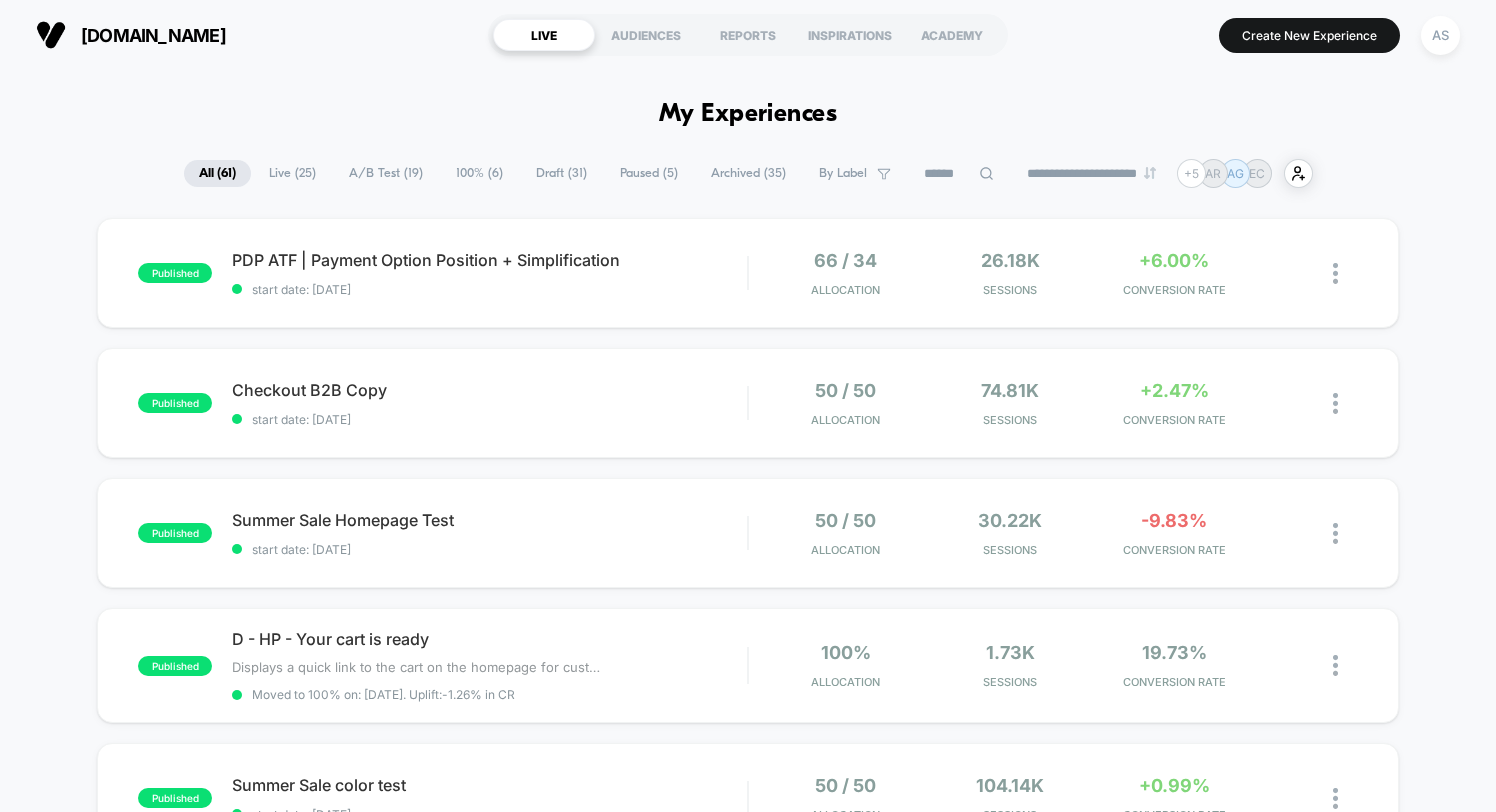 click on "Draft ( 31 )" at bounding box center (561, 173) 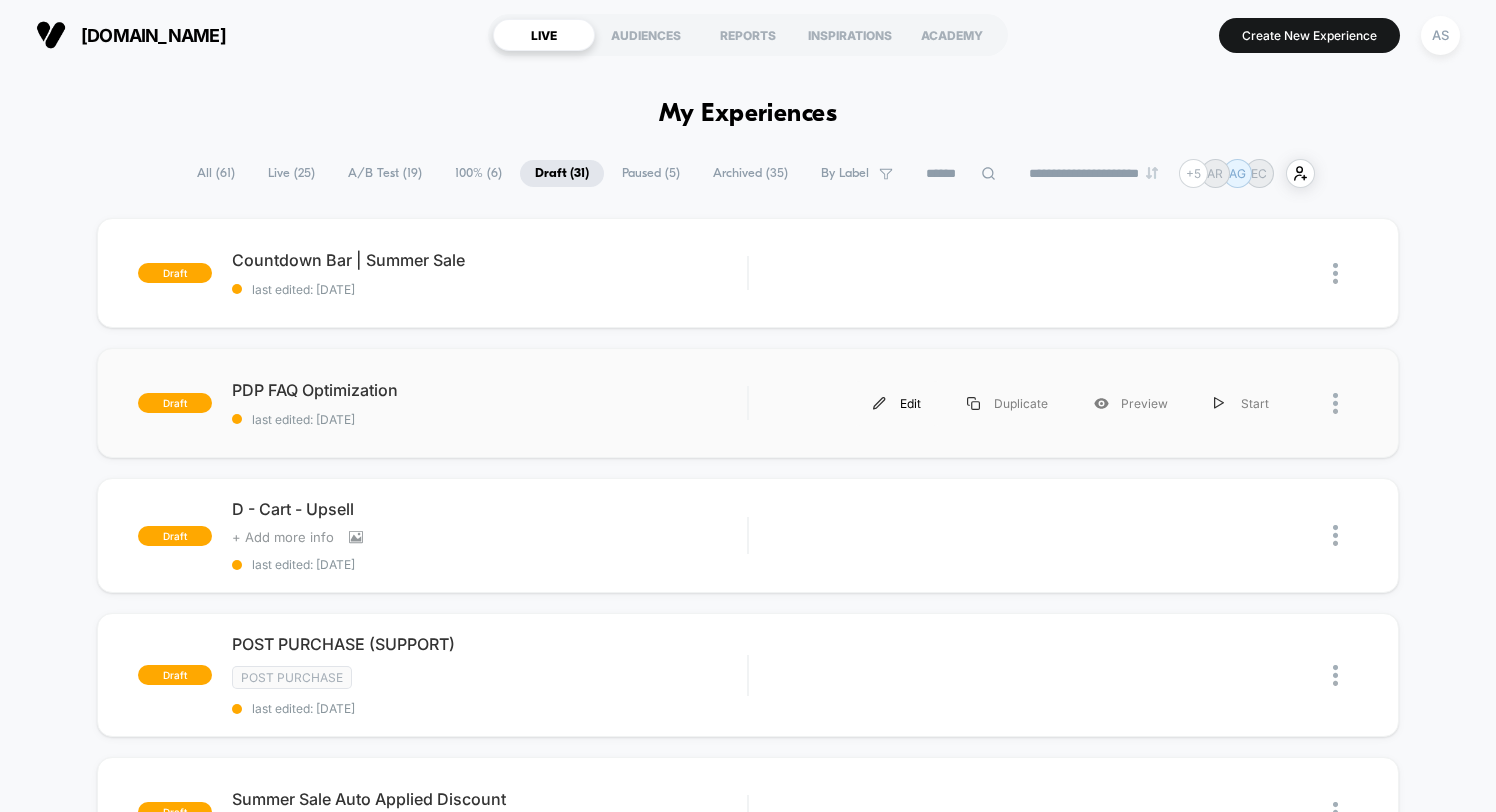 click on "Edit" at bounding box center (897, 403) 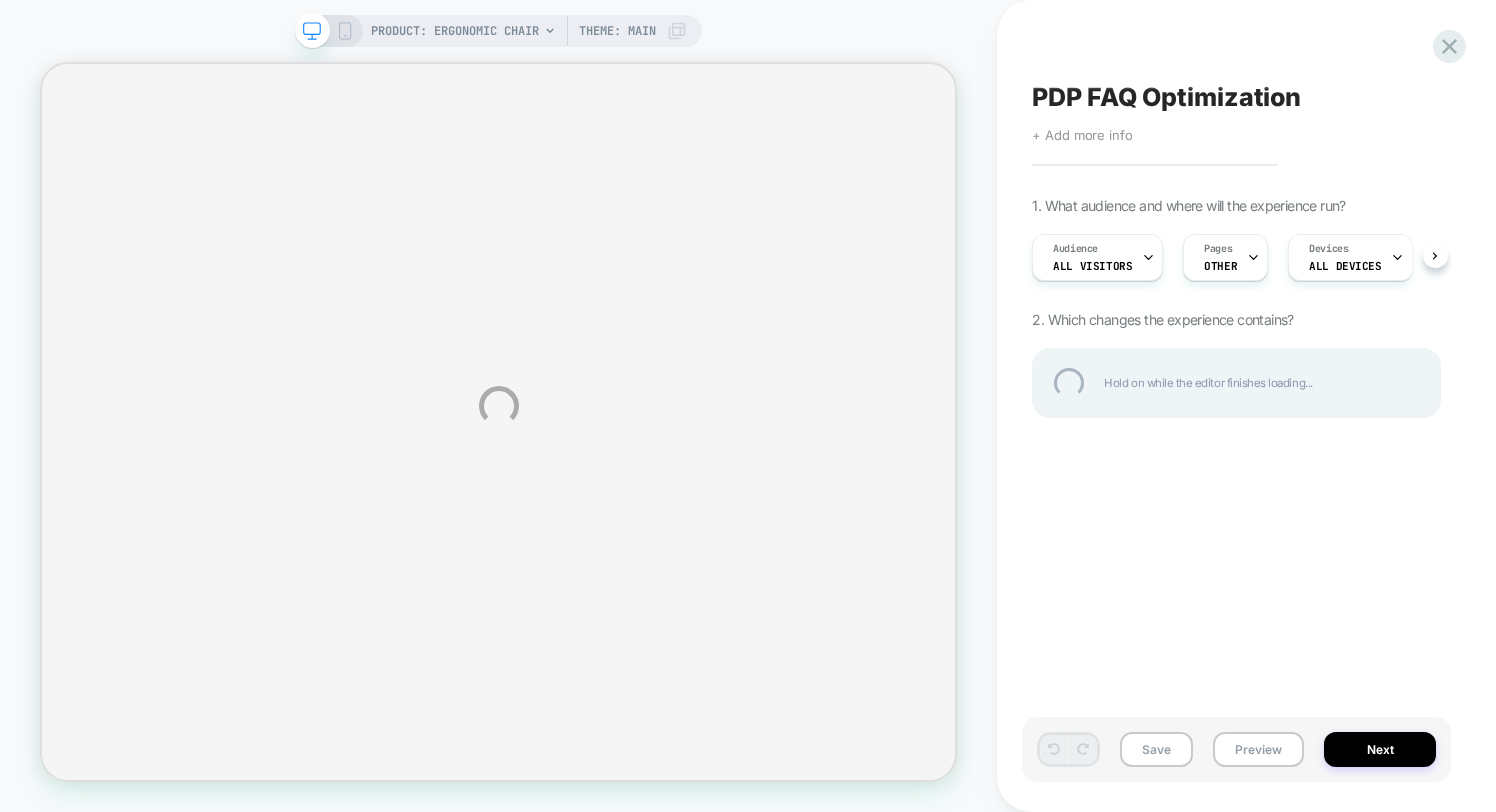 click on "PDP FAQ Optimization" at bounding box center [1236, 97] 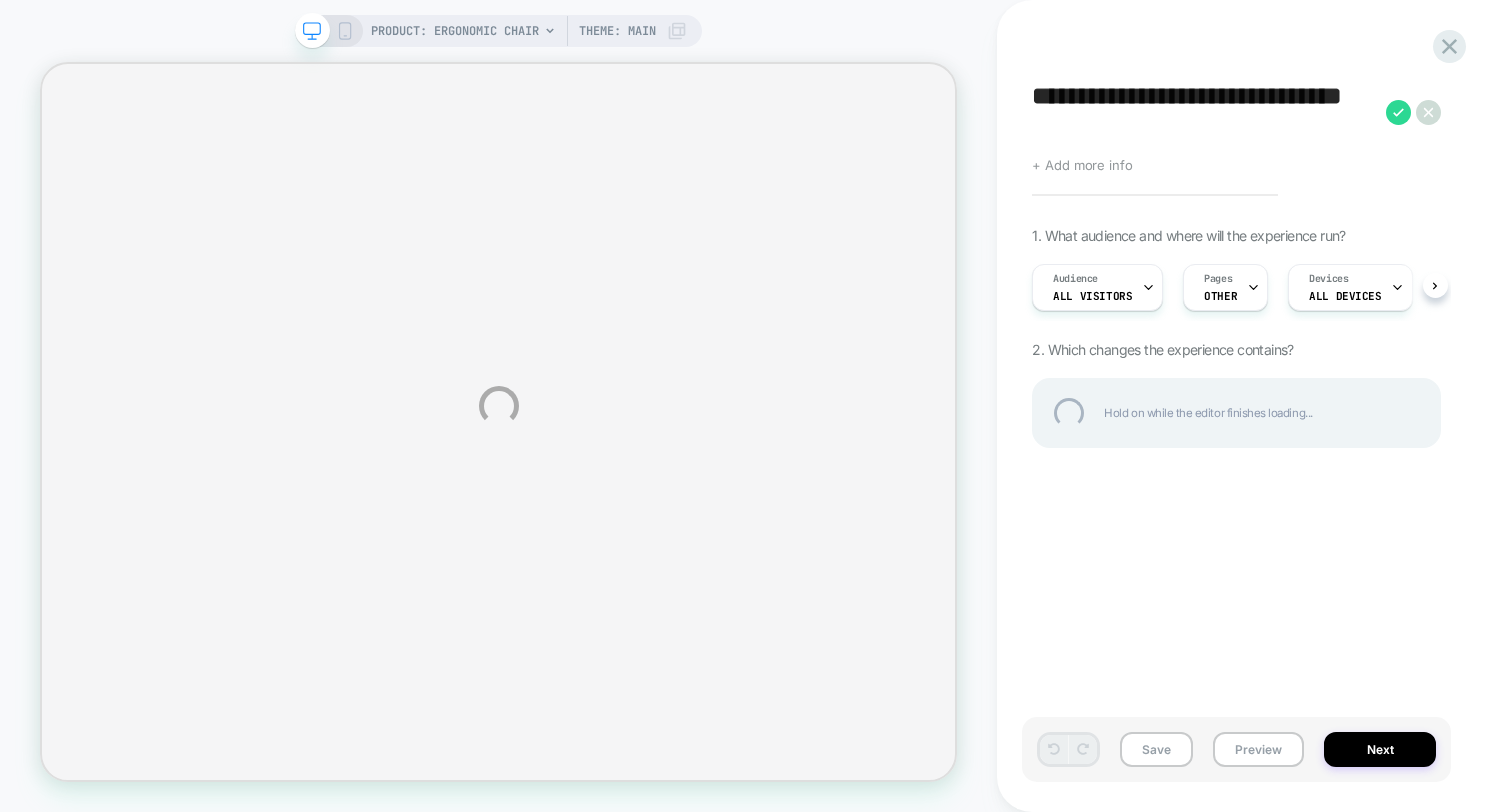 click on "**********" at bounding box center (1204, 112) 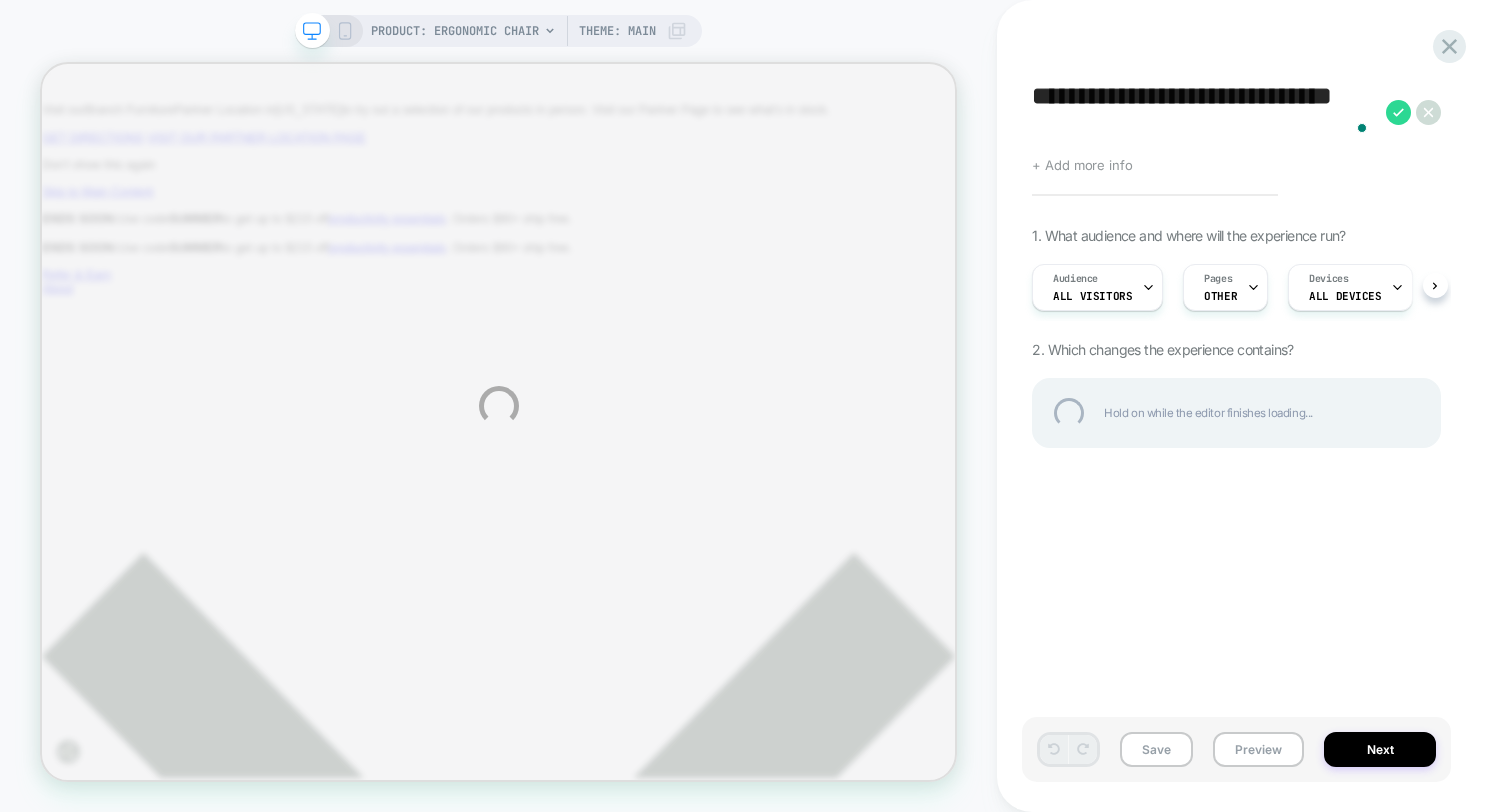 scroll, scrollTop: 0, scrollLeft: 0, axis: both 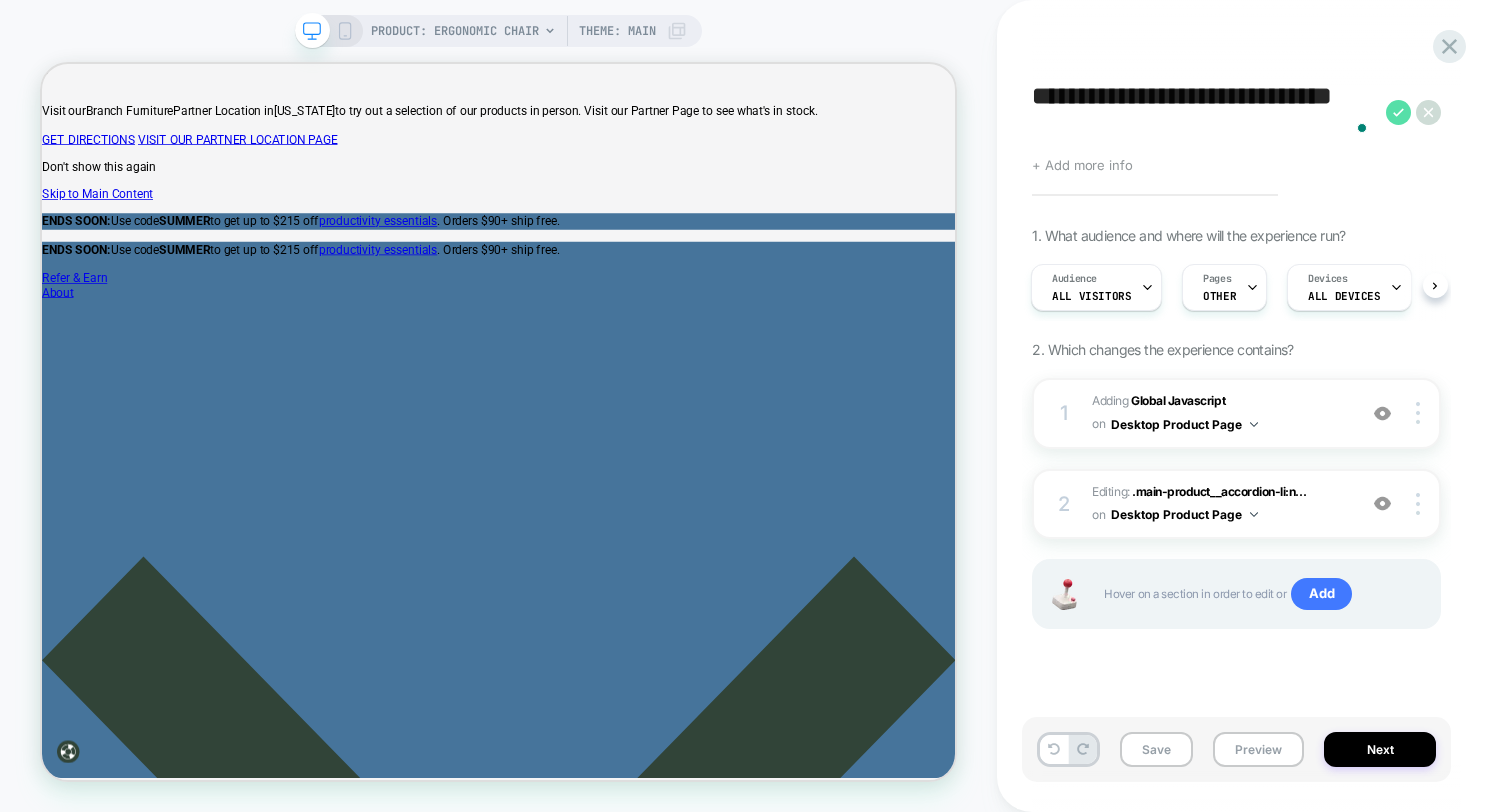click 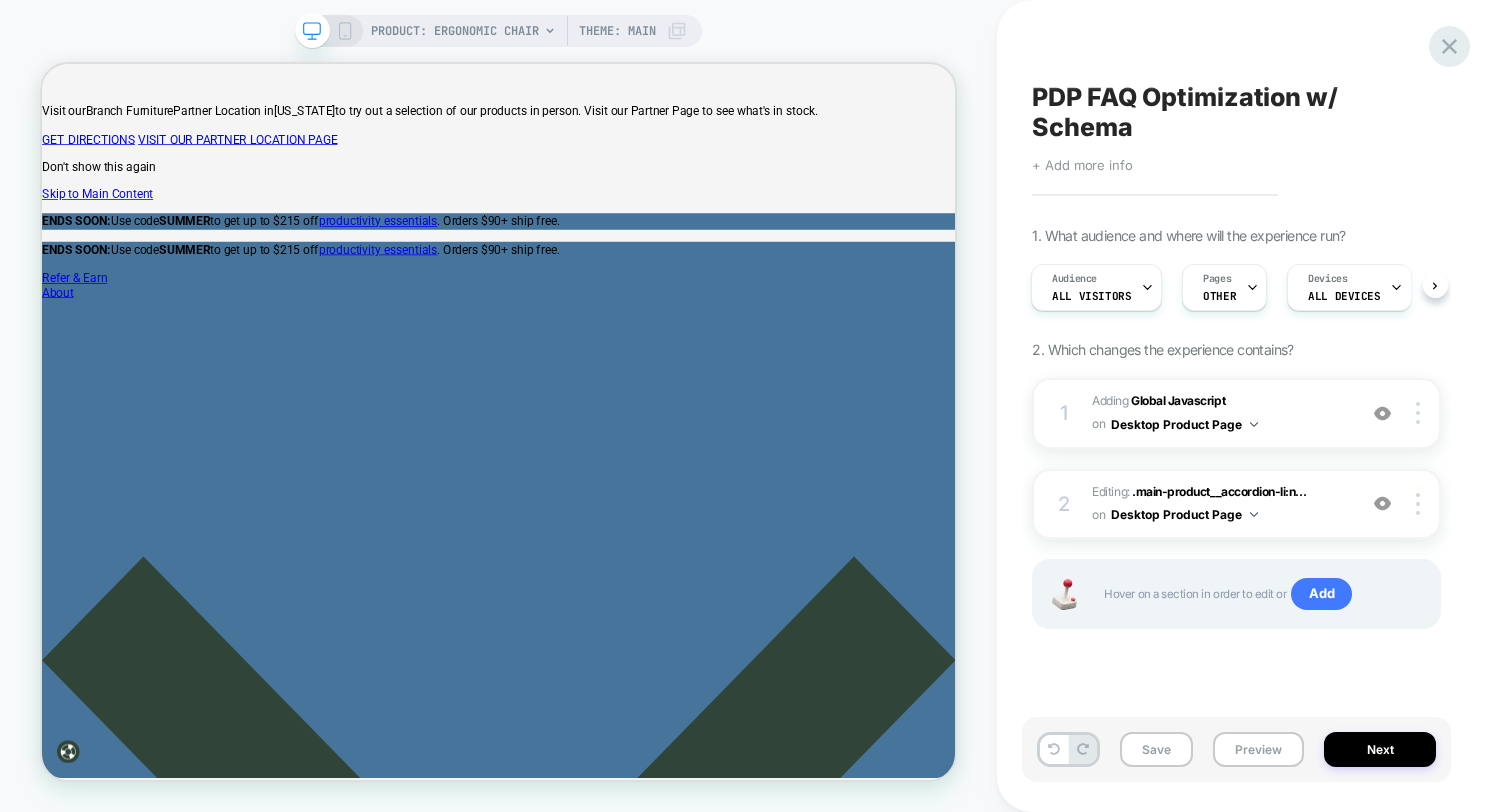 click 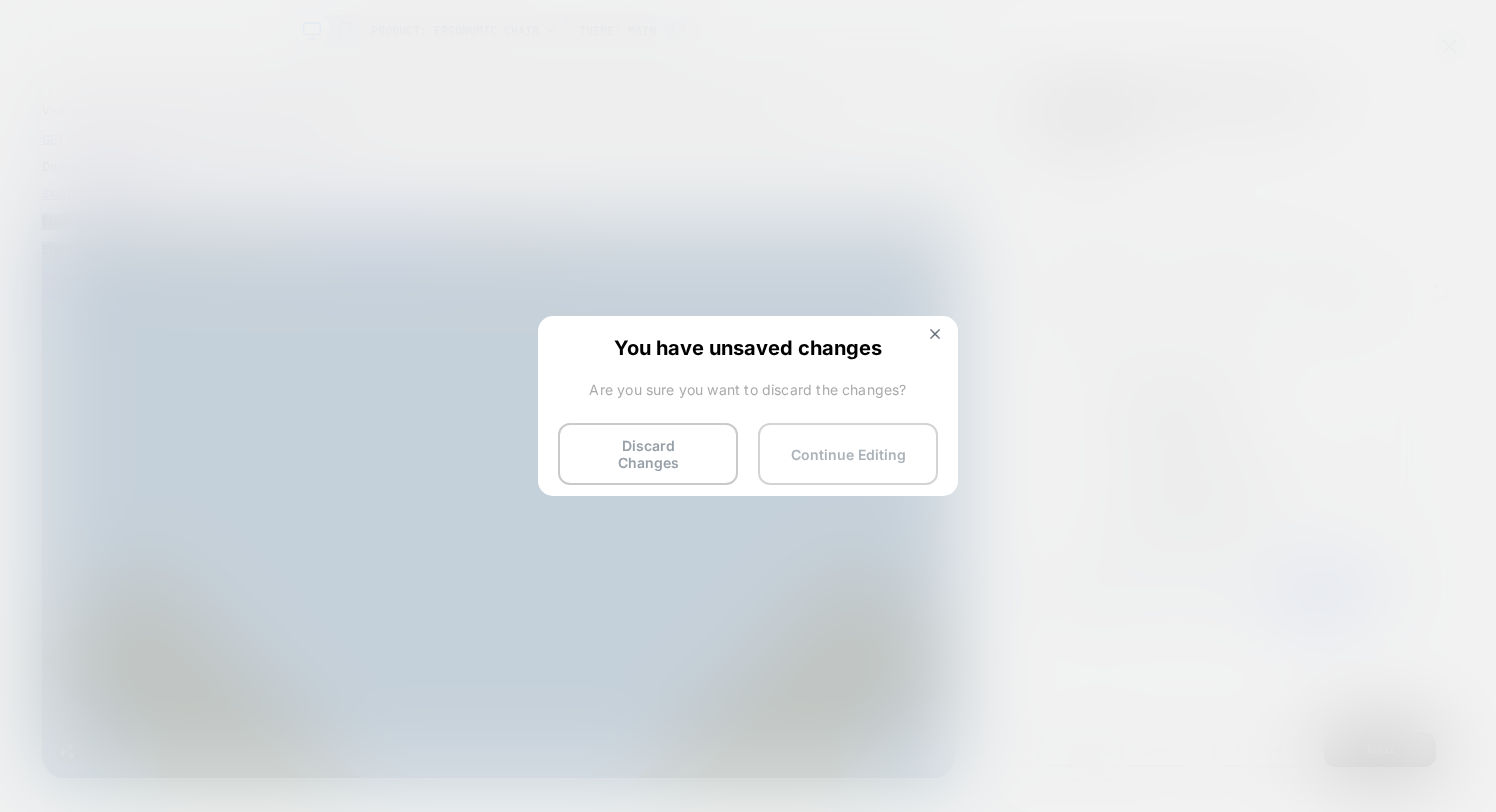 click on "Continue Editing" at bounding box center [848, 454] 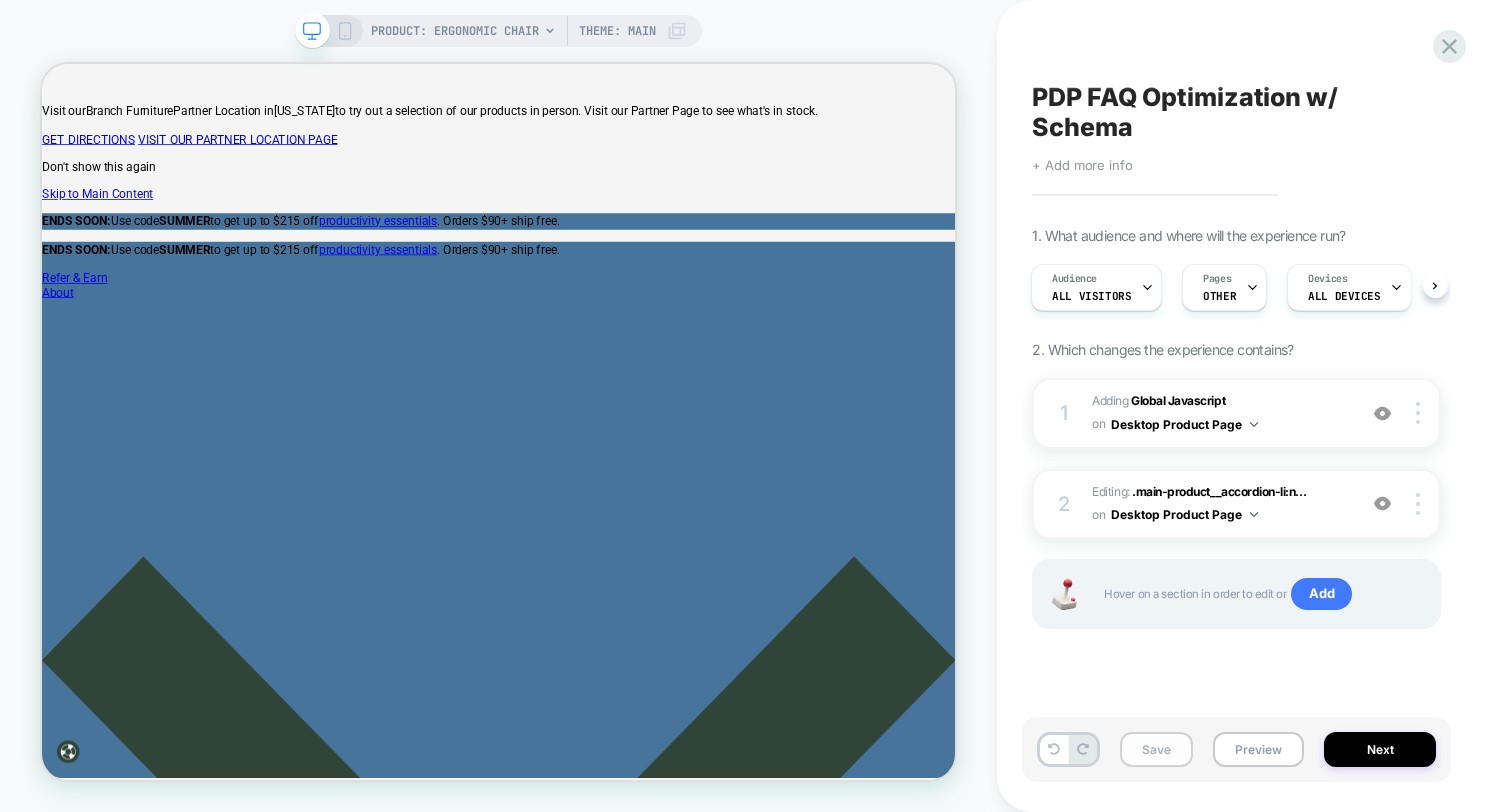 click on "Save" at bounding box center [1156, 749] 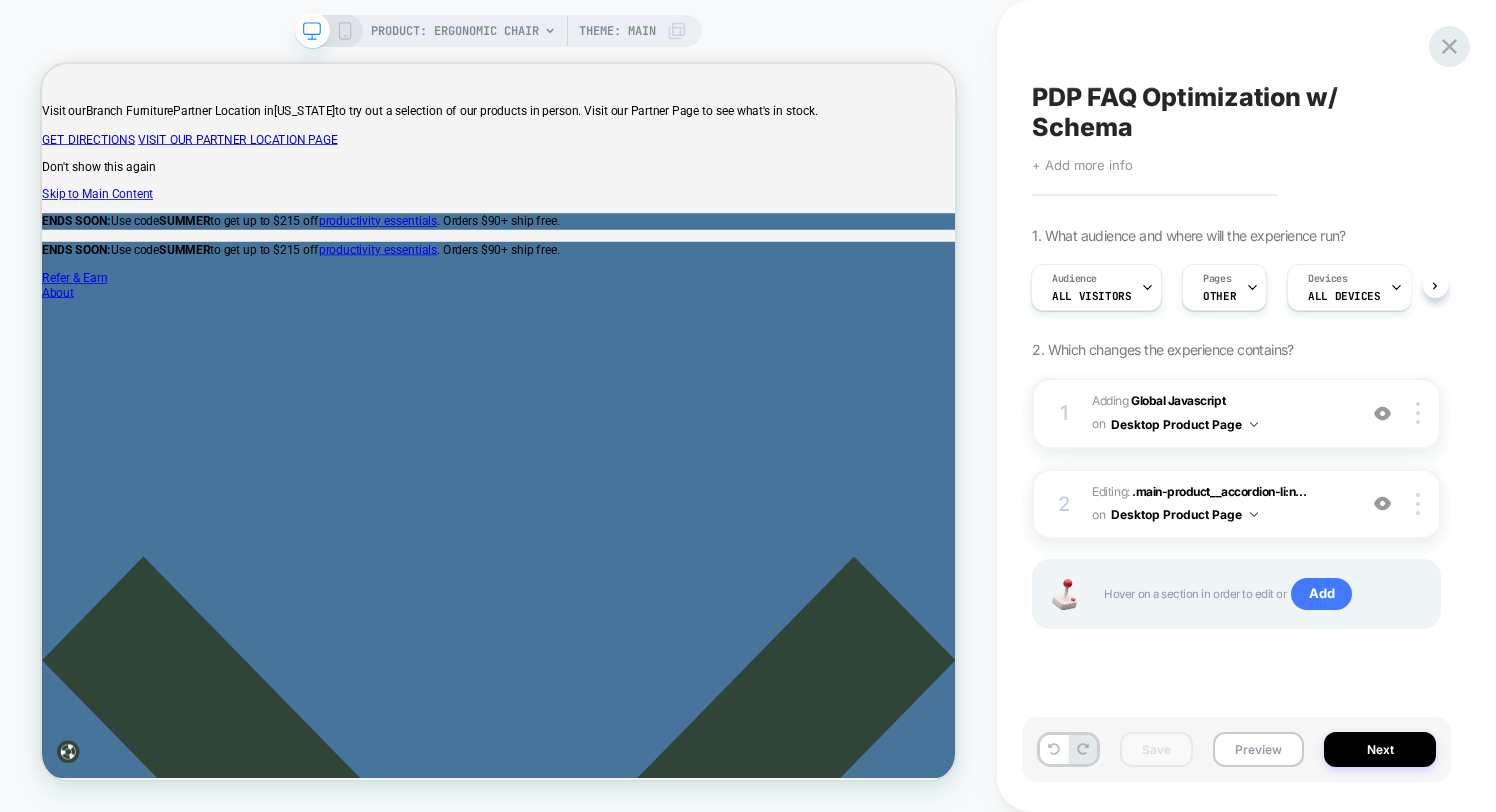 click 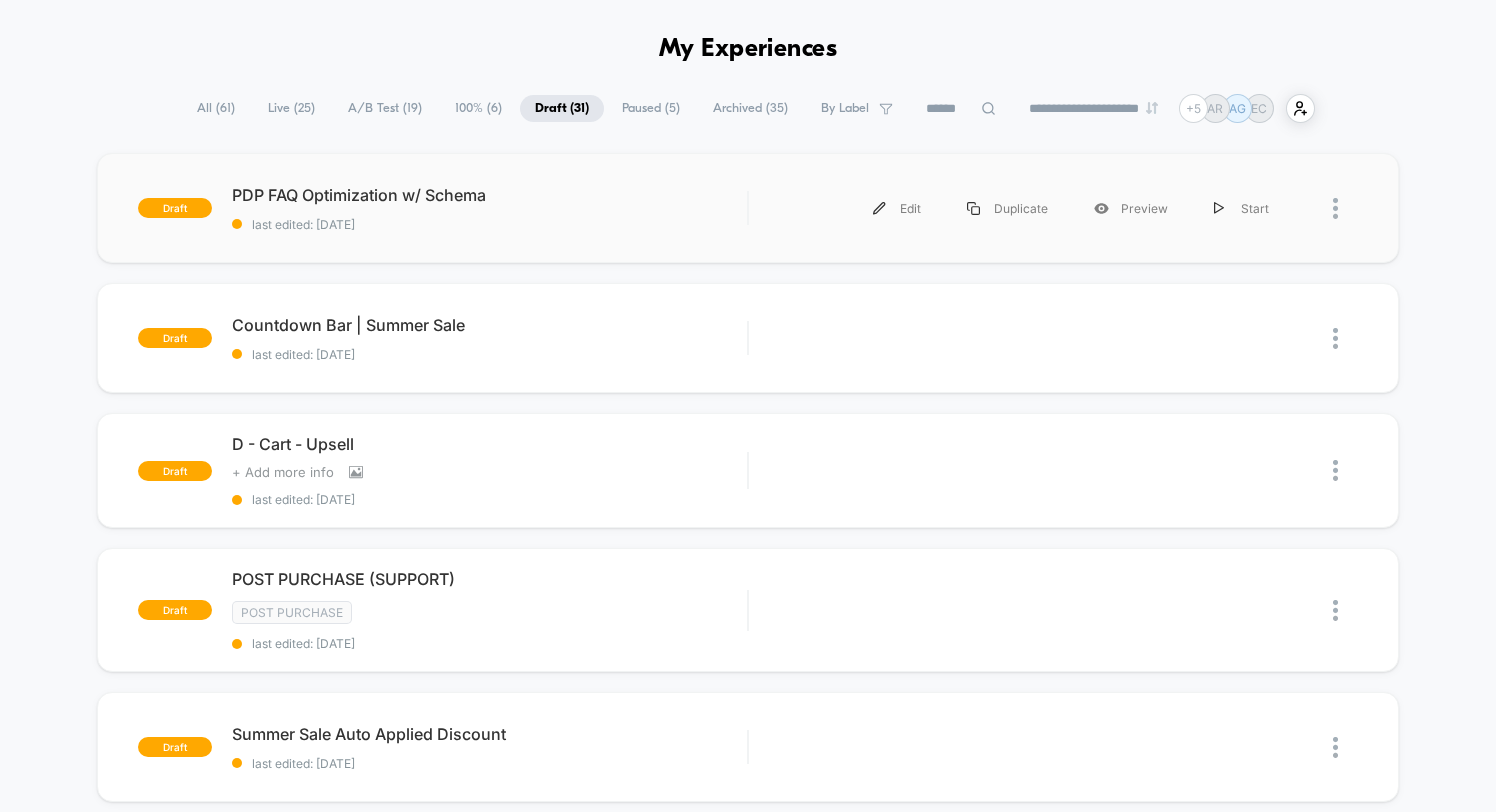 scroll, scrollTop: 0, scrollLeft: 0, axis: both 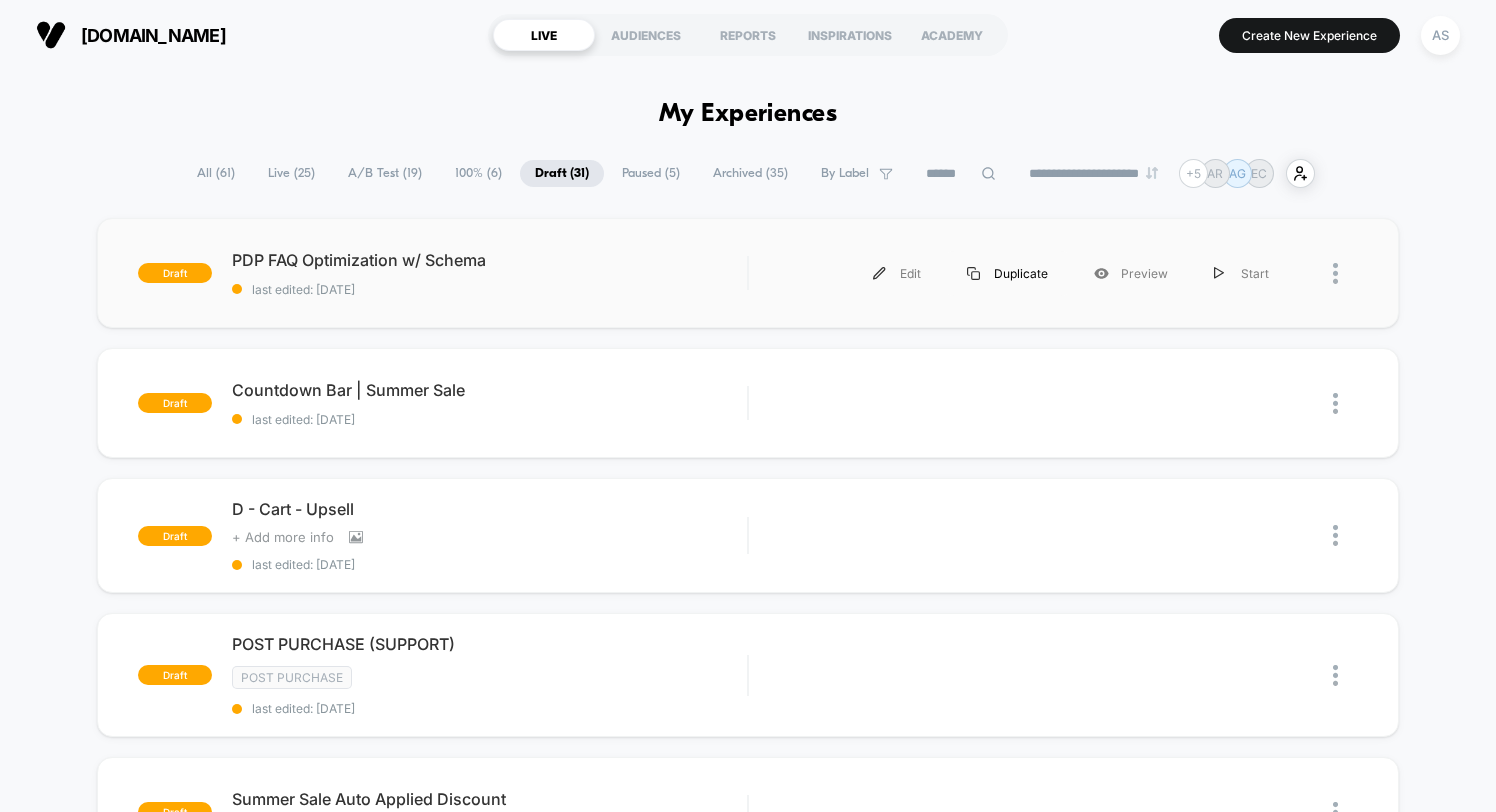 click on "Duplicate" at bounding box center [1007, 273] 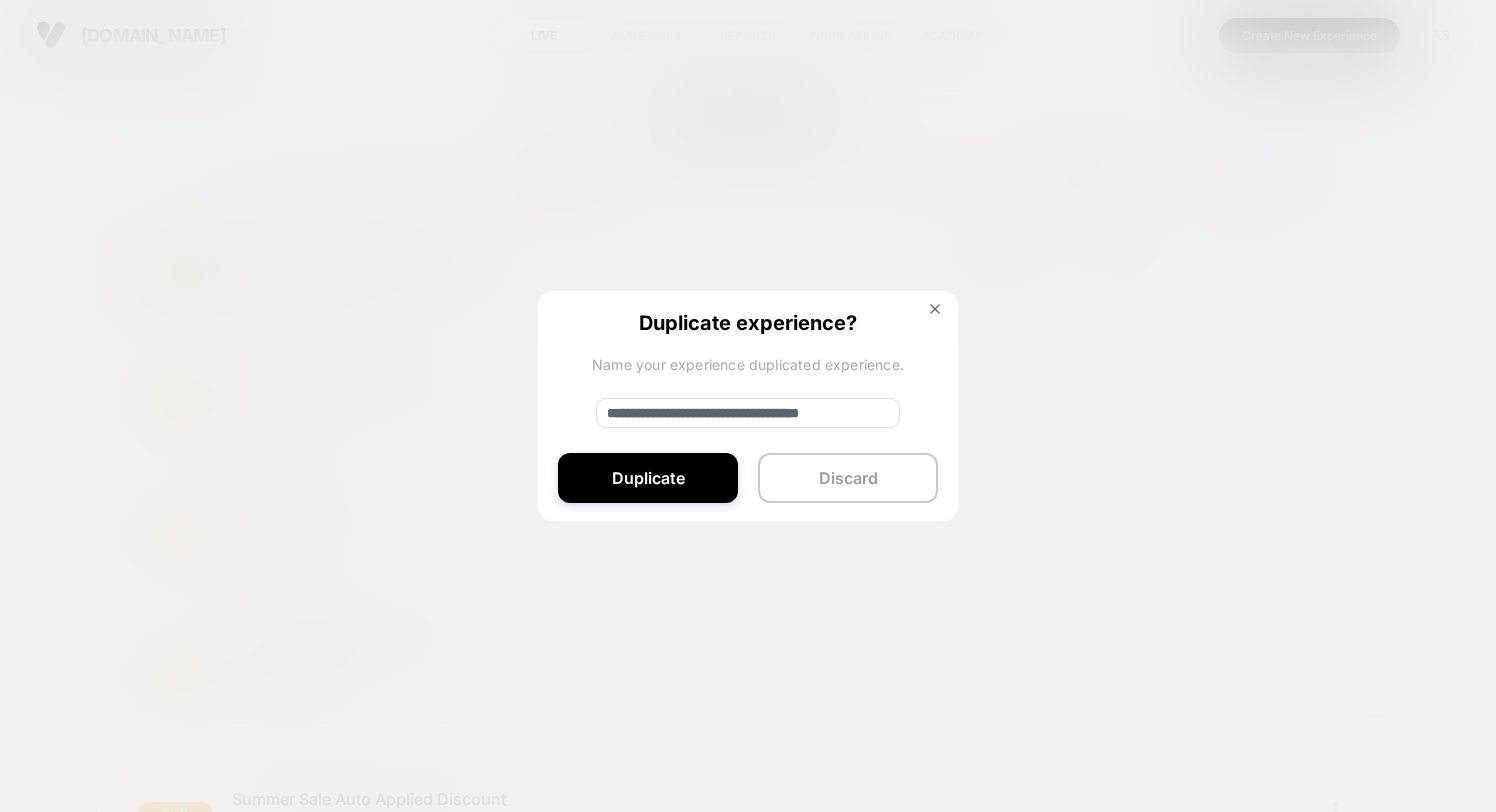 drag, startPoint x: 673, startPoint y: 413, endPoint x: 581, endPoint y: 412, distance: 92.00543 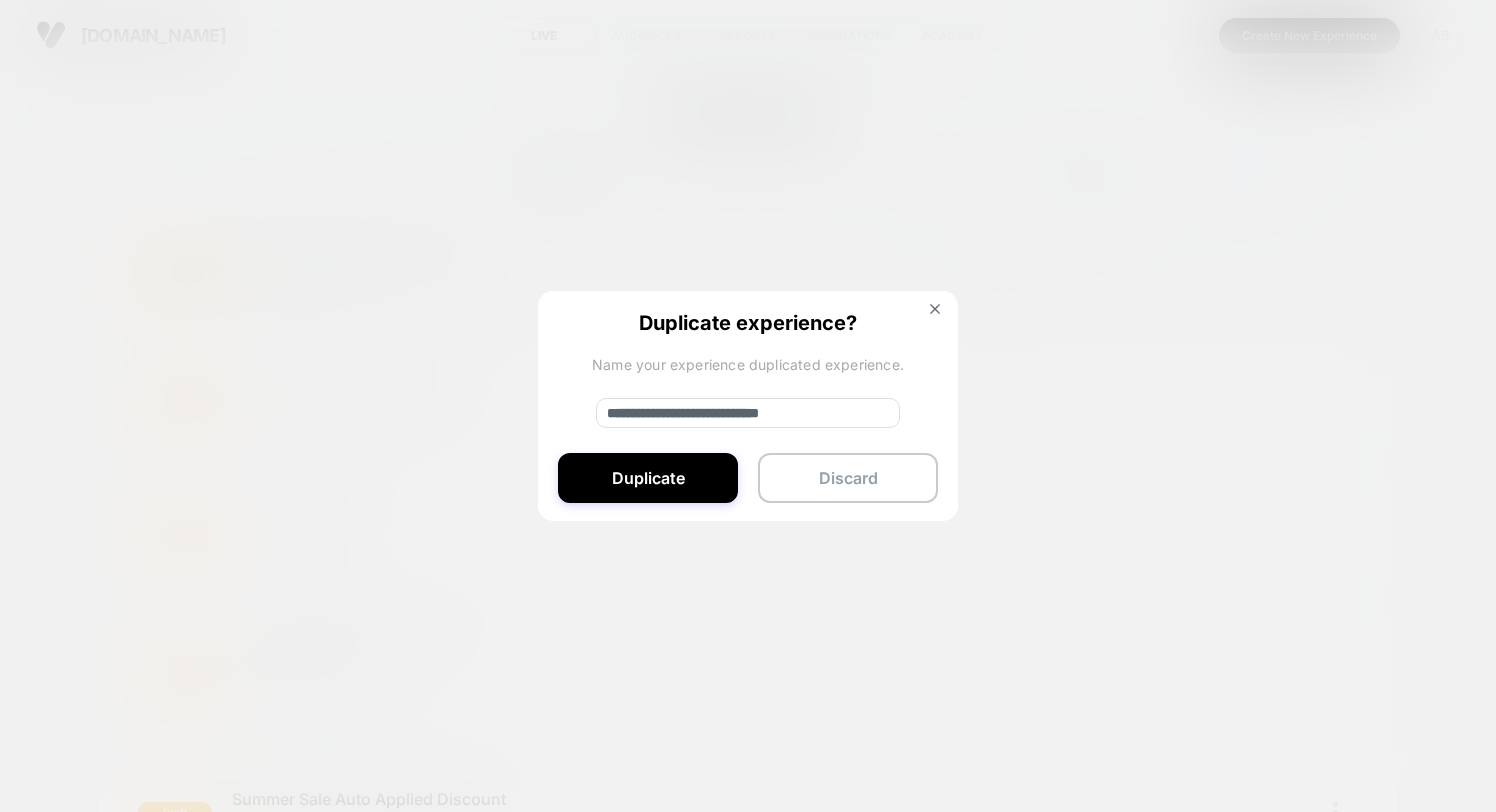 drag, startPoint x: 783, startPoint y: 418, endPoint x: 934, endPoint y: 404, distance: 151.64761 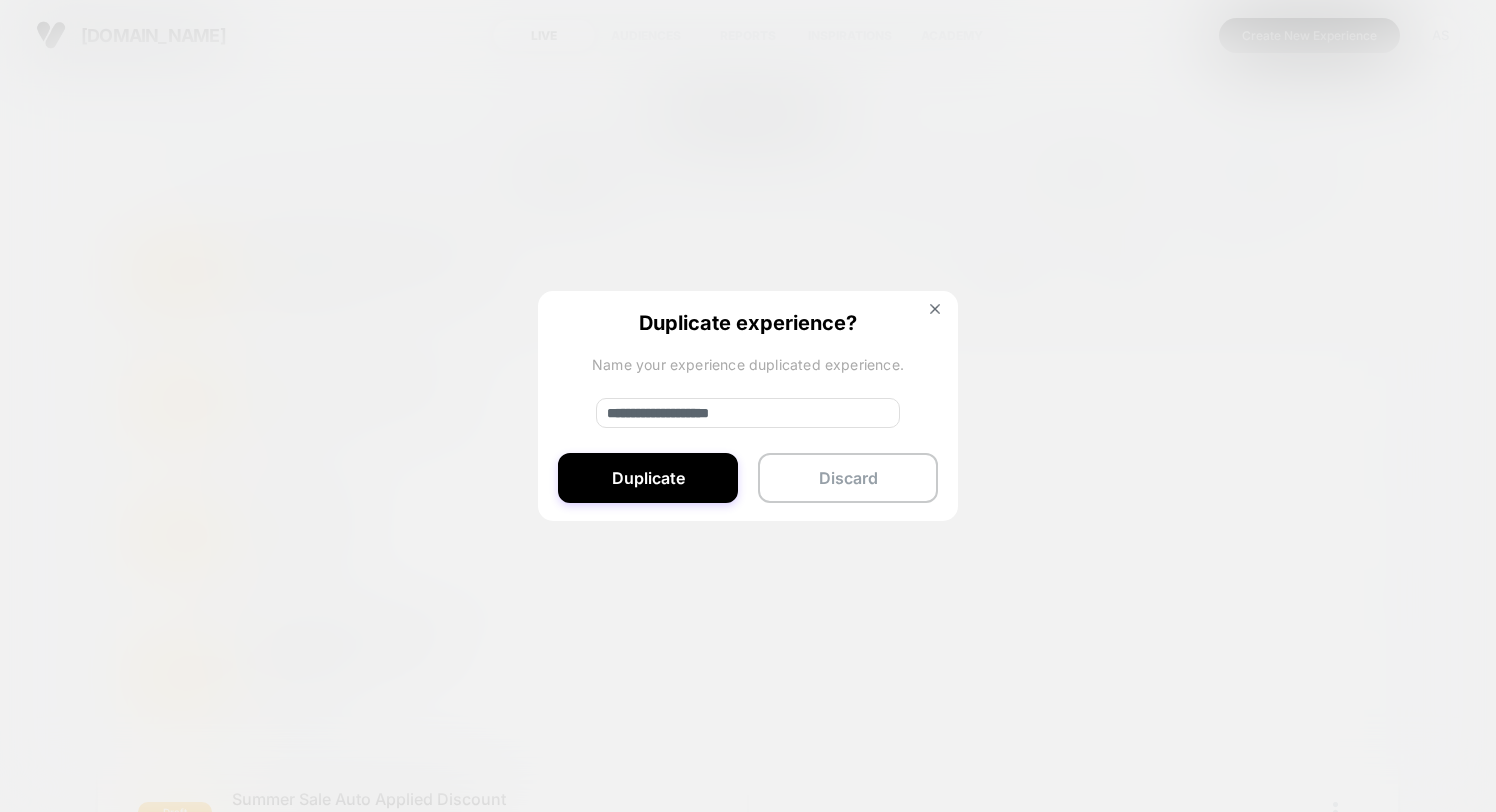 click on "**********" at bounding box center (748, 413) 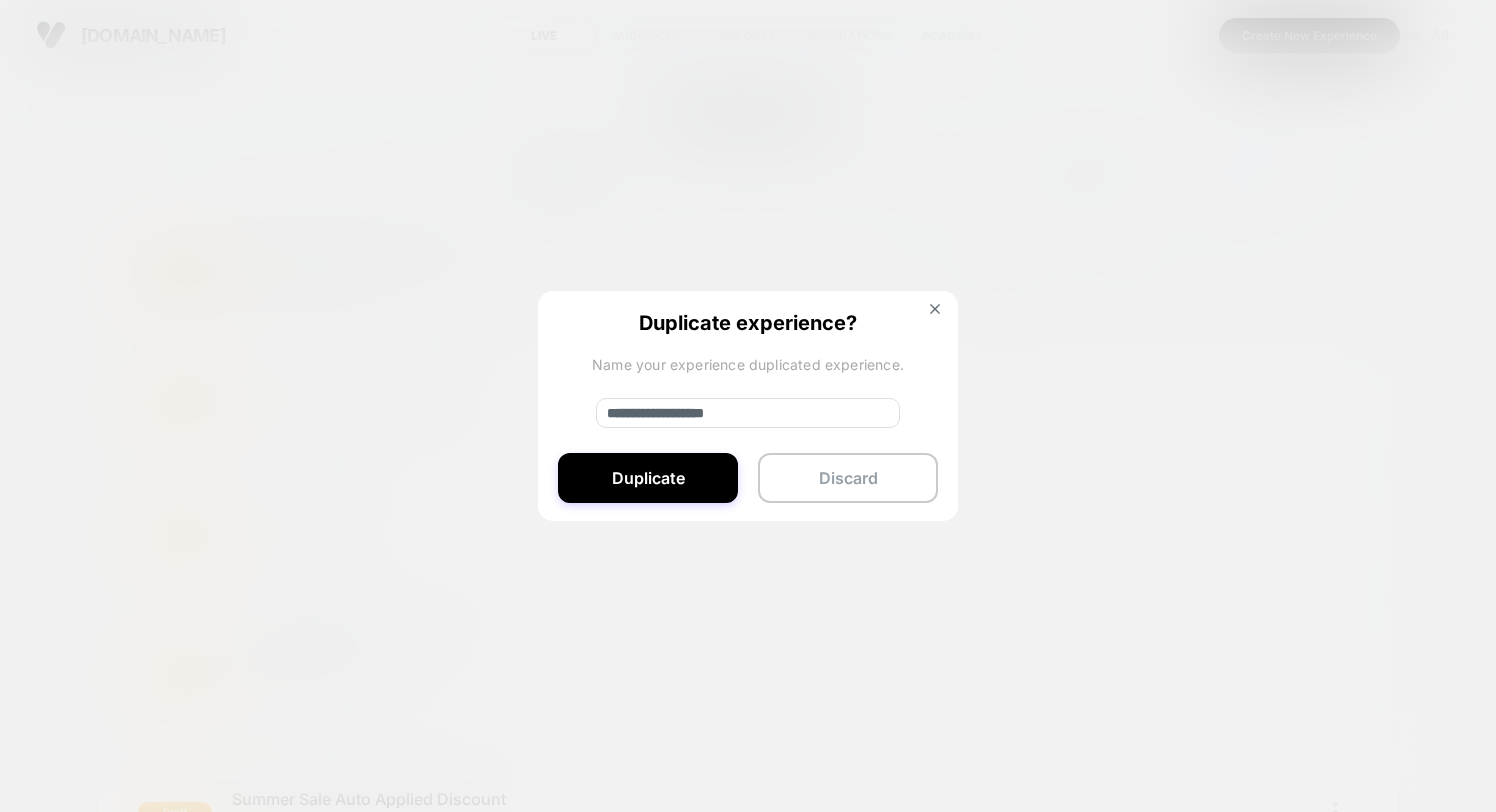 type on "**********" 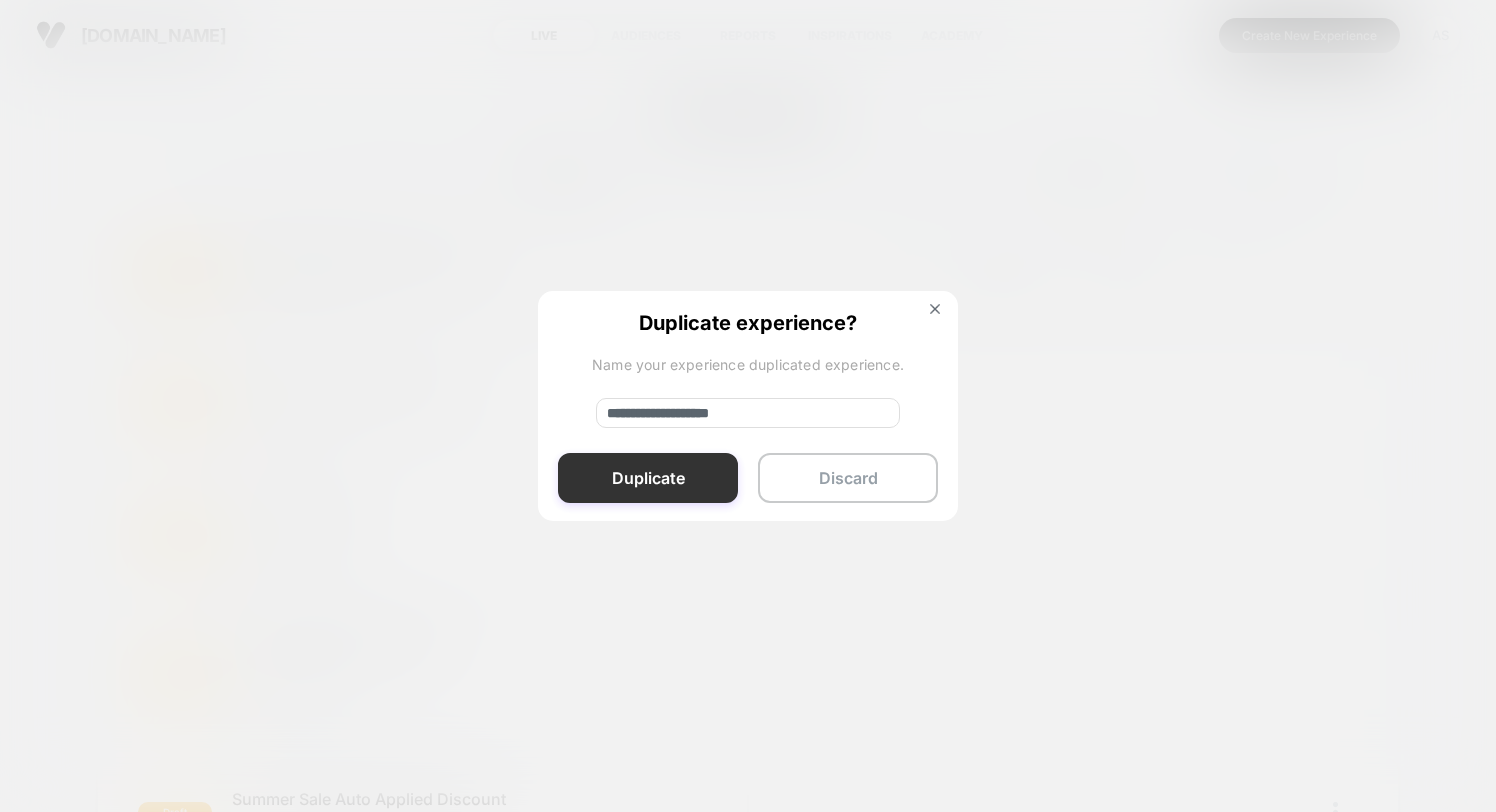 click on "Duplicate" at bounding box center (648, 478) 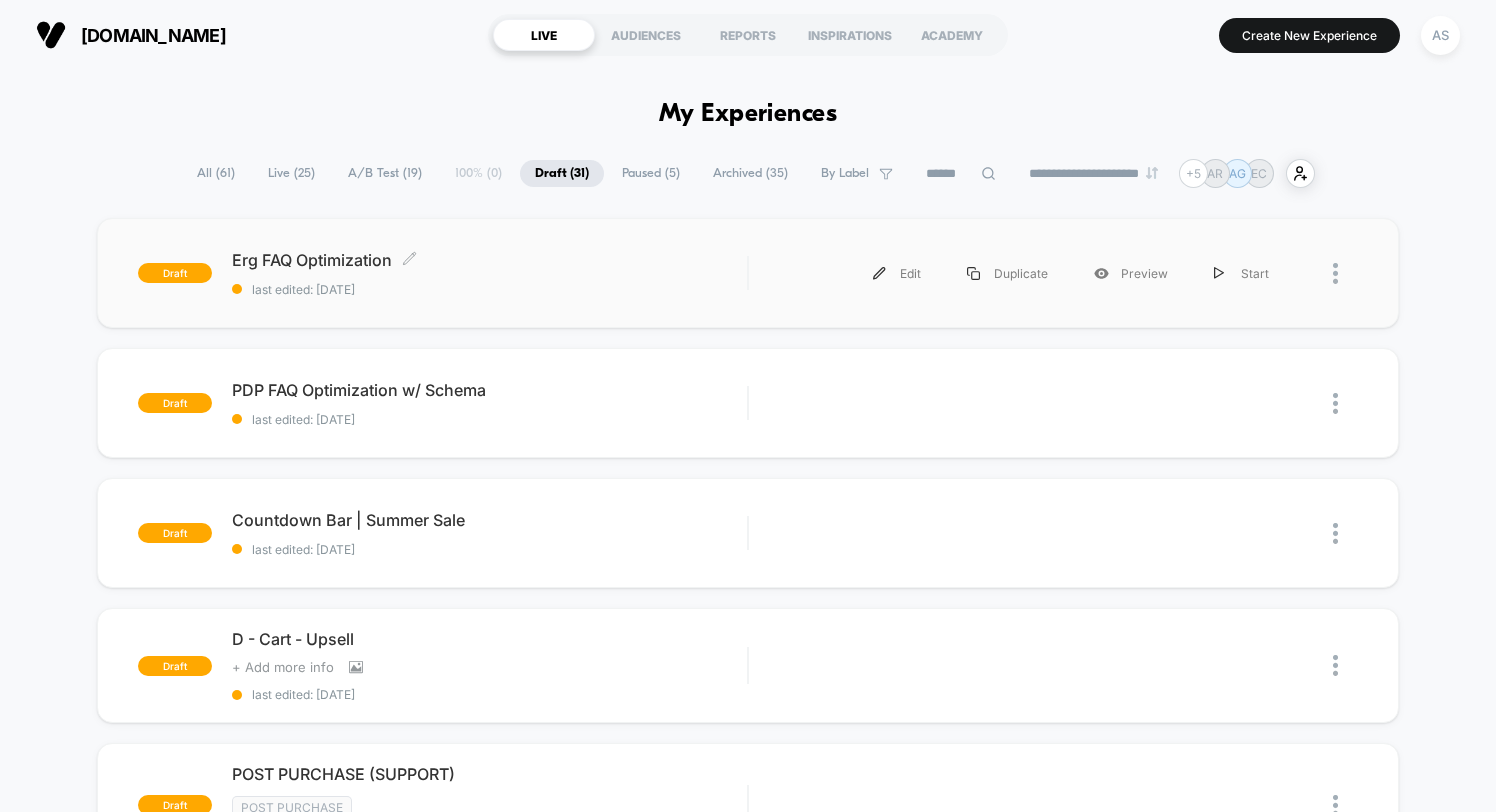 click on "Erg FAQ Optimization Click to edit experience details" at bounding box center (489, 260) 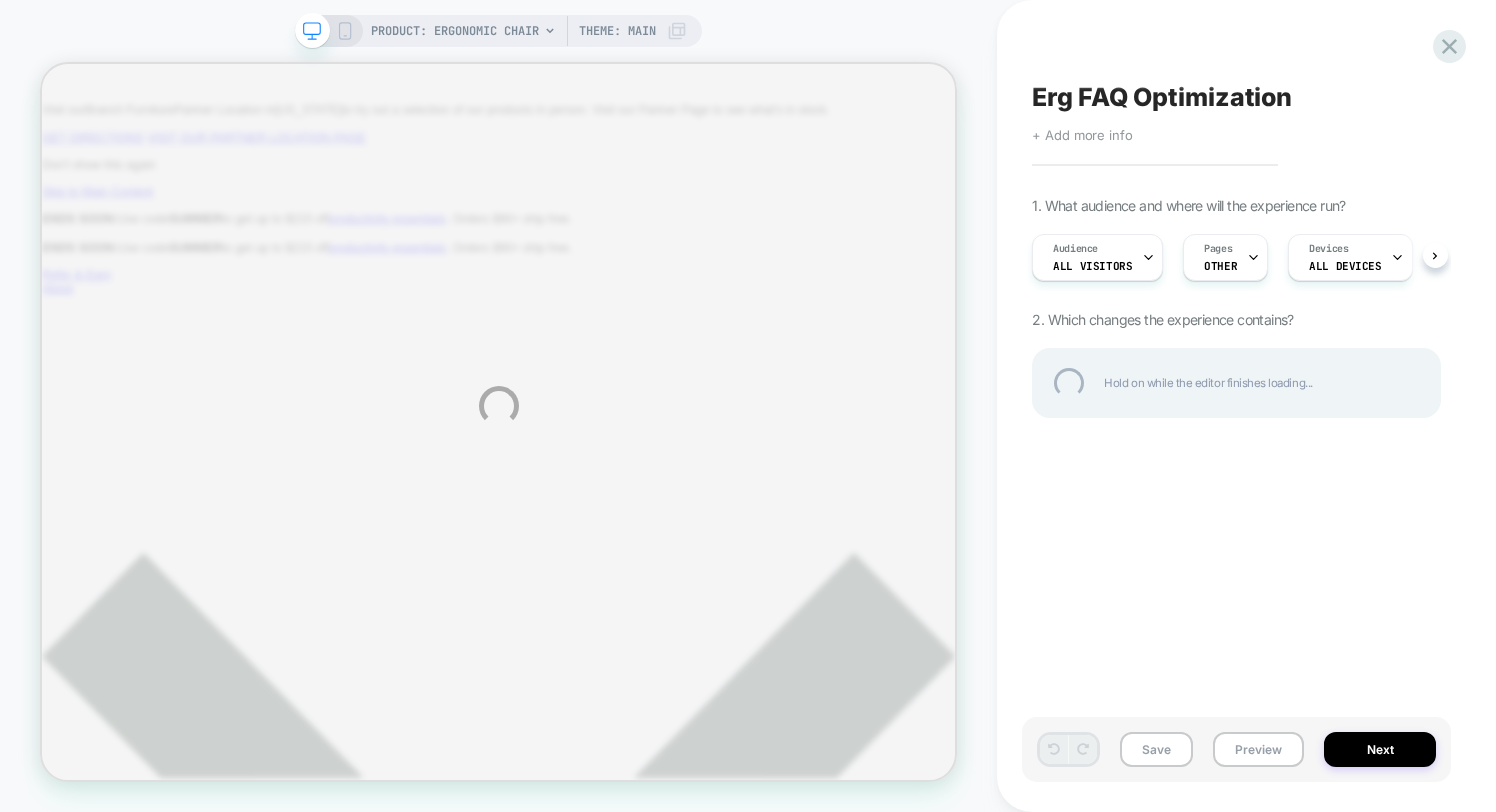 scroll, scrollTop: 0, scrollLeft: 0, axis: both 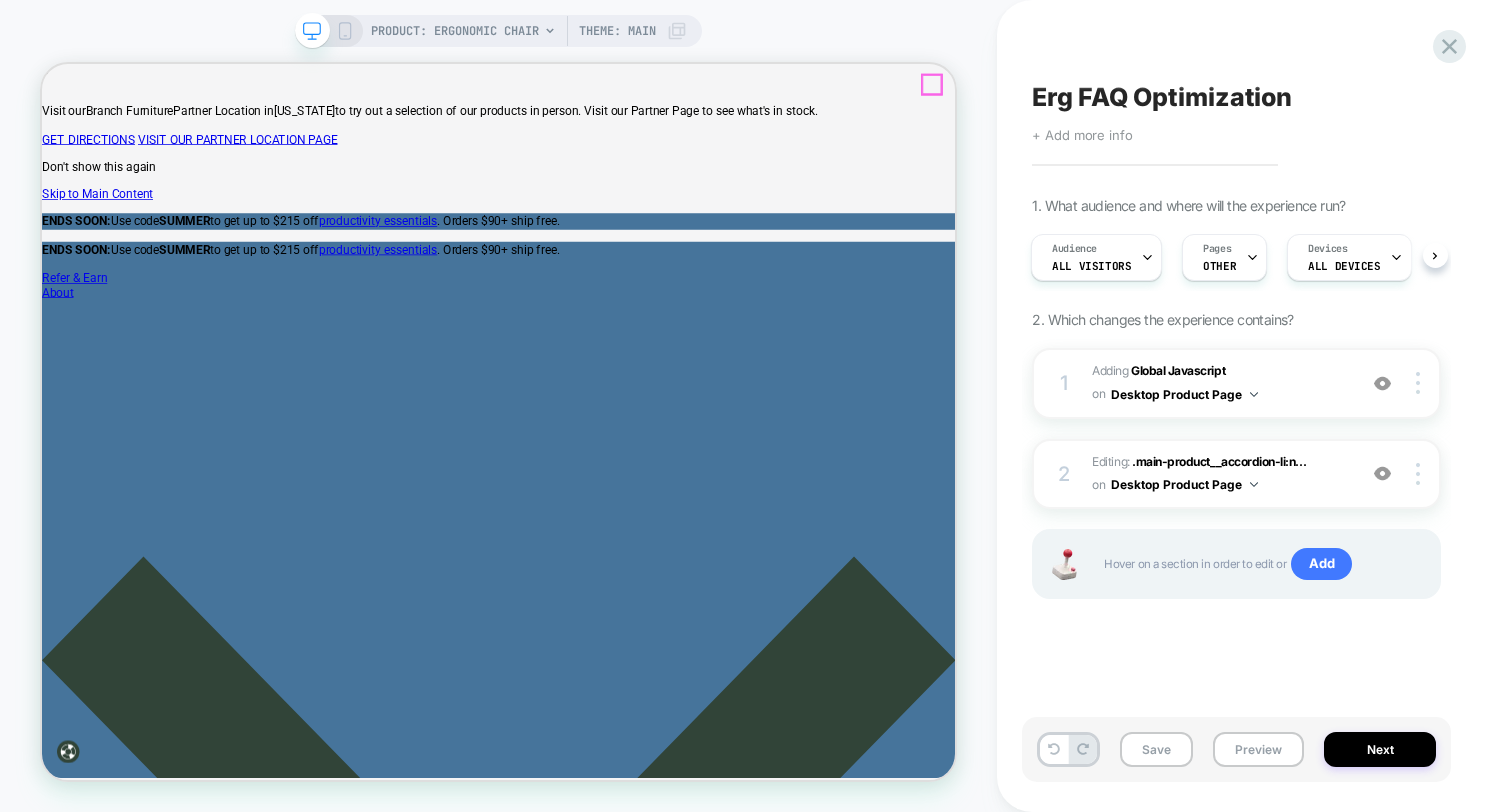 click 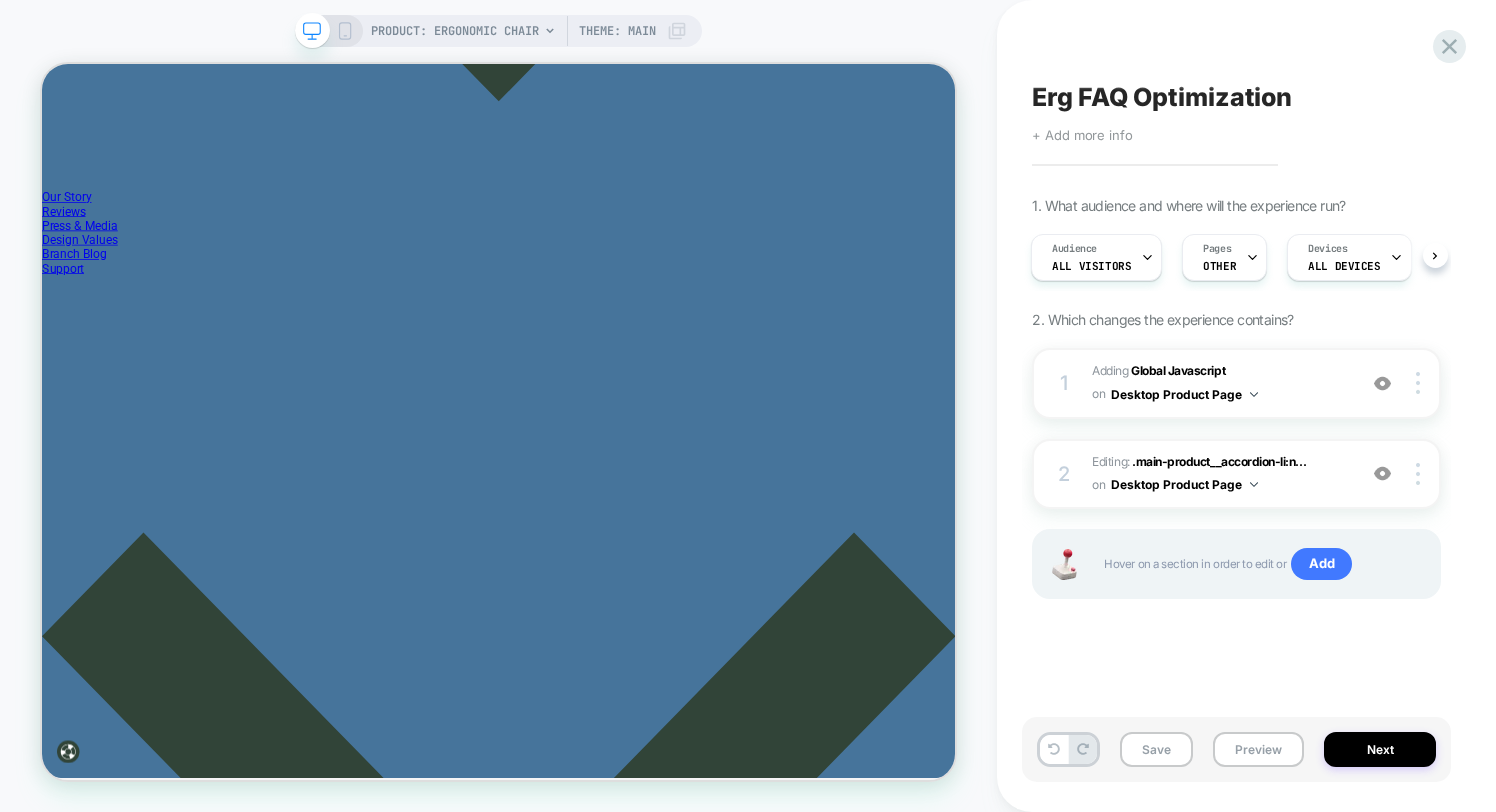 scroll, scrollTop: 1296, scrollLeft: 0, axis: vertical 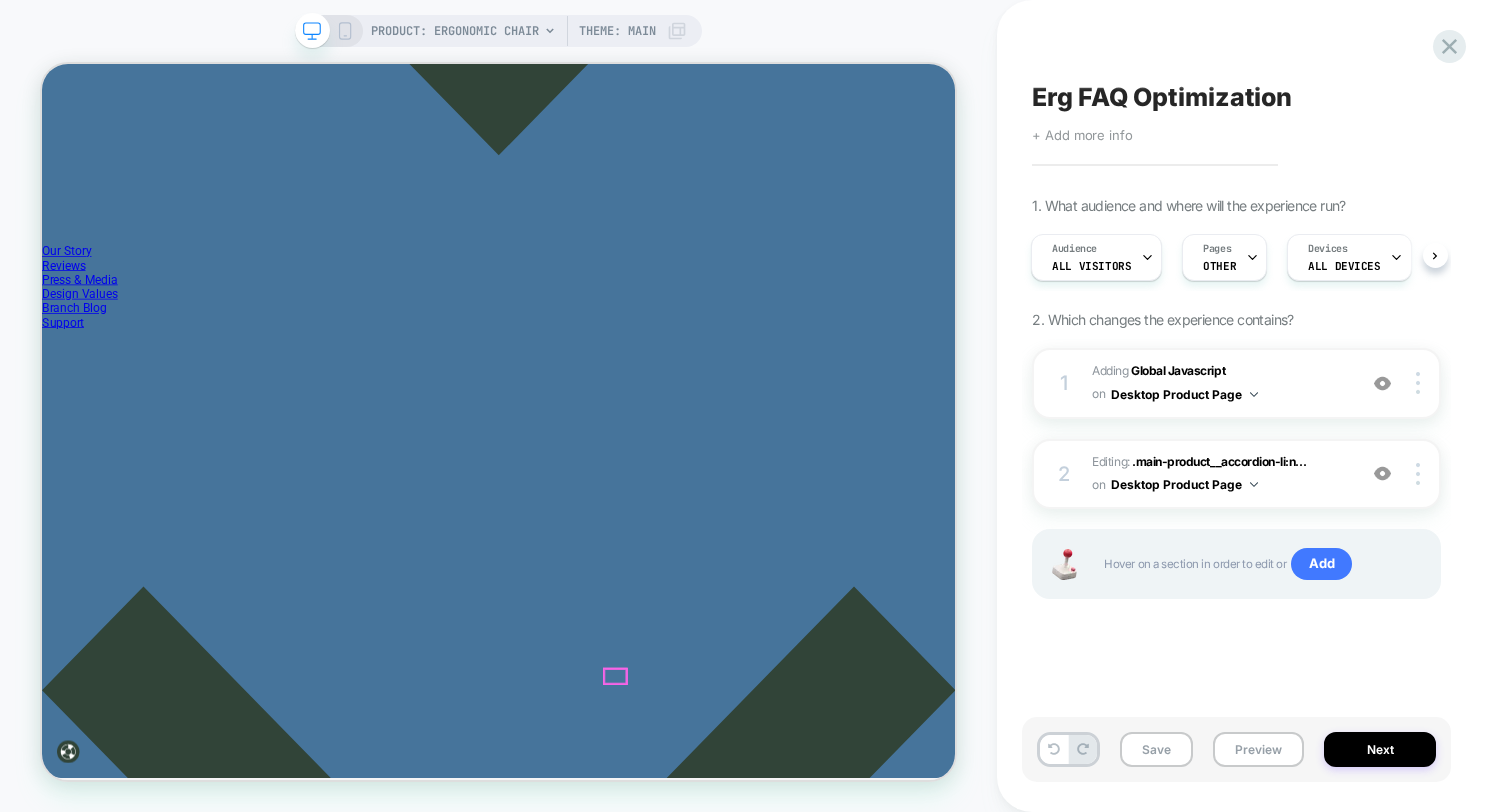 click on "FAQ" at bounding box center [670, 146504] 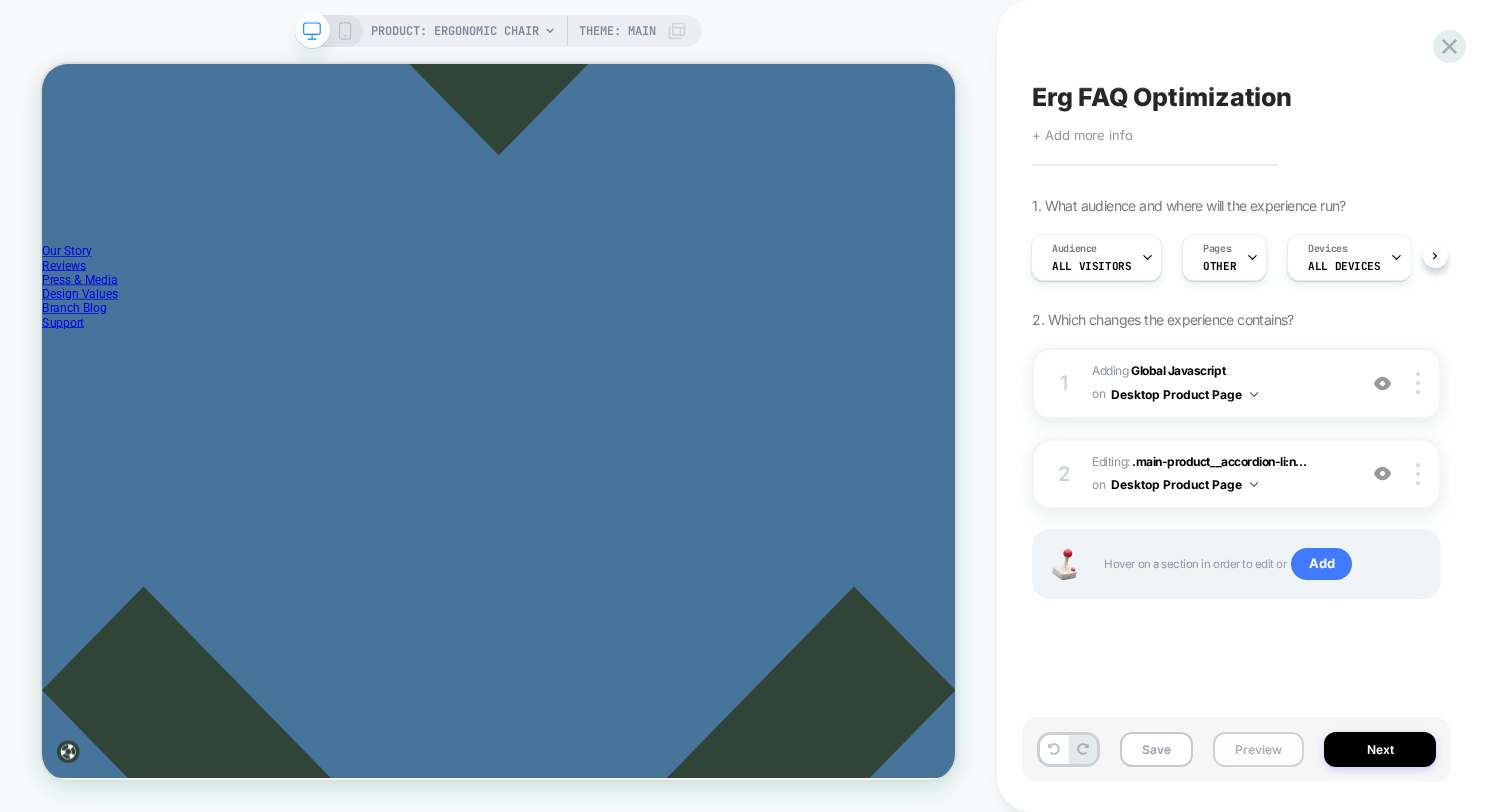 click on "Preview" at bounding box center (1258, 749) 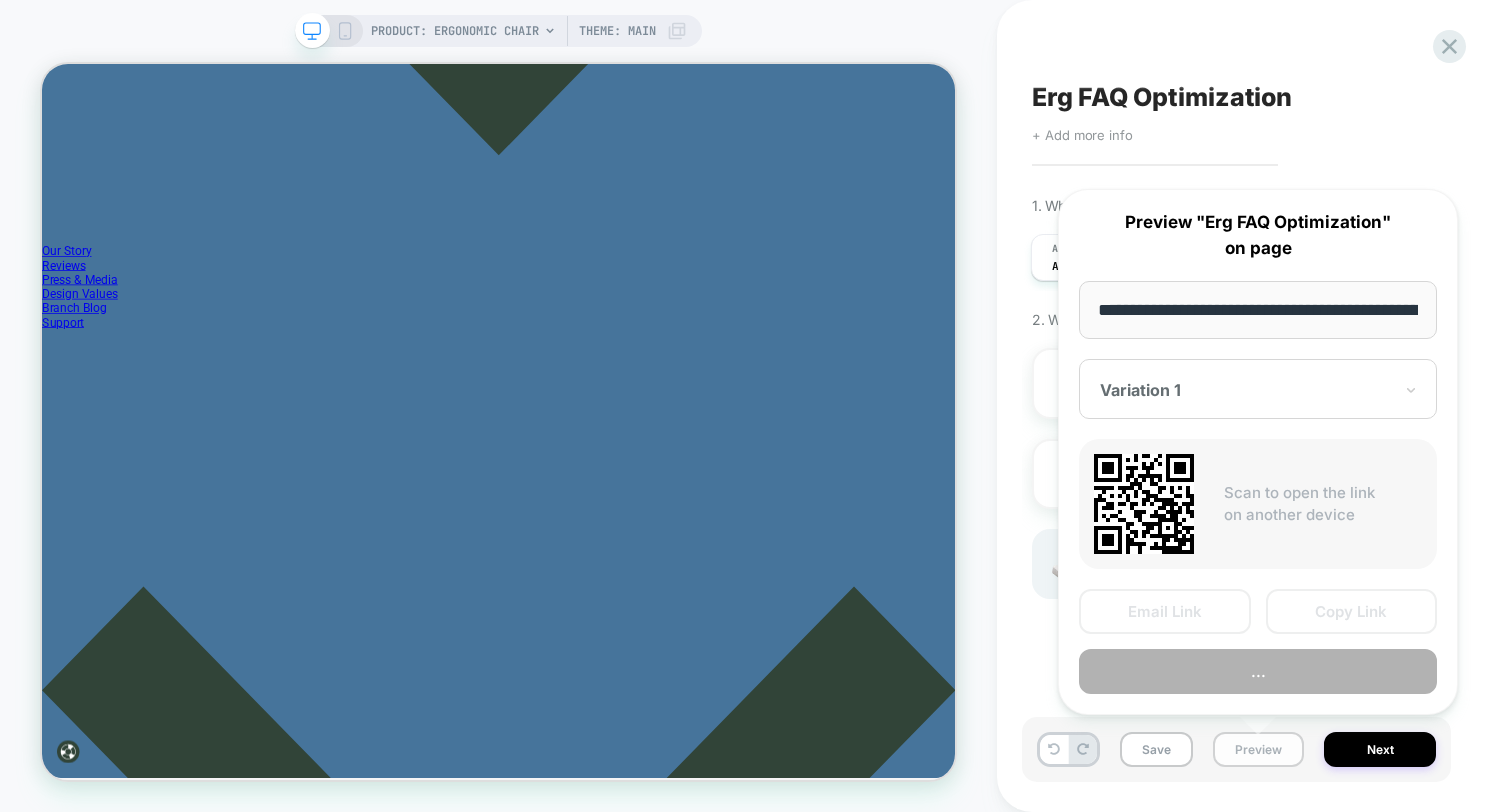 scroll, scrollTop: 0, scrollLeft: 311, axis: horizontal 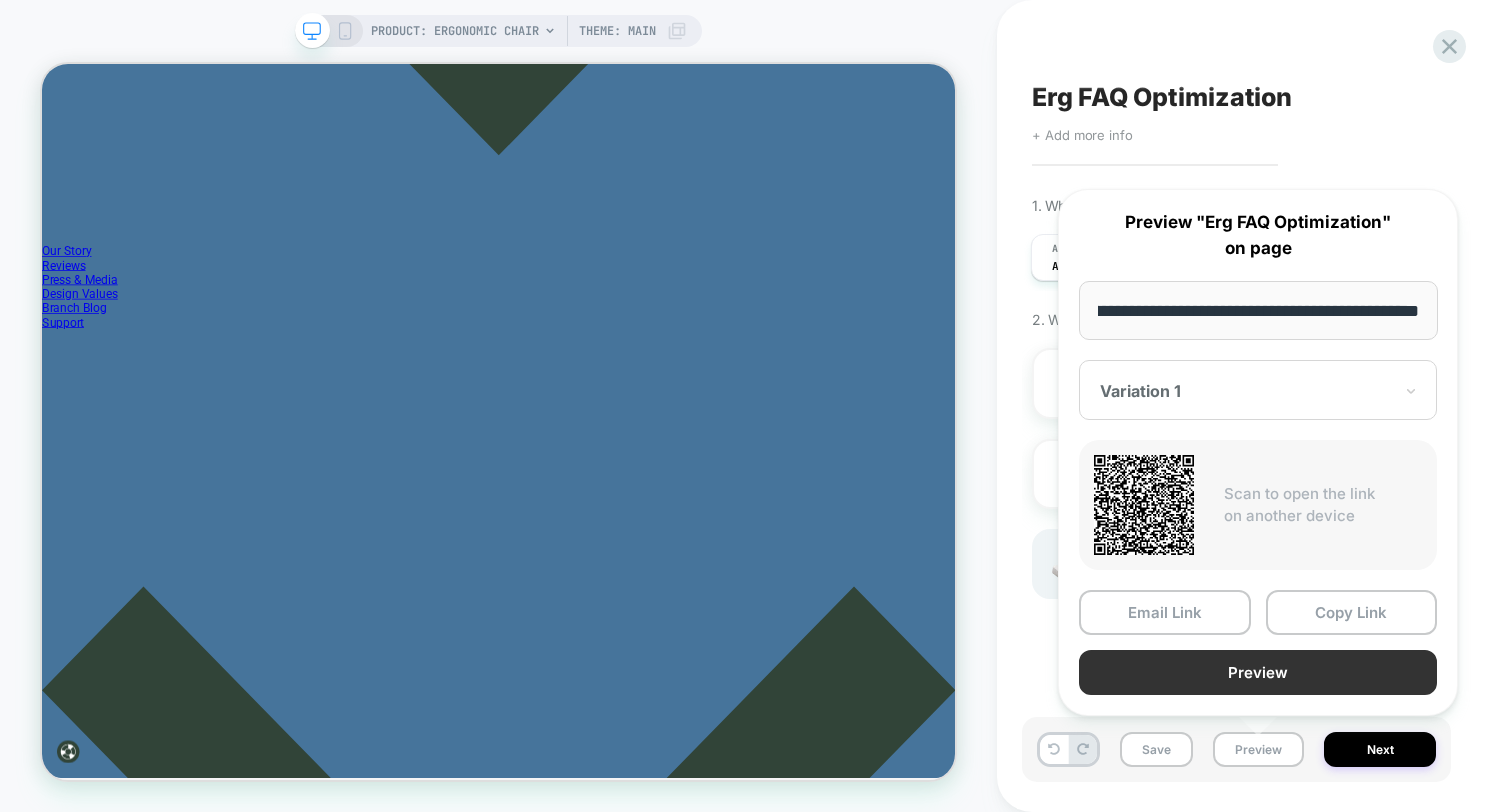 click on "Preview" at bounding box center [1258, 672] 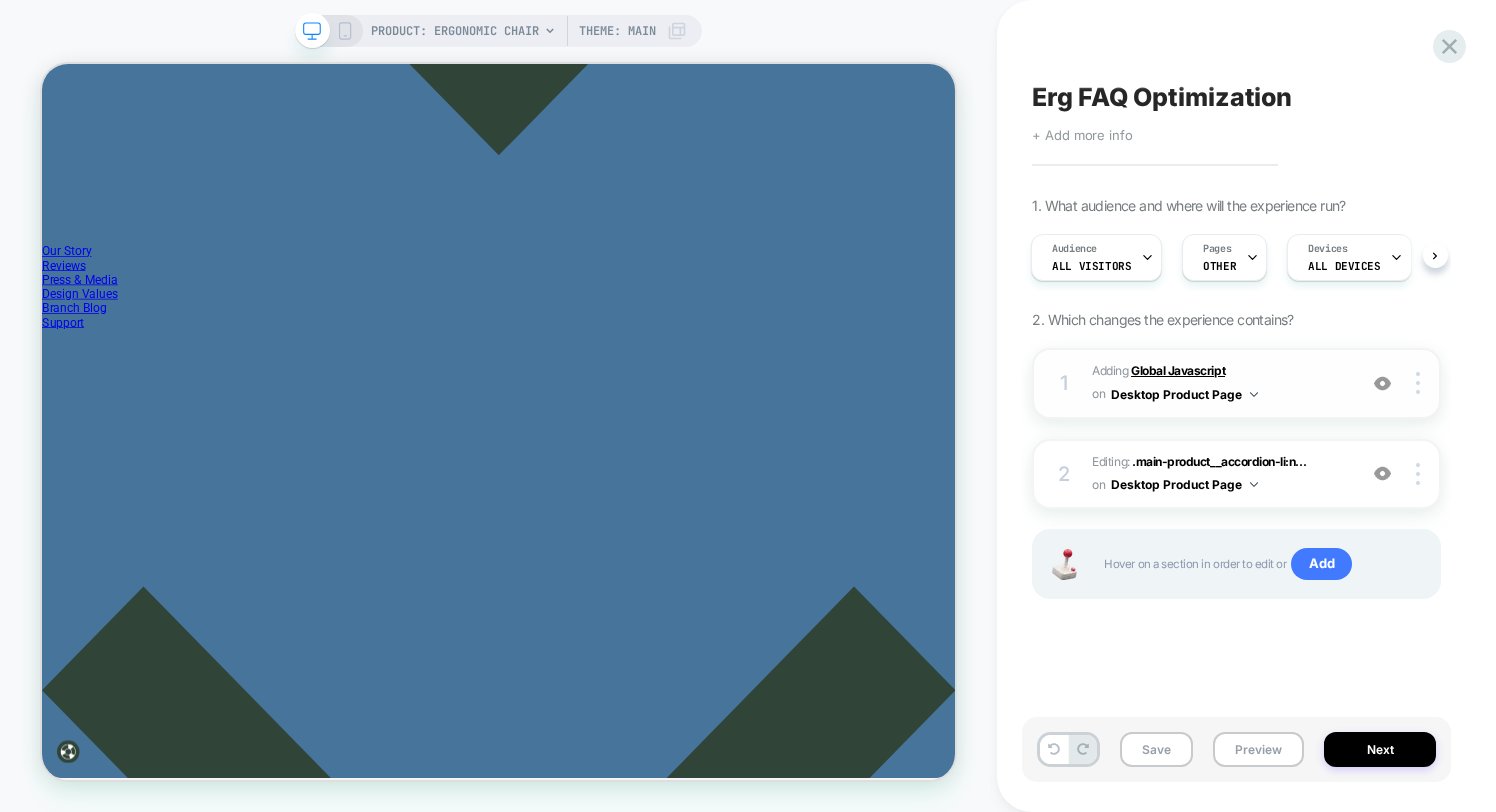 click on "Global Javascript" at bounding box center (1178, 370) 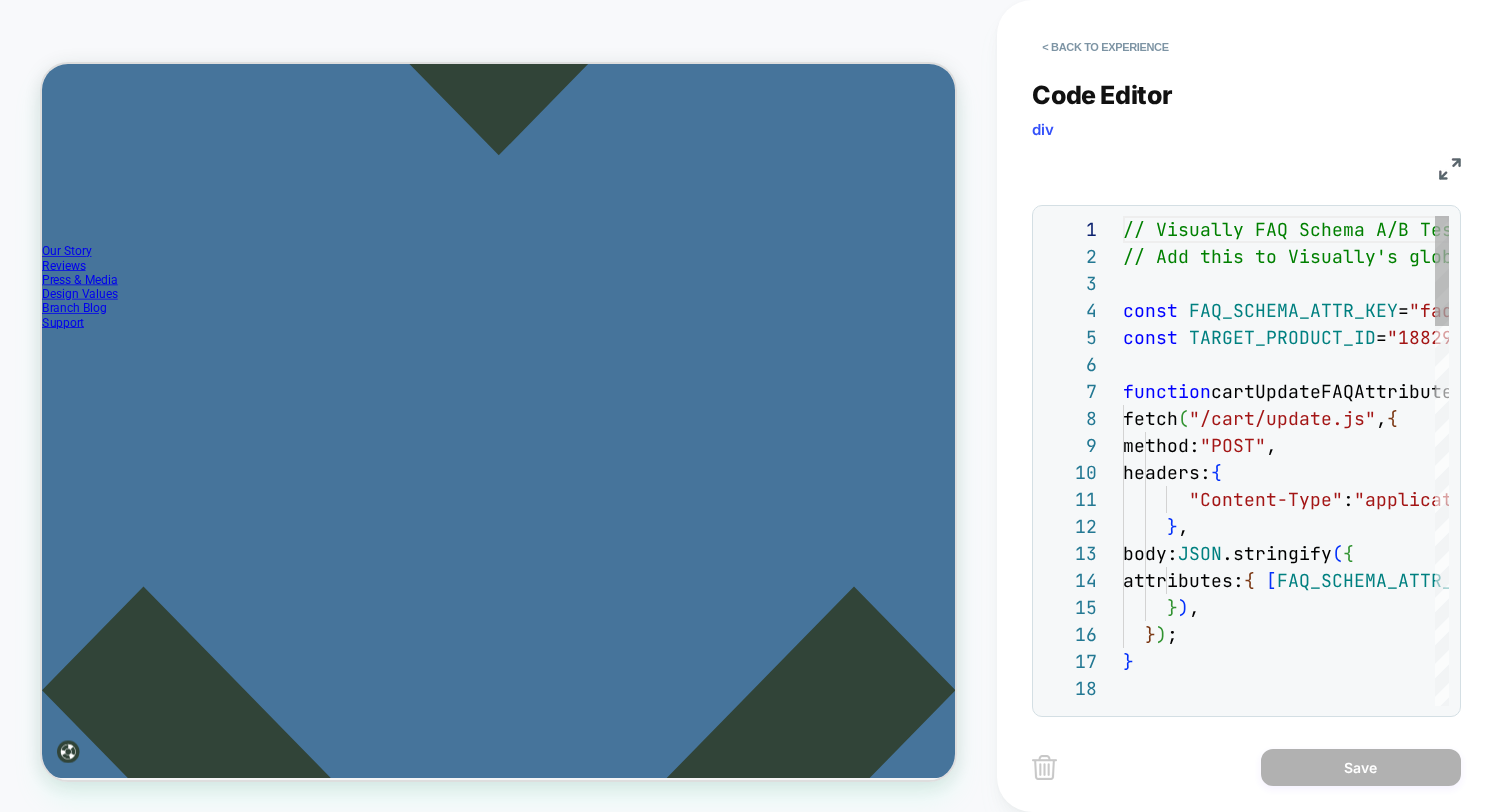 scroll, scrollTop: 270, scrollLeft: 0, axis: vertical 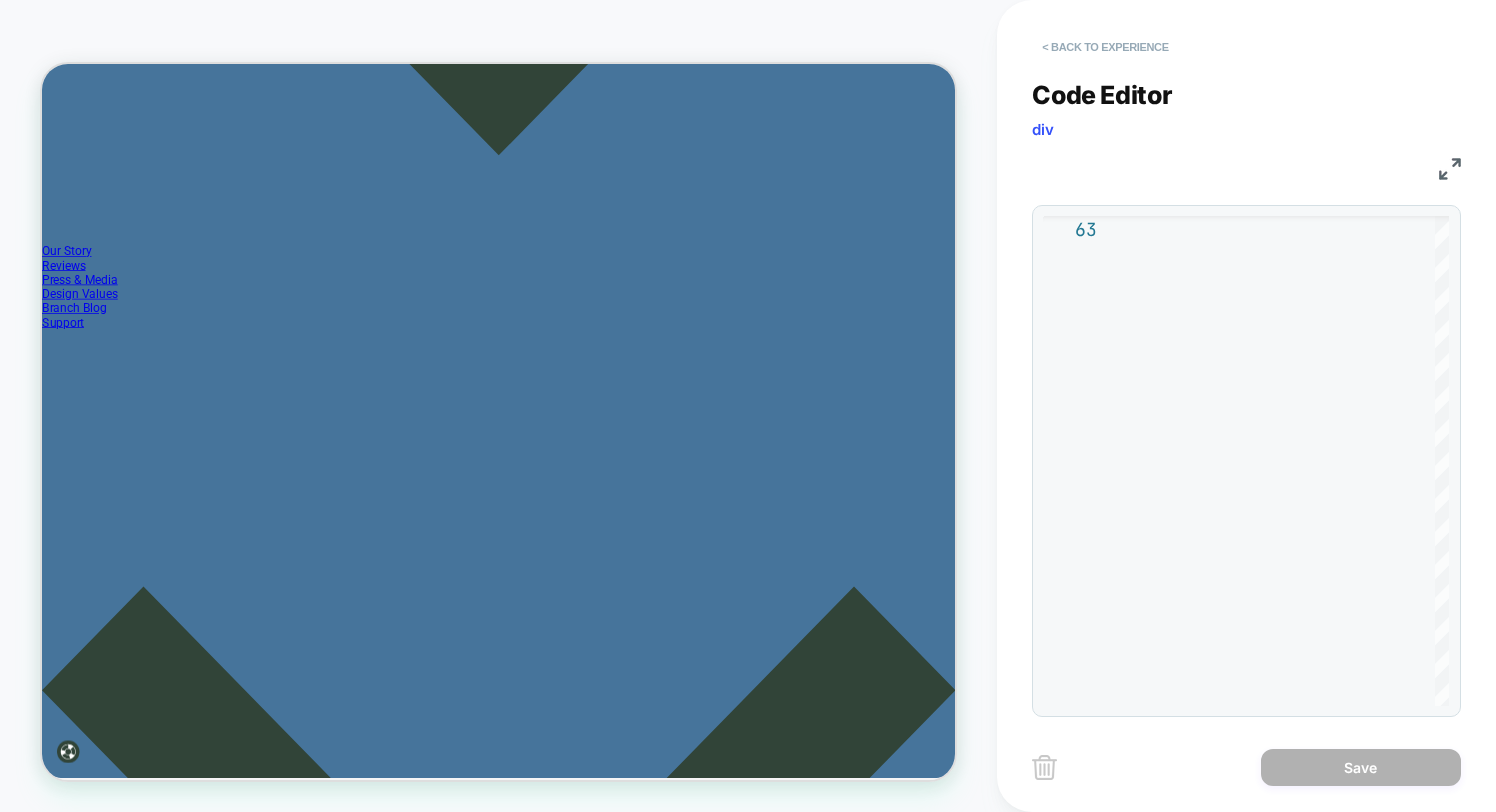 click on "< Back to experience" at bounding box center [1105, 47] 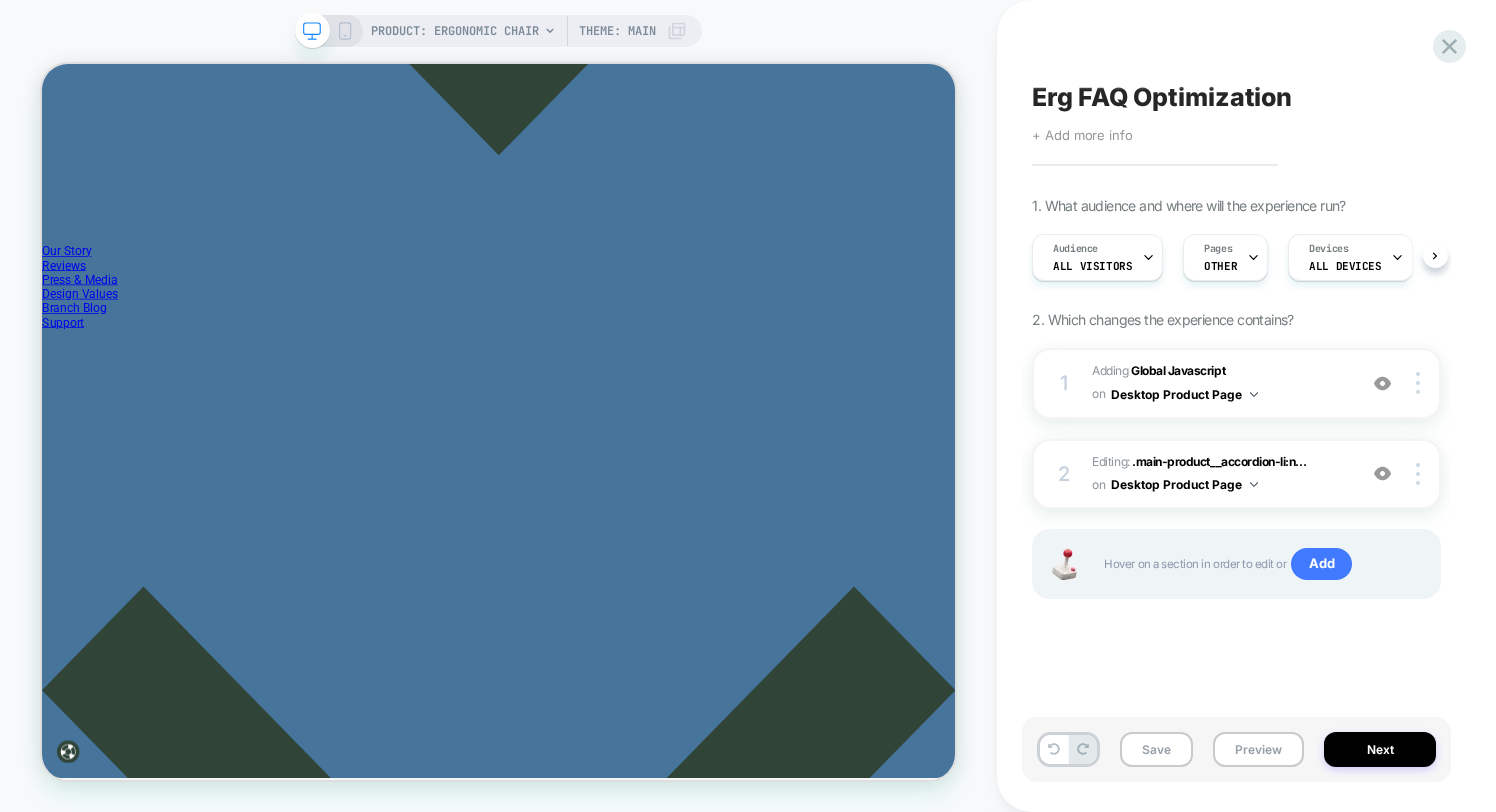scroll, scrollTop: 0, scrollLeft: 1, axis: horizontal 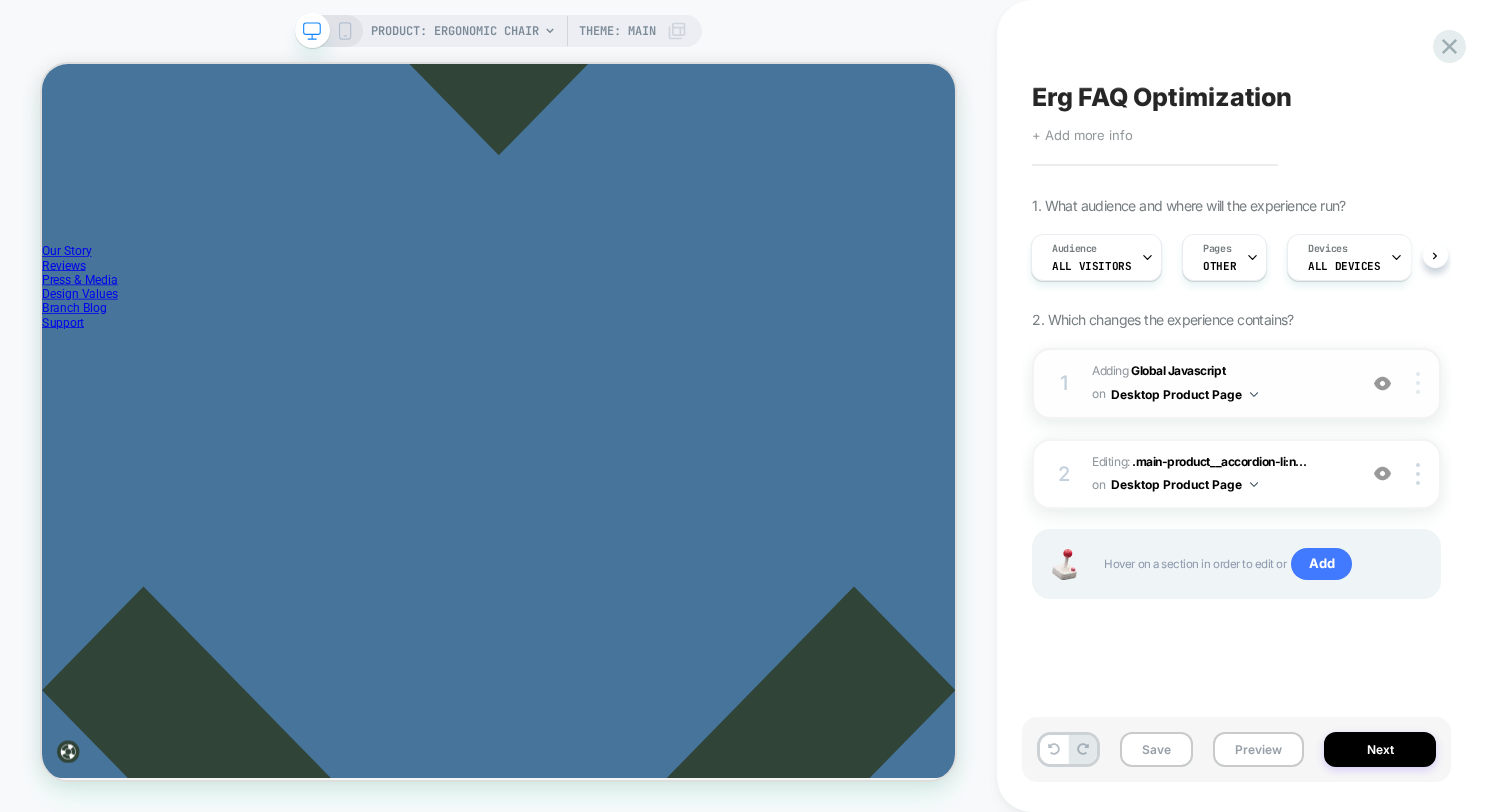 click at bounding box center (1420, 383) 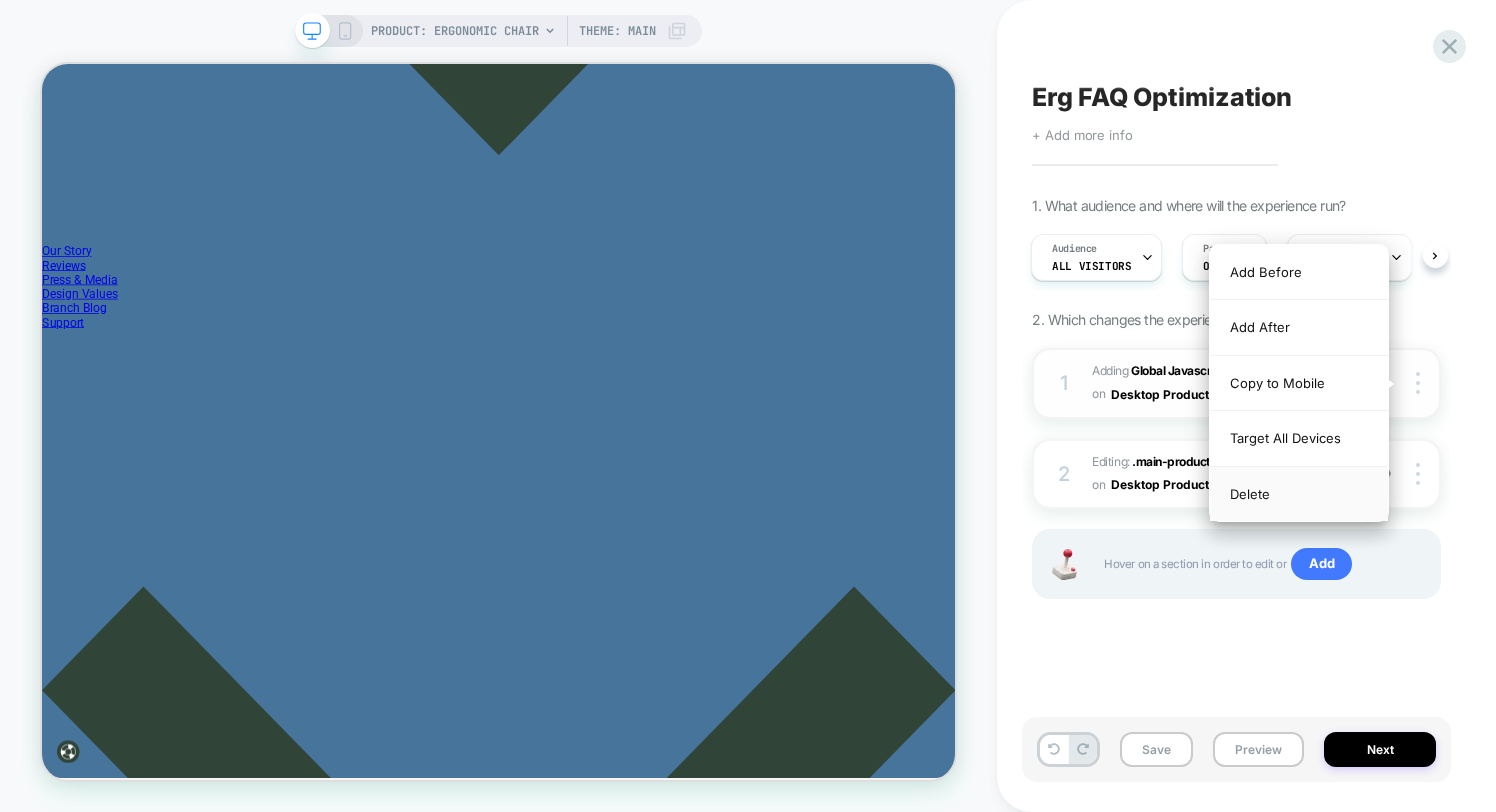 click on "Delete" at bounding box center [1299, 494] 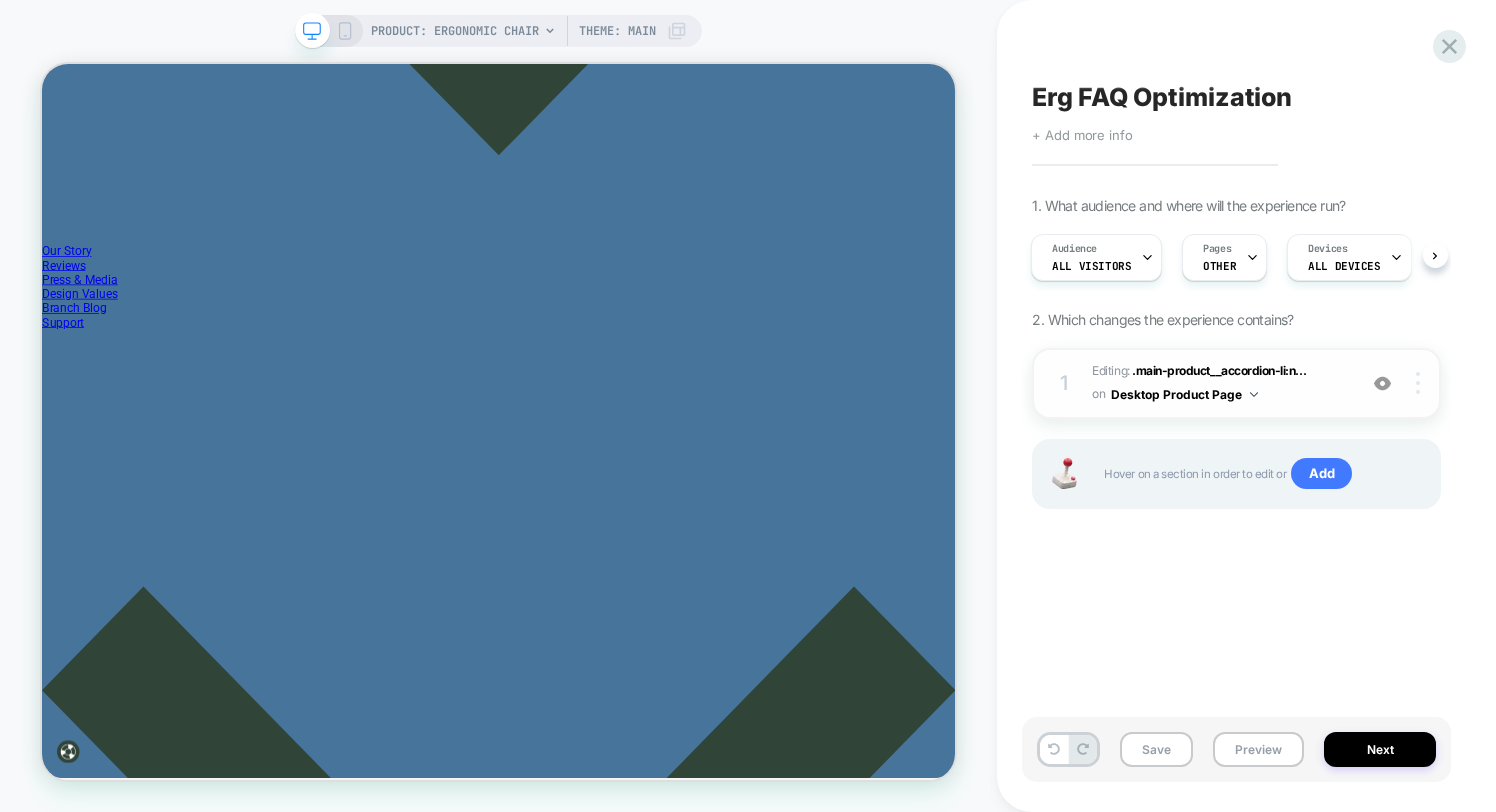 click at bounding box center (1418, 383) 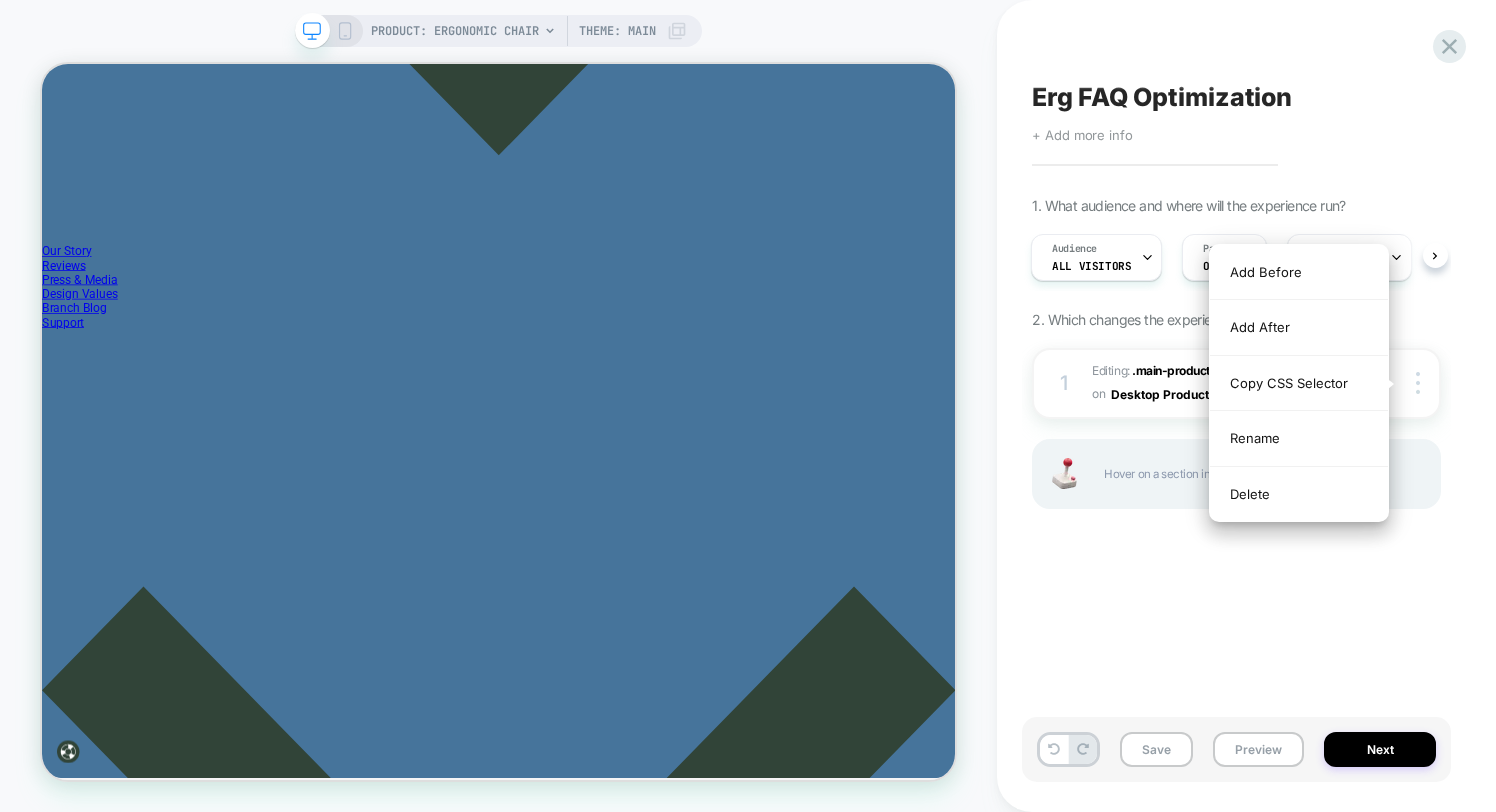 click on "Erg FAQ Optimization Click to edit experience details + Add more info 1. What audience and where will the experience run? Audience All Visitors Pages OTHER Devices ALL DEVICES Trigger Page Load 2. Which changes the experience contains? 1 Editing :   .main-product__accordion-li:n... .main-product__accordion-li:nth-child(3)   on Desktop Product Page Add Before Add After Copy CSS Selector Rename Delete Hover on a section in order to edit or  Add  Save Preview Next" at bounding box center [1246, 406] 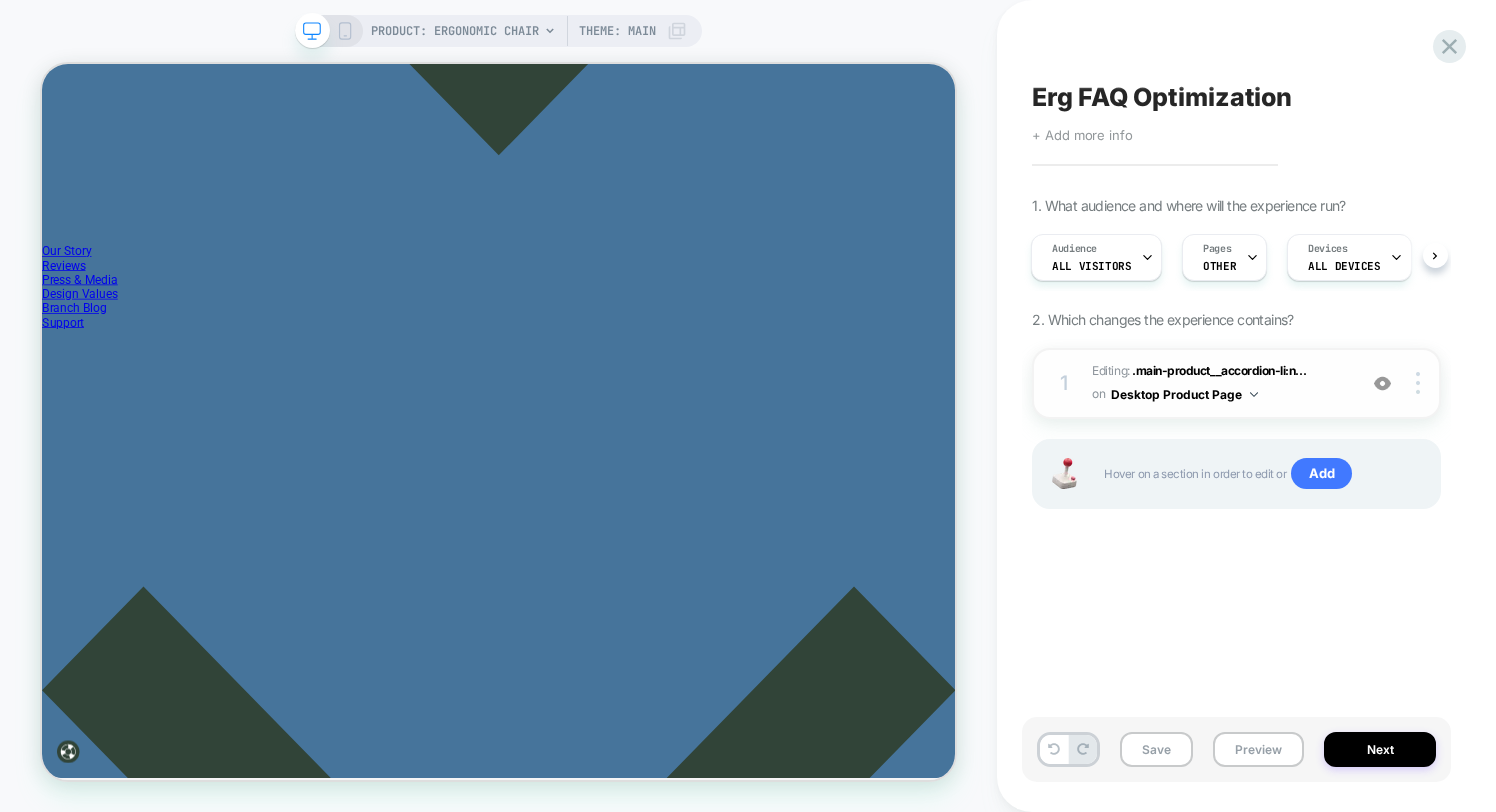 click on "Desktop Product Page" at bounding box center (1184, 394) 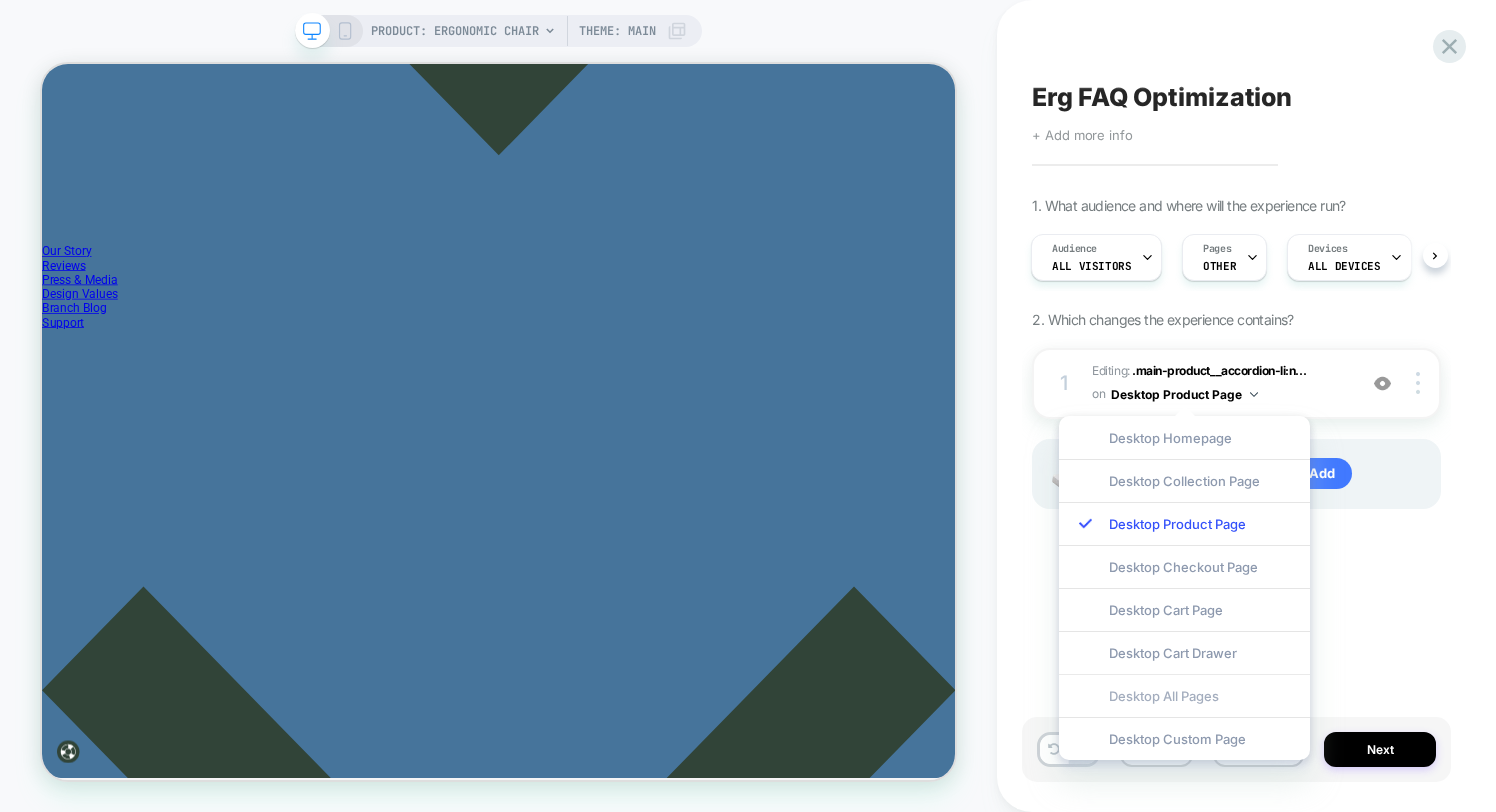 click on "Desktop       All Pages" at bounding box center (1184, 695) 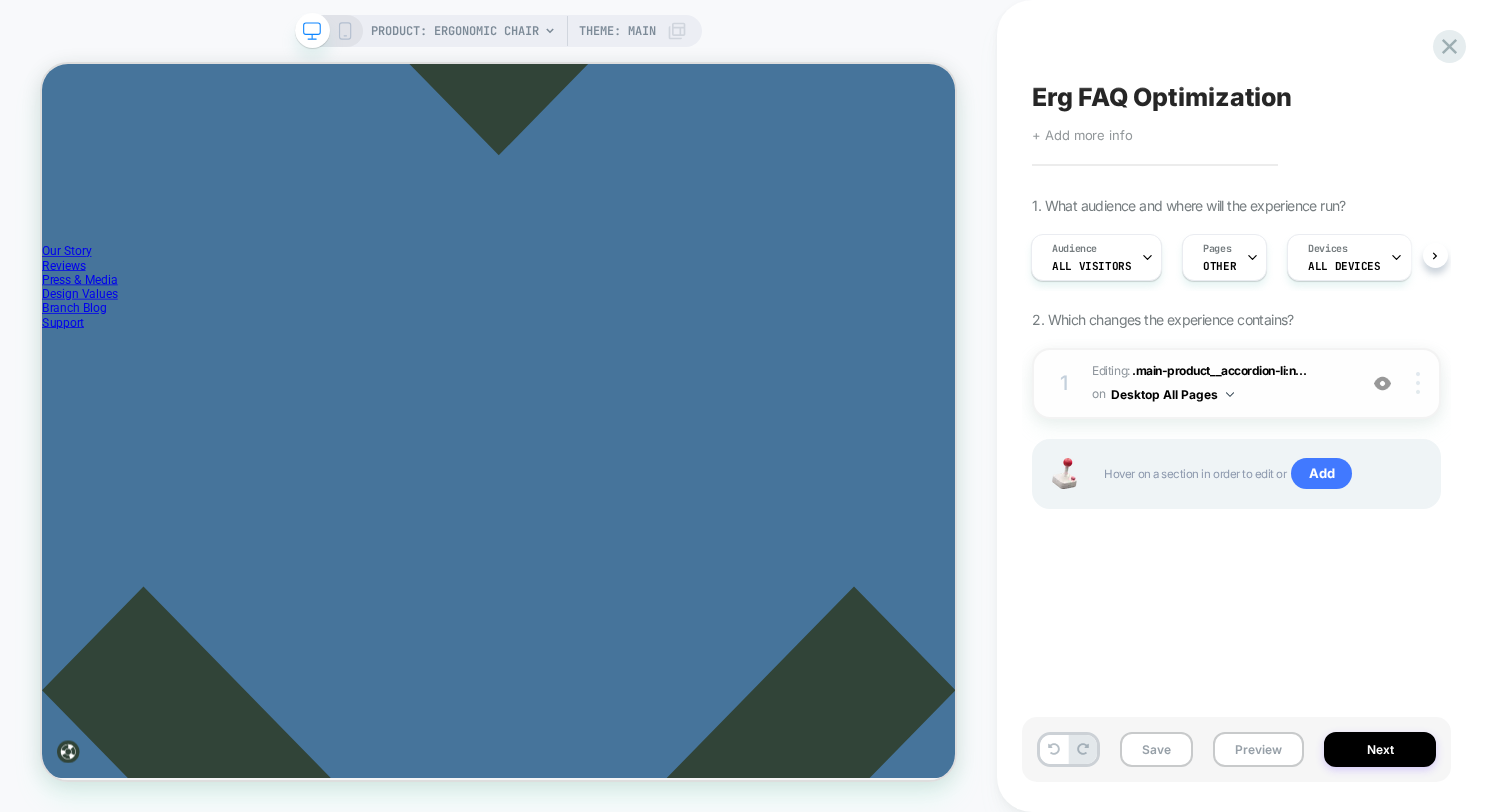 click at bounding box center [1420, 383] 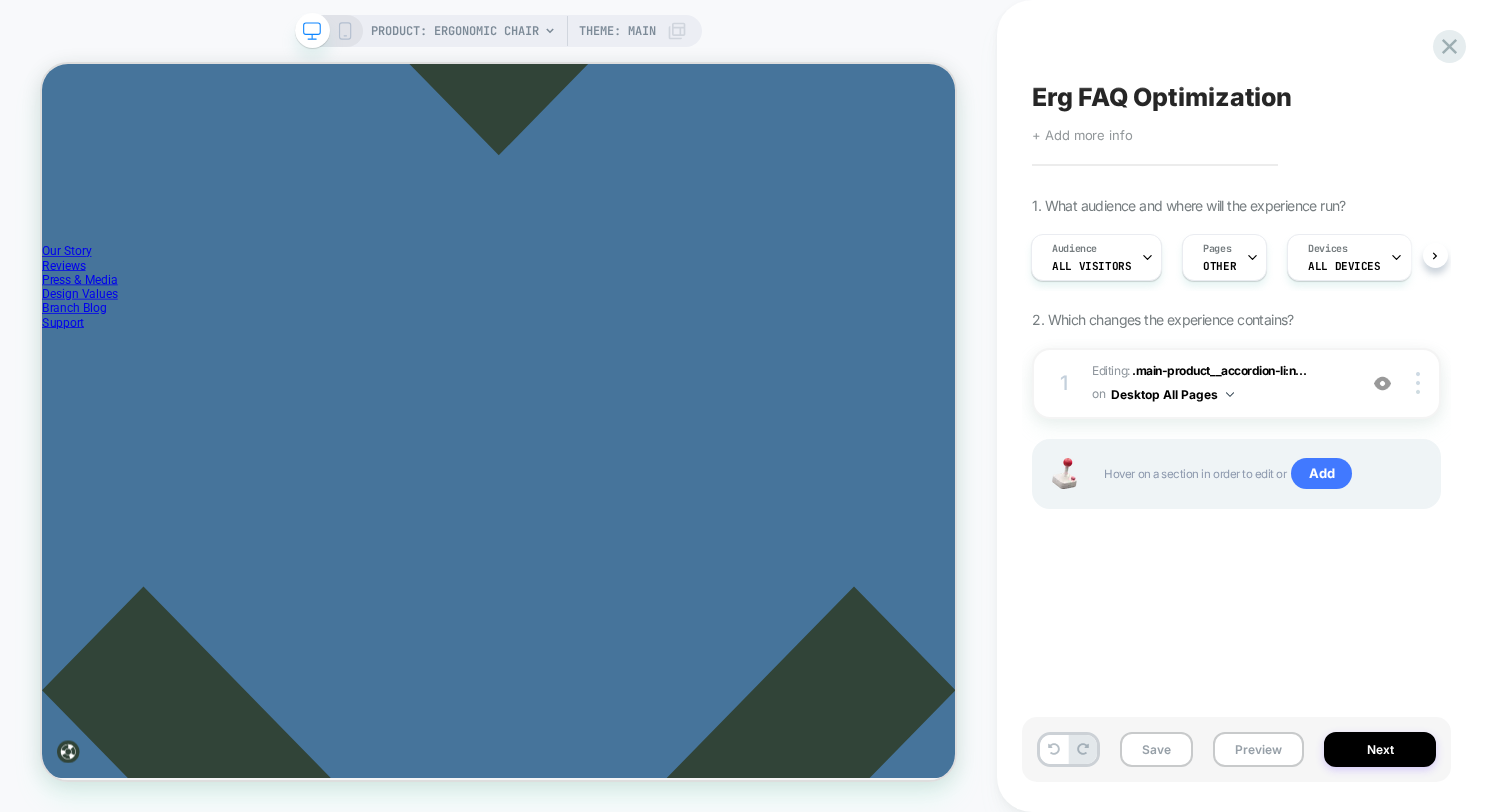 click on "Erg FAQ Optimization Click to edit experience details + Add more info 1. What audience and where will the experience run? Audience All Visitors Pages OTHER Devices ALL DEVICES Trigger Page Load 2. Which changes the experience contains? 1 Editing :   .main-product__accordion-li:n... .main-product__accordion-li:nth-child(3)   on Desktop All Pages Add Before Add After Copy CSS Selector Rename Delete Hover on a section in order to edit or  Add" at bounding box center [1236, 406] 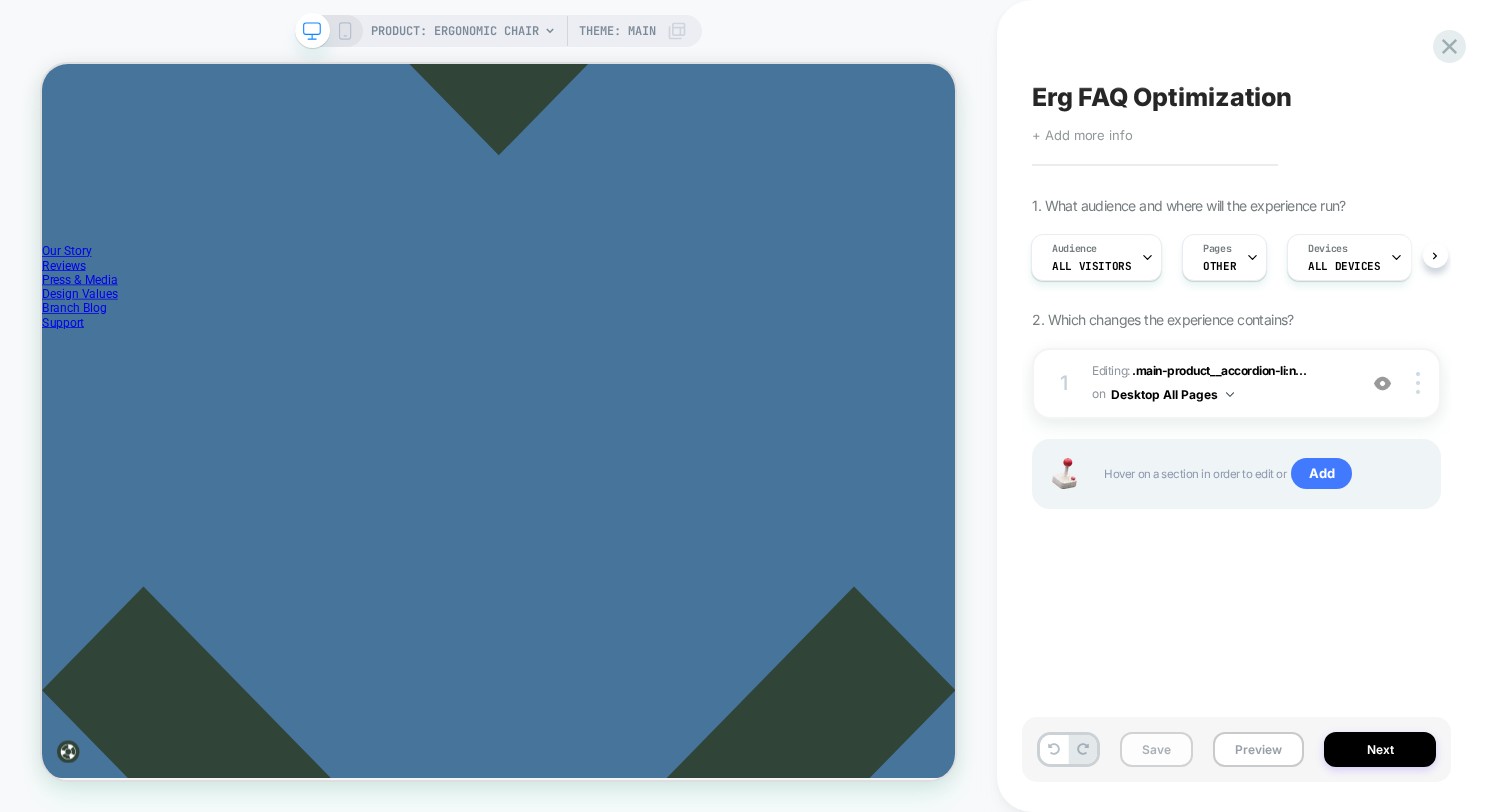 click on "Save" at bounding box center [1156, 749] 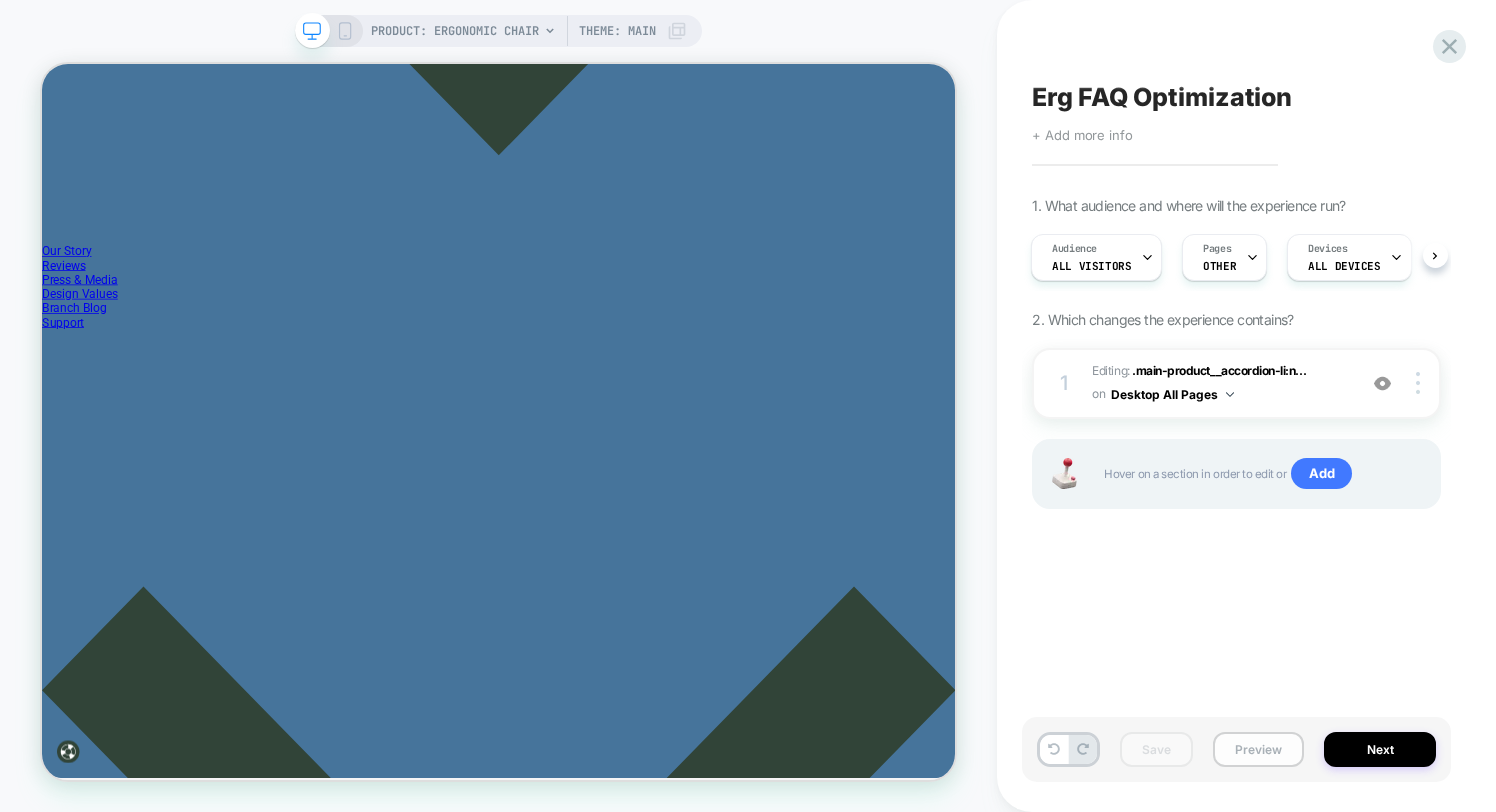click on "Preview" at bounding box center (1258, 749) 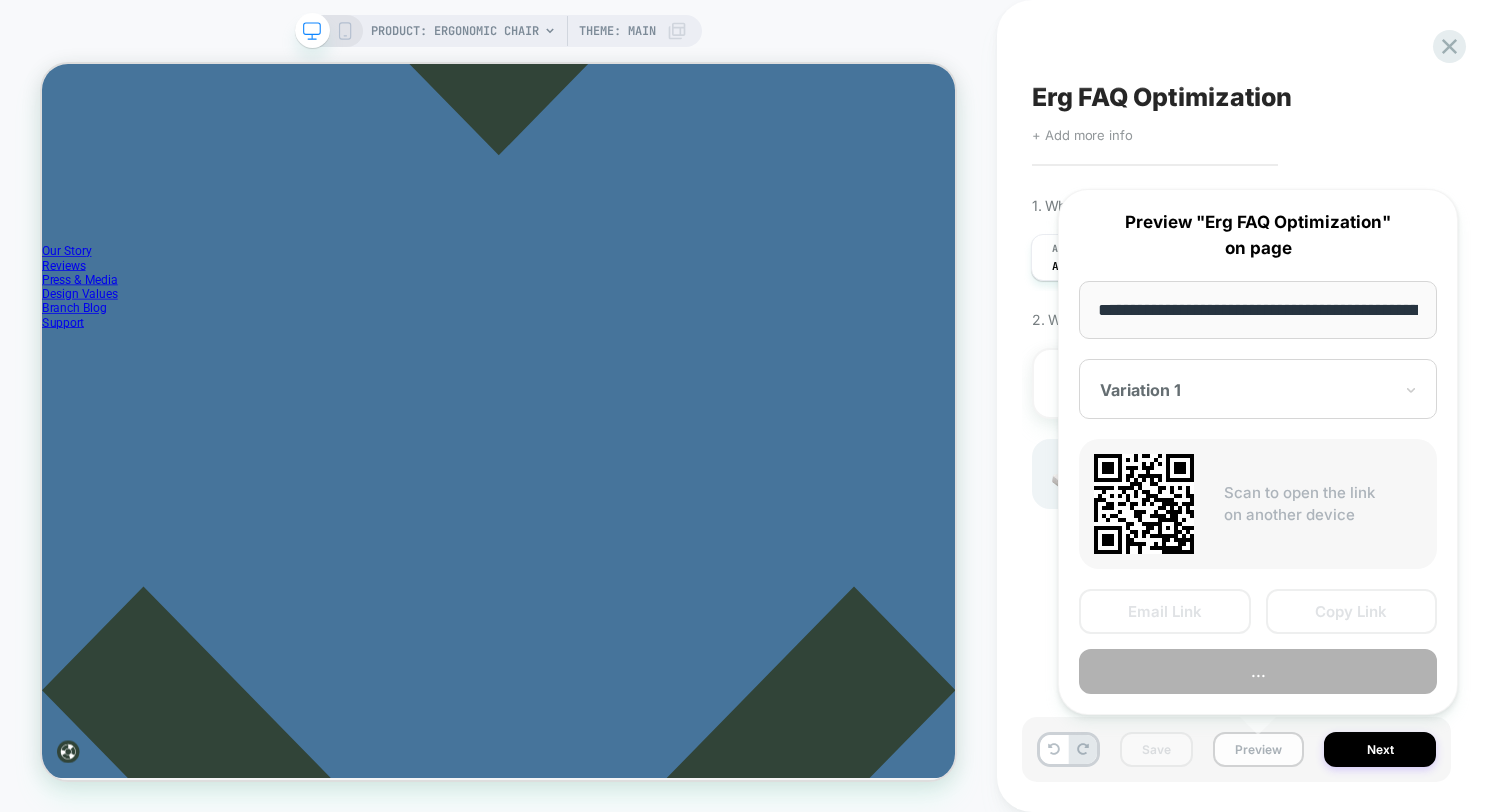 scroll, scrollTop: 0, scrollLeft: 311, axis: horizontal 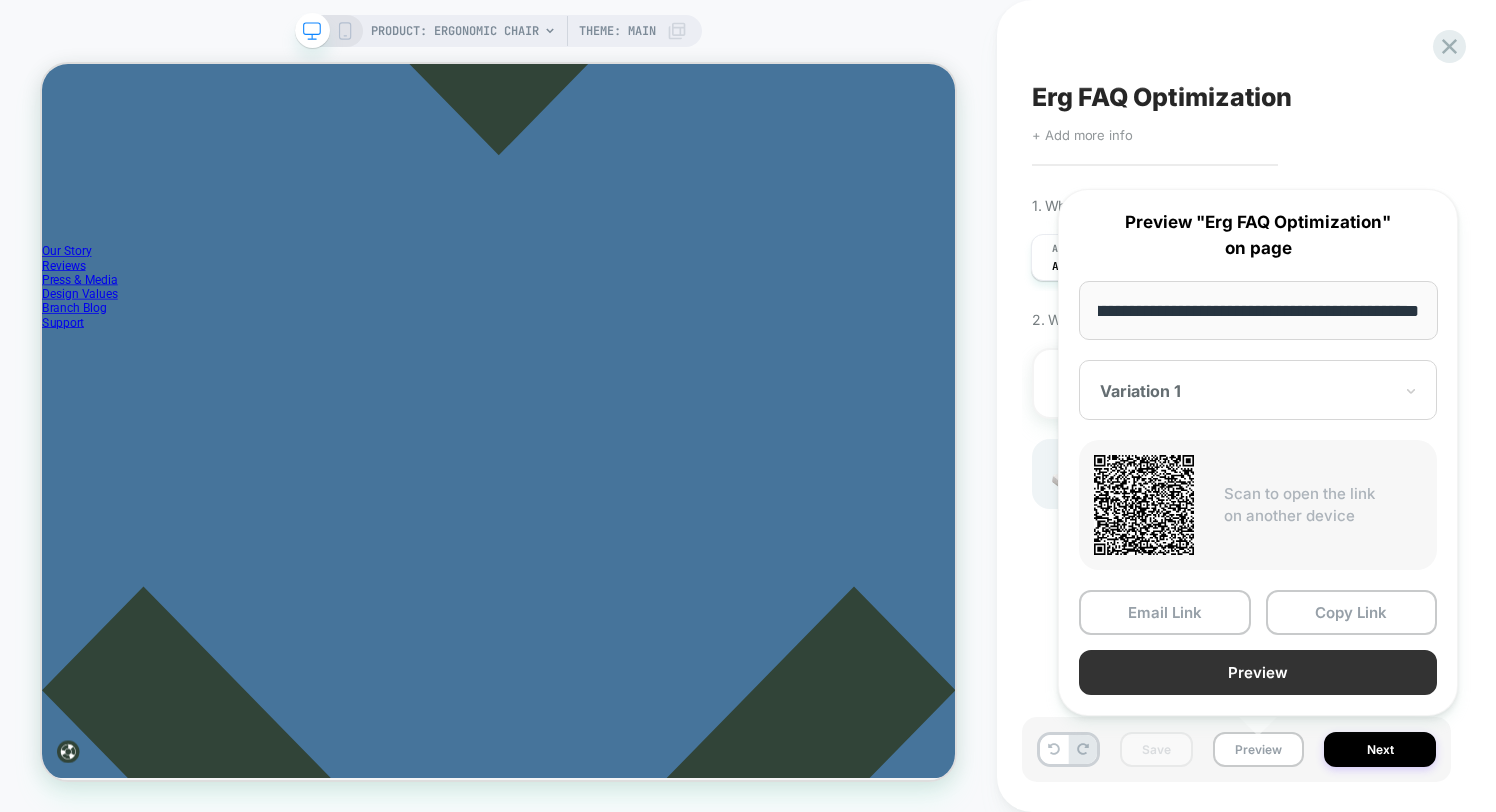 click on "Preview" at bounding box center (1258, 672) 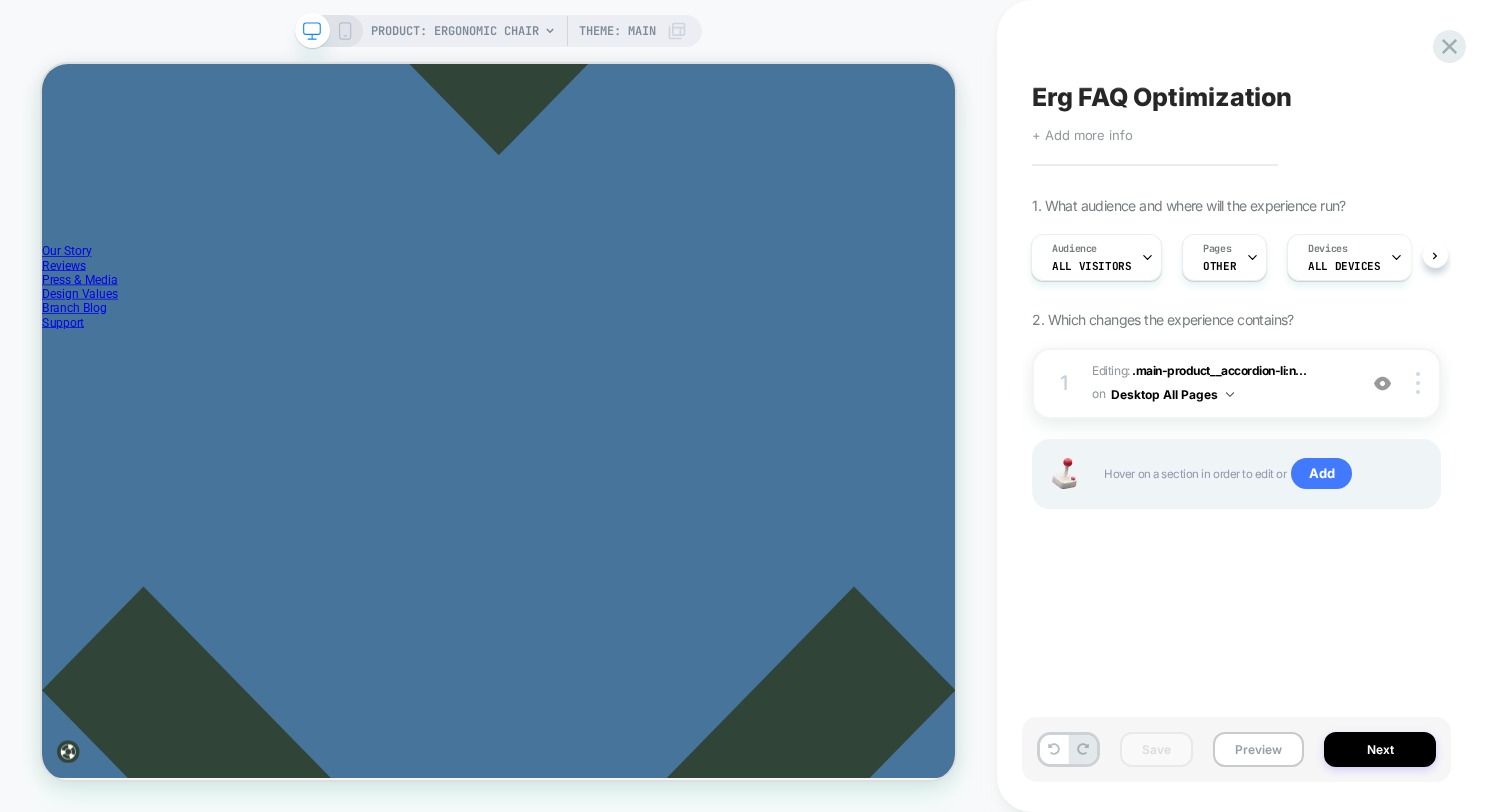 click 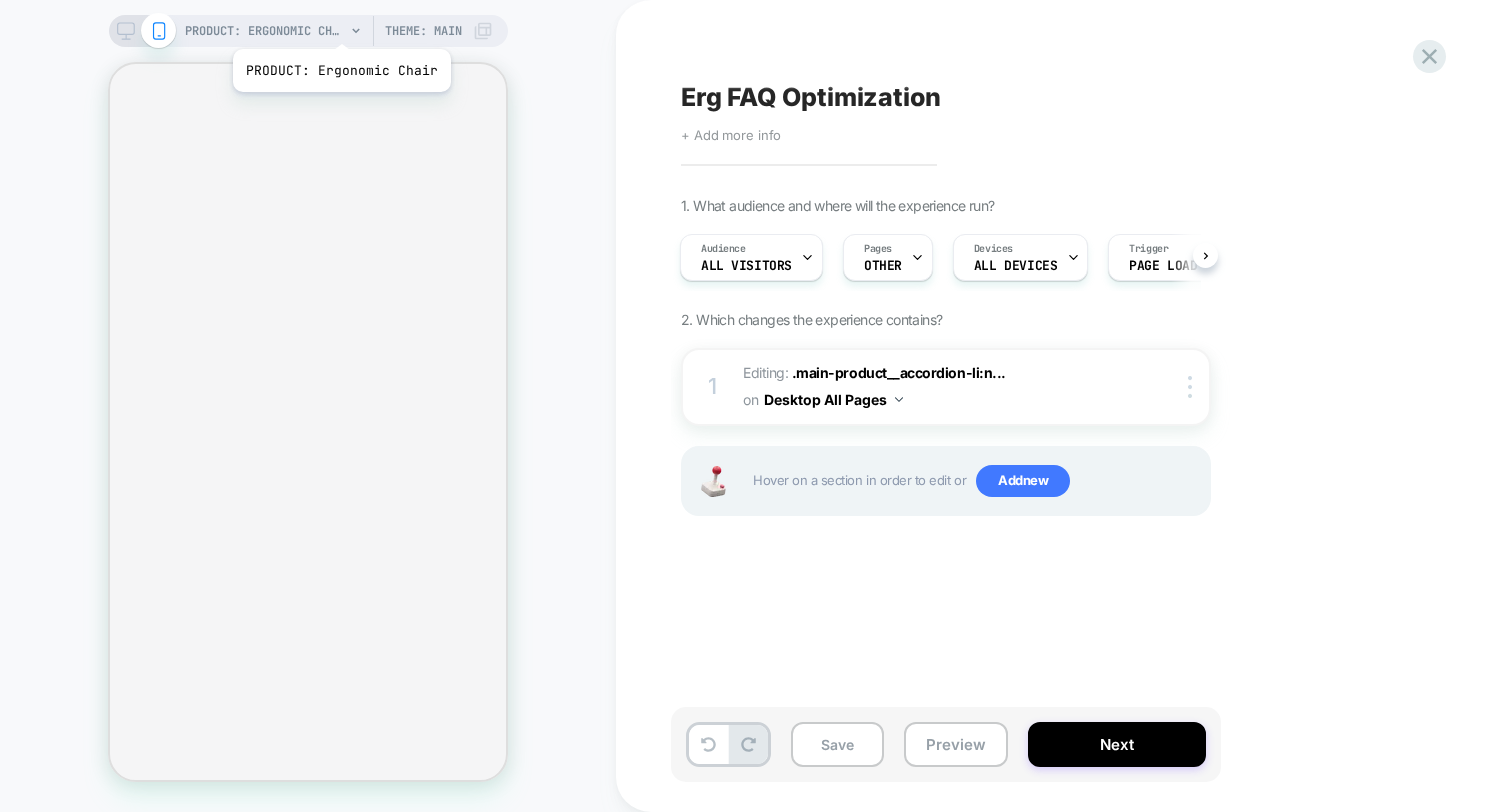 scroll, scrollTop: 0, scrollLeft: 0, axis: both 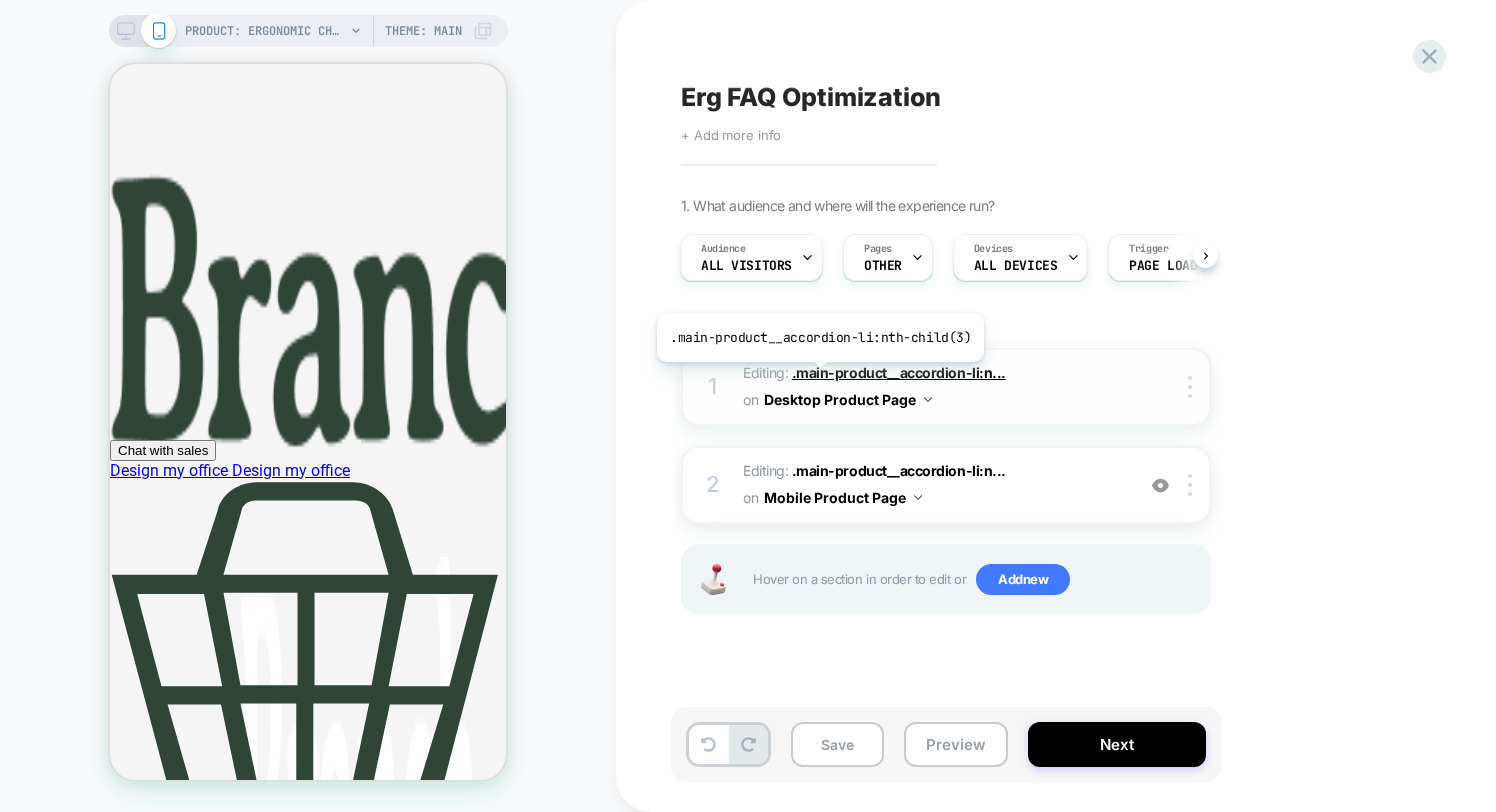 click on ".main-product__accordion-li:n..." at bounding box center [899, 372] 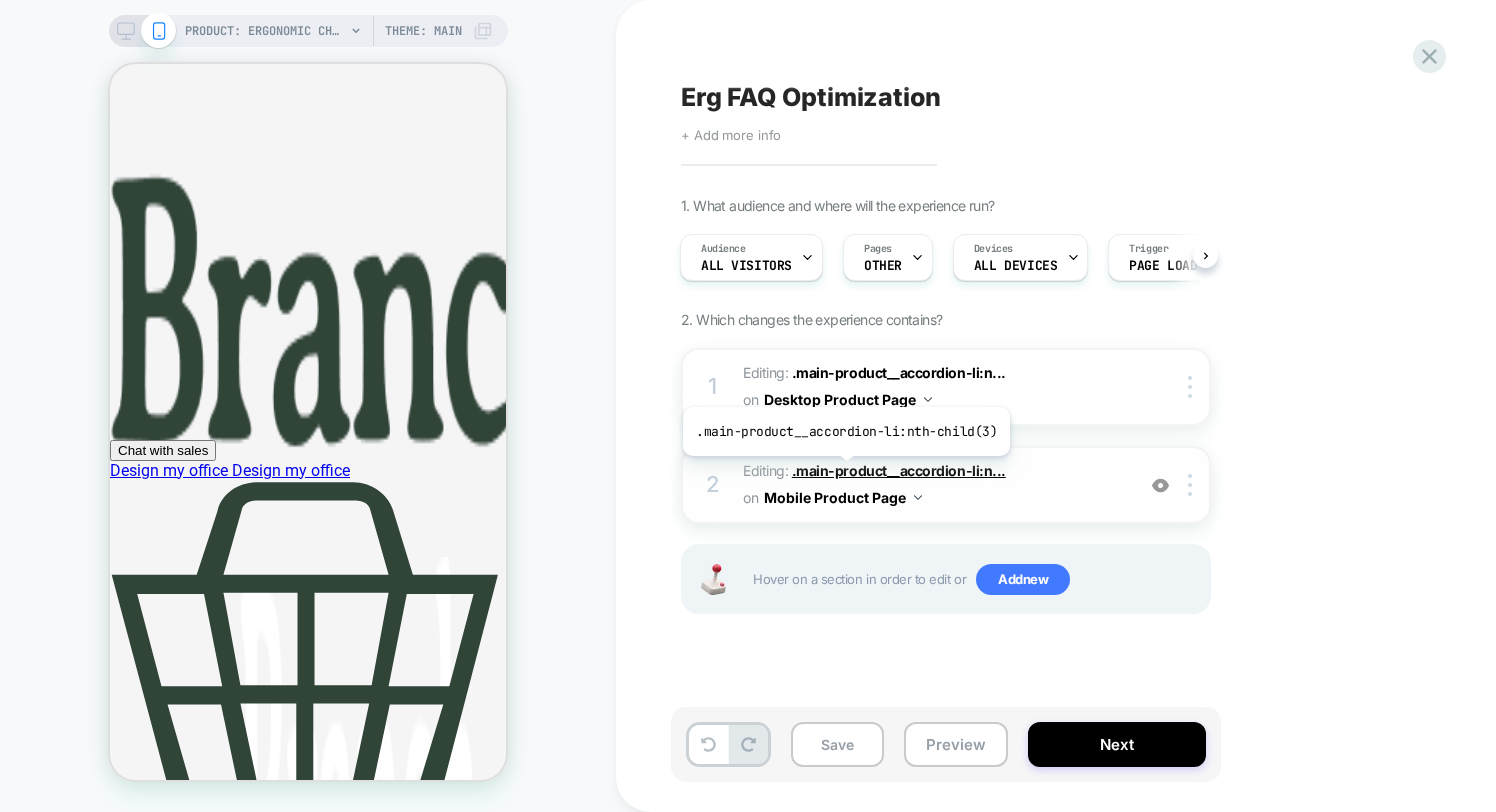 click on ".main-product__accordion-li:n..." at bounding box center (899, 470) 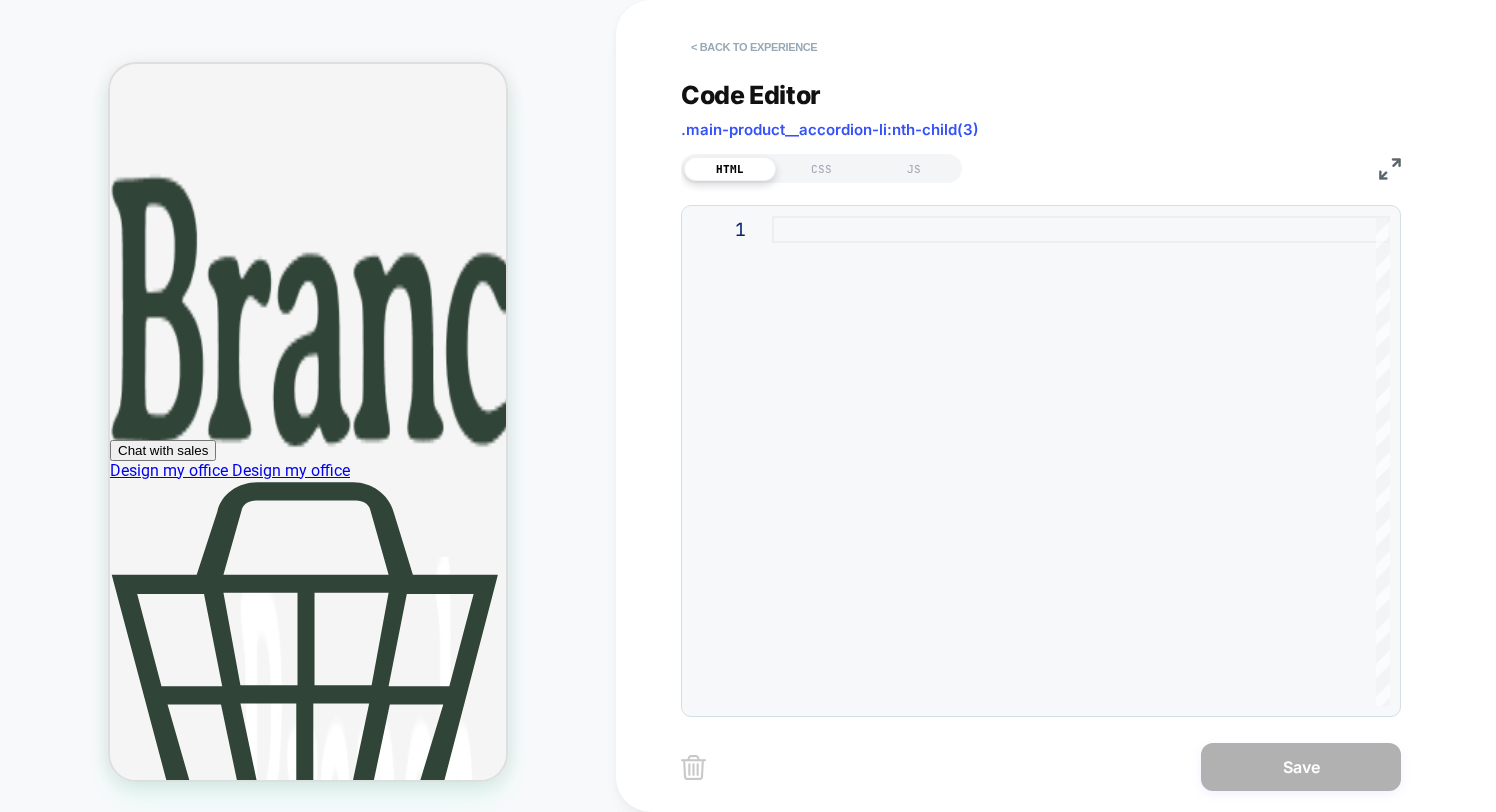 click on "< Back to experience" at bounding box center (754, 47) 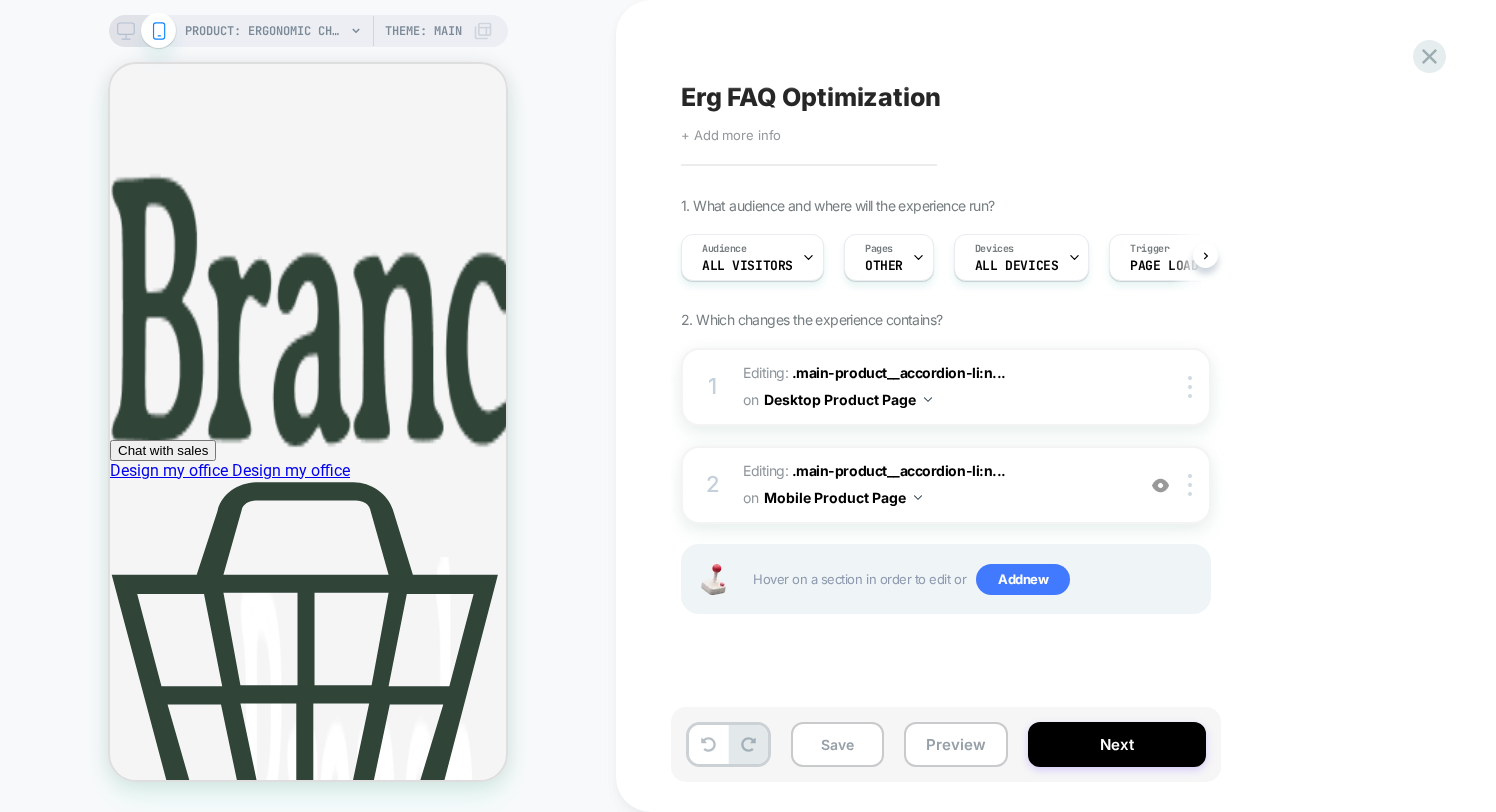 scroll, scrollTop: 0, scrollLeft: 1, axis: horizontal 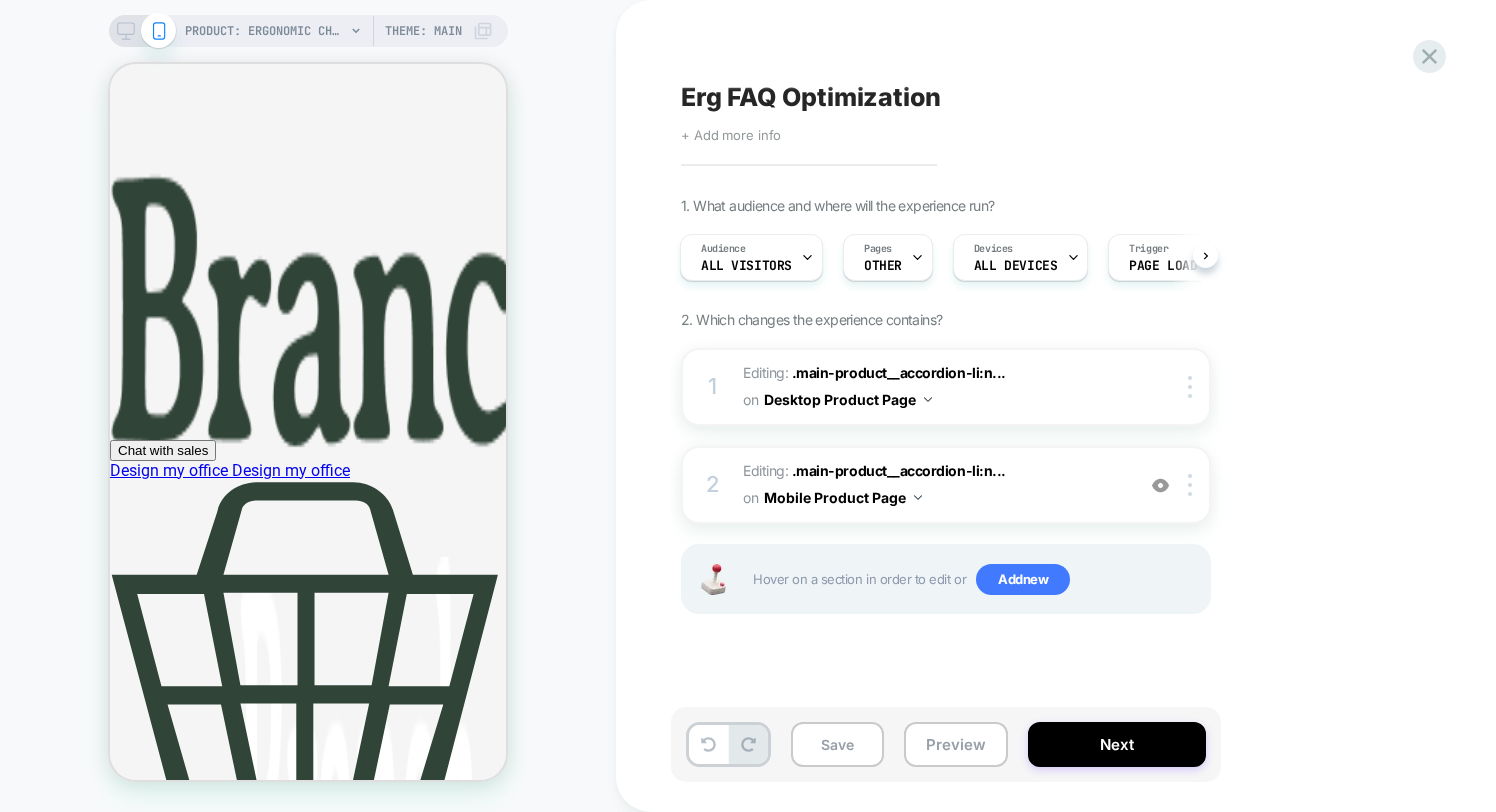 click 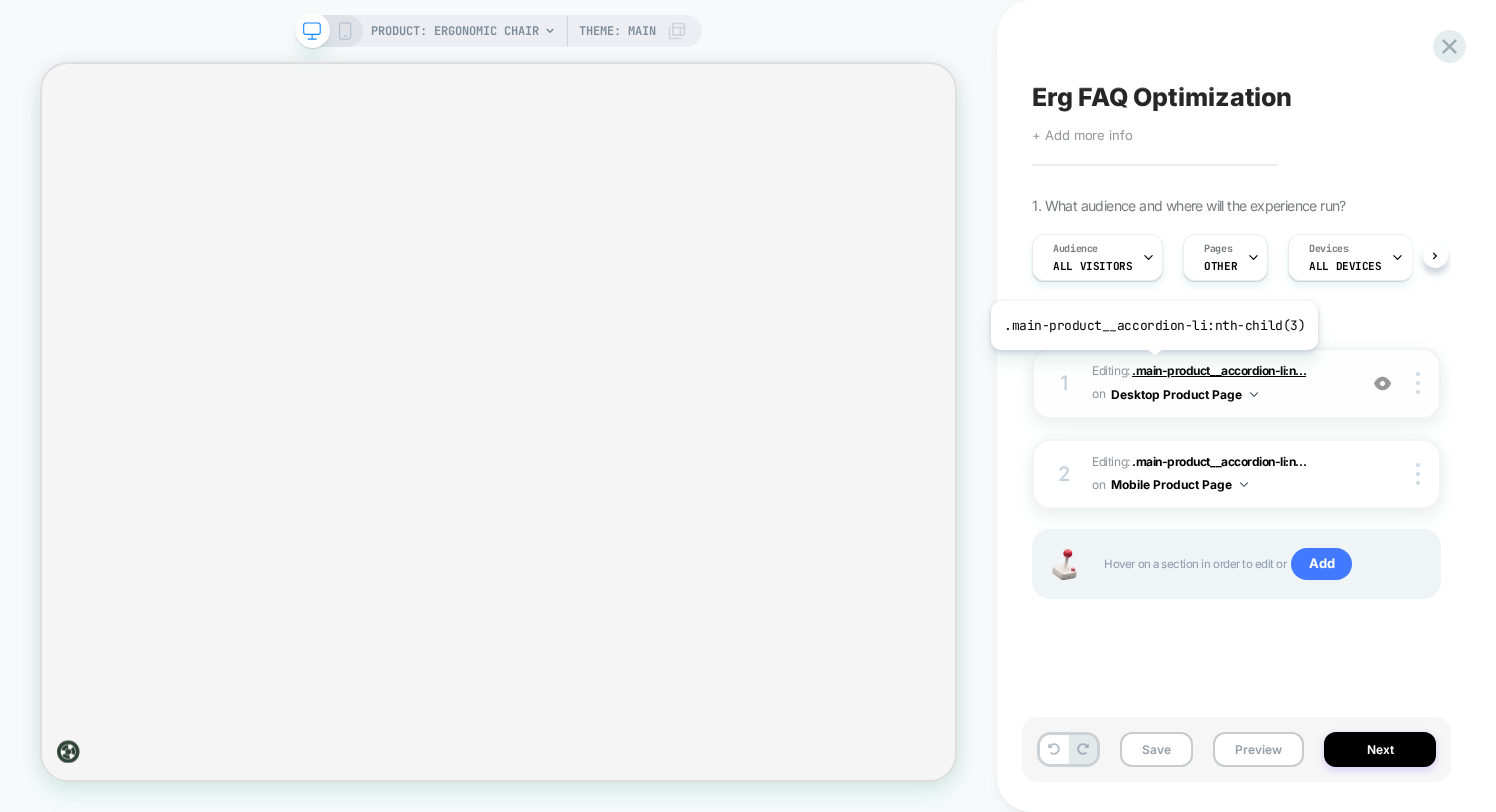 scroll, scrollTop: 0, scrollLeft: 1, axis: horizontal 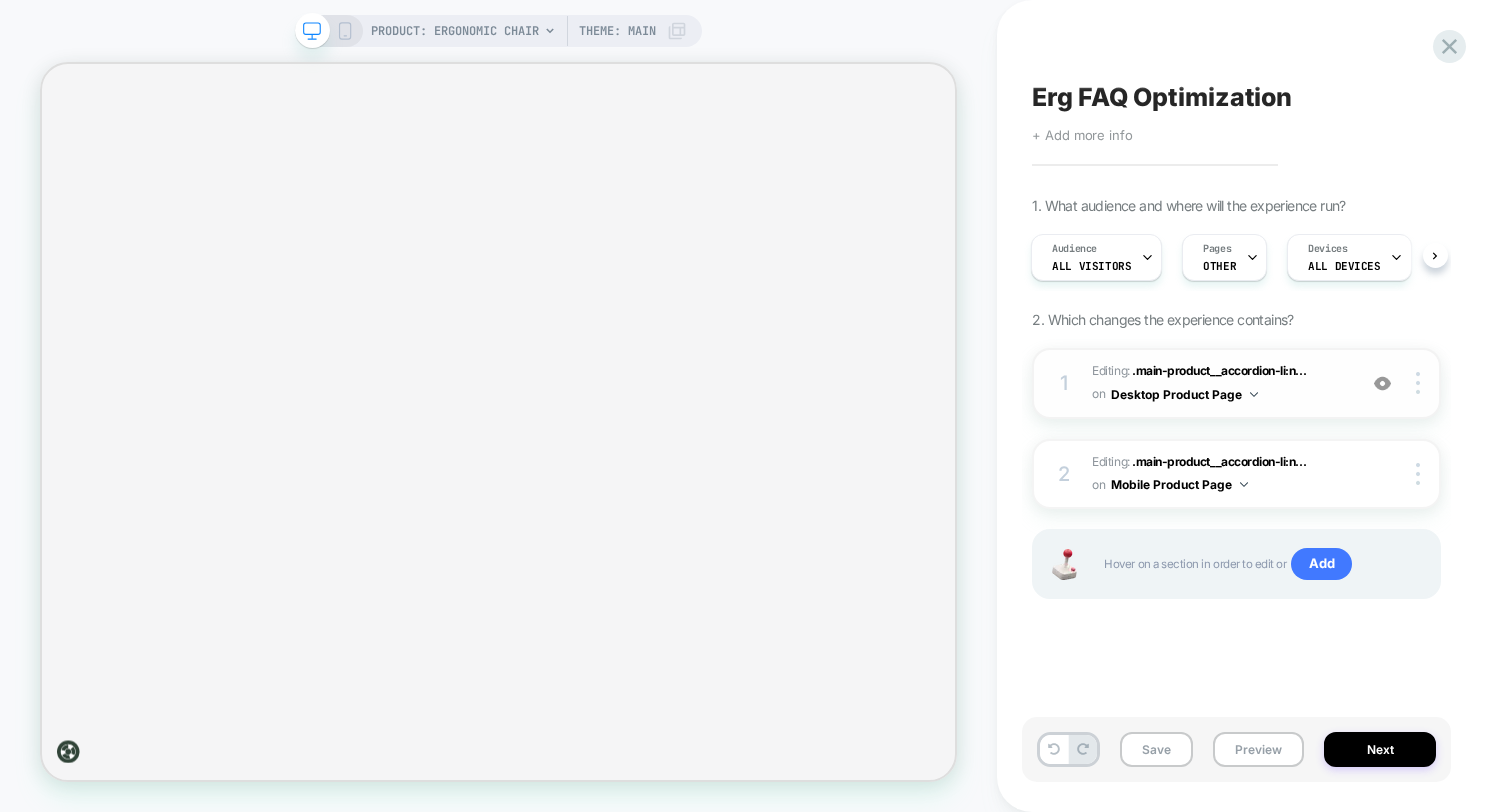 click on "Editing :   .main-product__accordion-li:n... .main-product__accordion-li:nth-child(3)   on Desktop Product Page" at bounding box center [1219, 383] 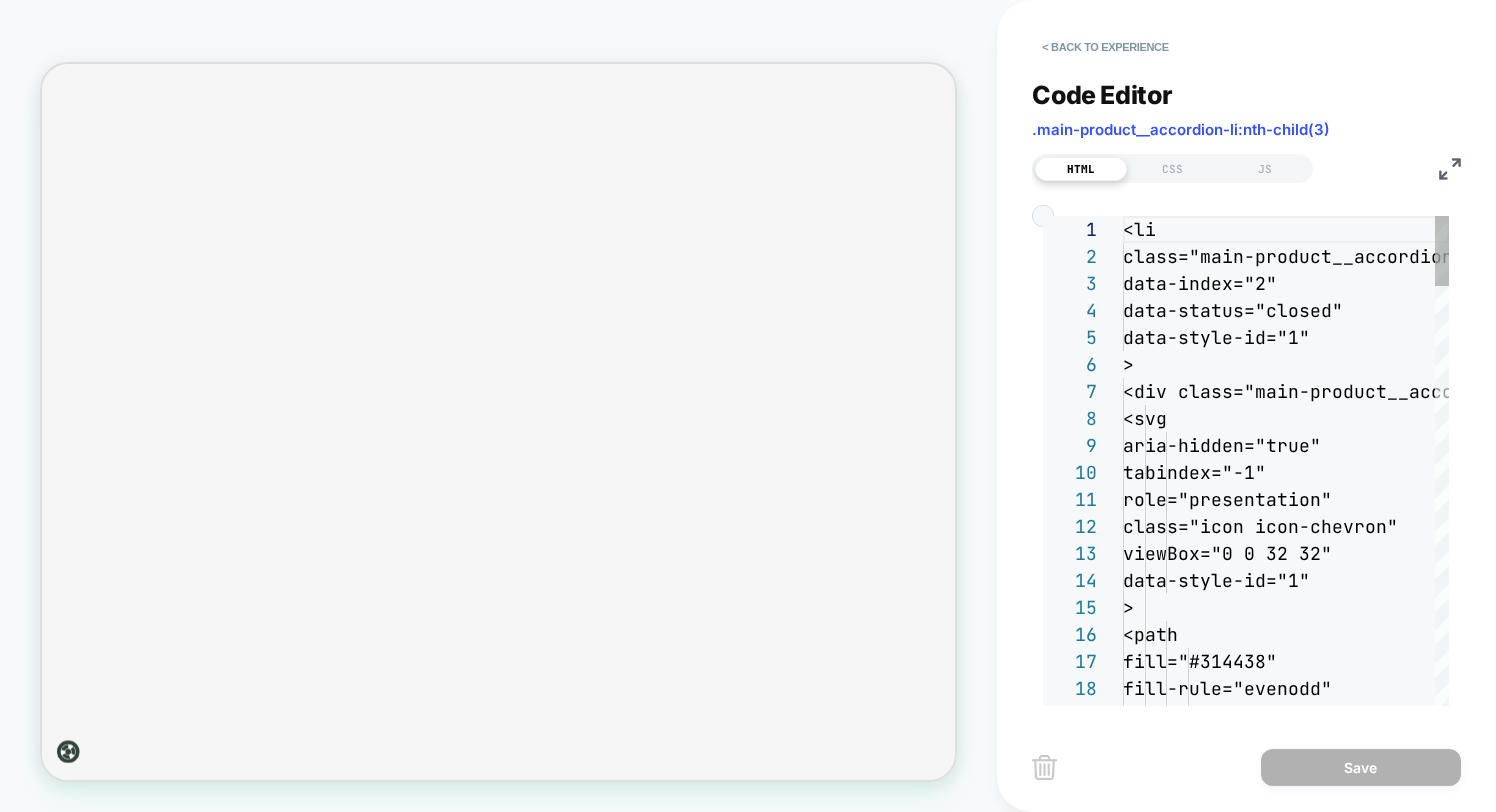 scroll, scrollTop: 270, scrollLeft: 0, axis: vertical 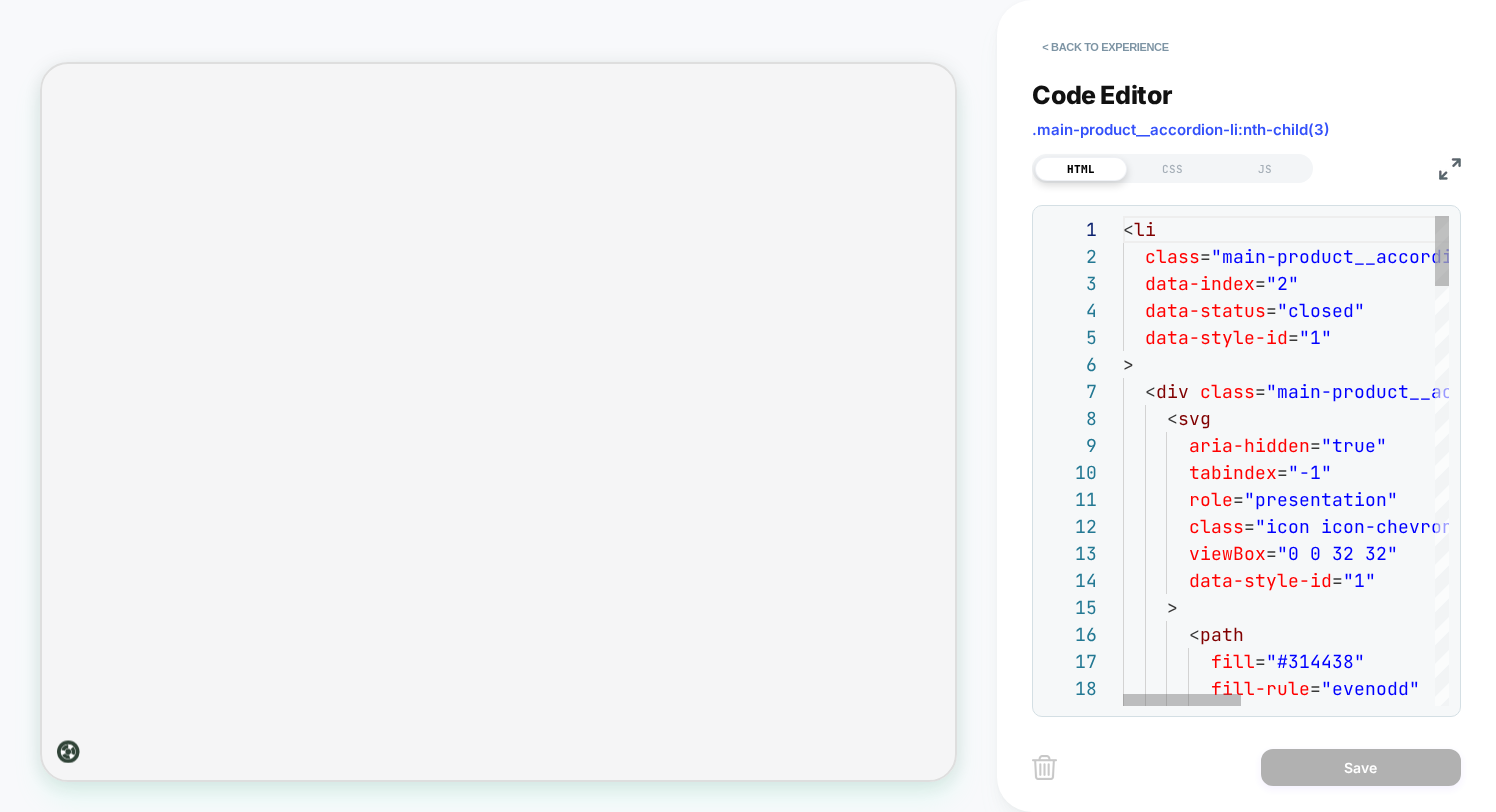 click on "< li    class = "main-product__accordion-li"    data-index = "2"    data-status = "closed"    data-style-id = "1" >    < div   class = "main-product__accordion-header-container"   data-style-id = "1" >      < svg        aria-hidden = "true"        tabindex = "-1"        role = "presentation"        class = "icon icon-chevron"        viewBox = "0 0 32 32"        data-style-id = "1"      >        < path          fill = "#314438"          fill-rule = "evenodd"          clip-rule = "evenodd"" at bounding box center (1551, 1919) 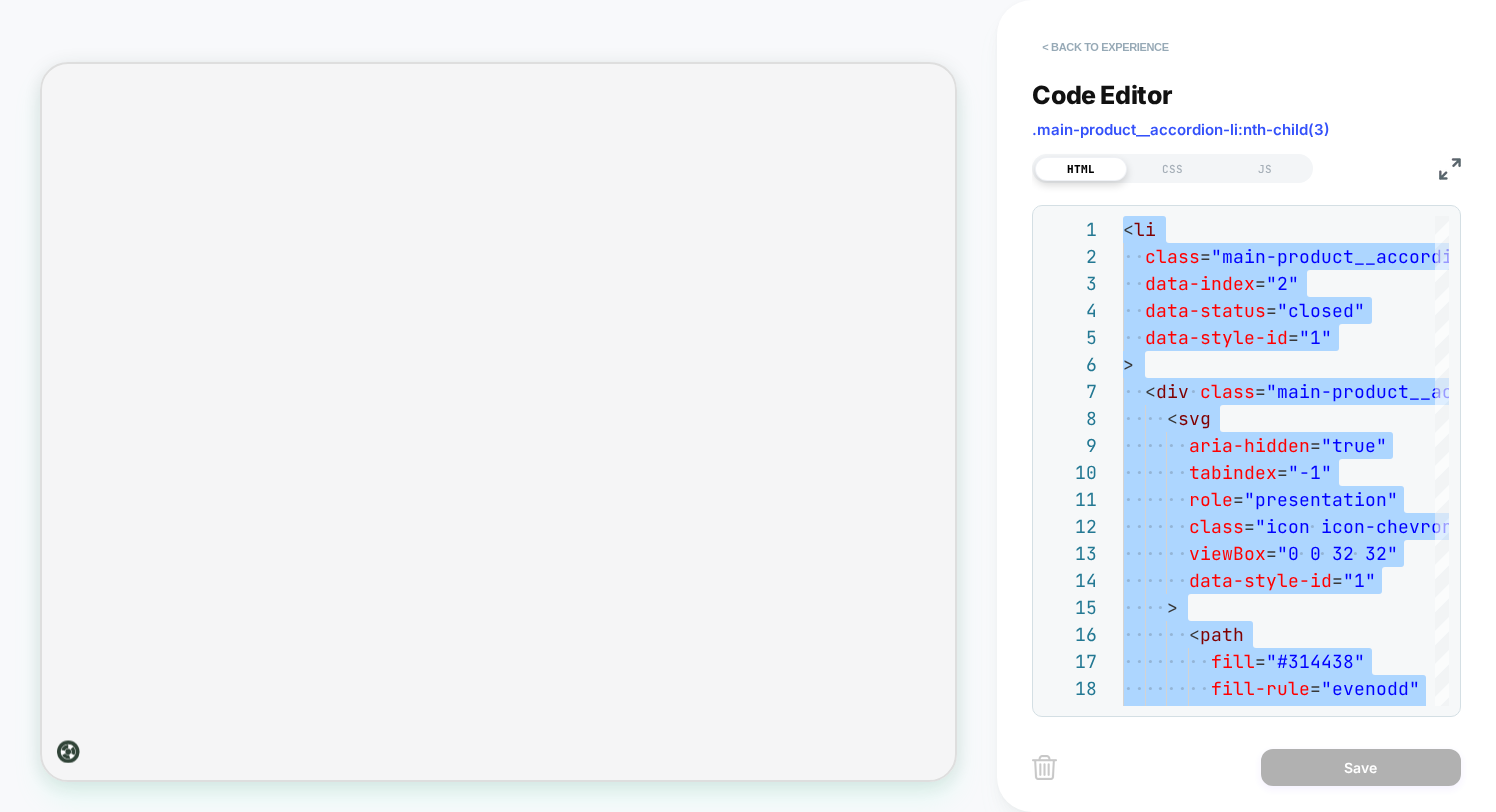 click on "< Back to experience" at bounding box center (1105, 47) 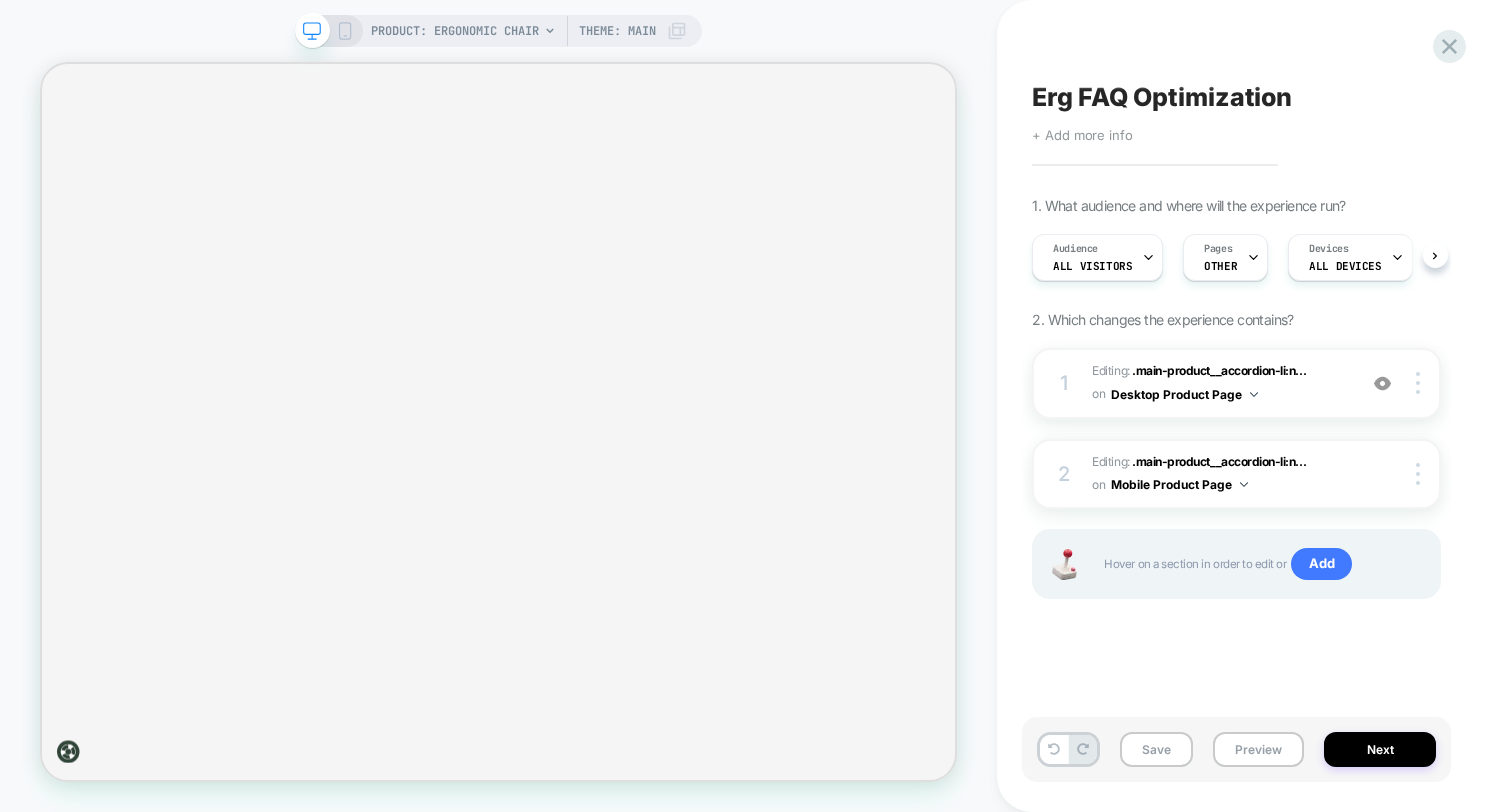 scroll, scrollTop: 0, scrollLeft: 1, axis: horizontal 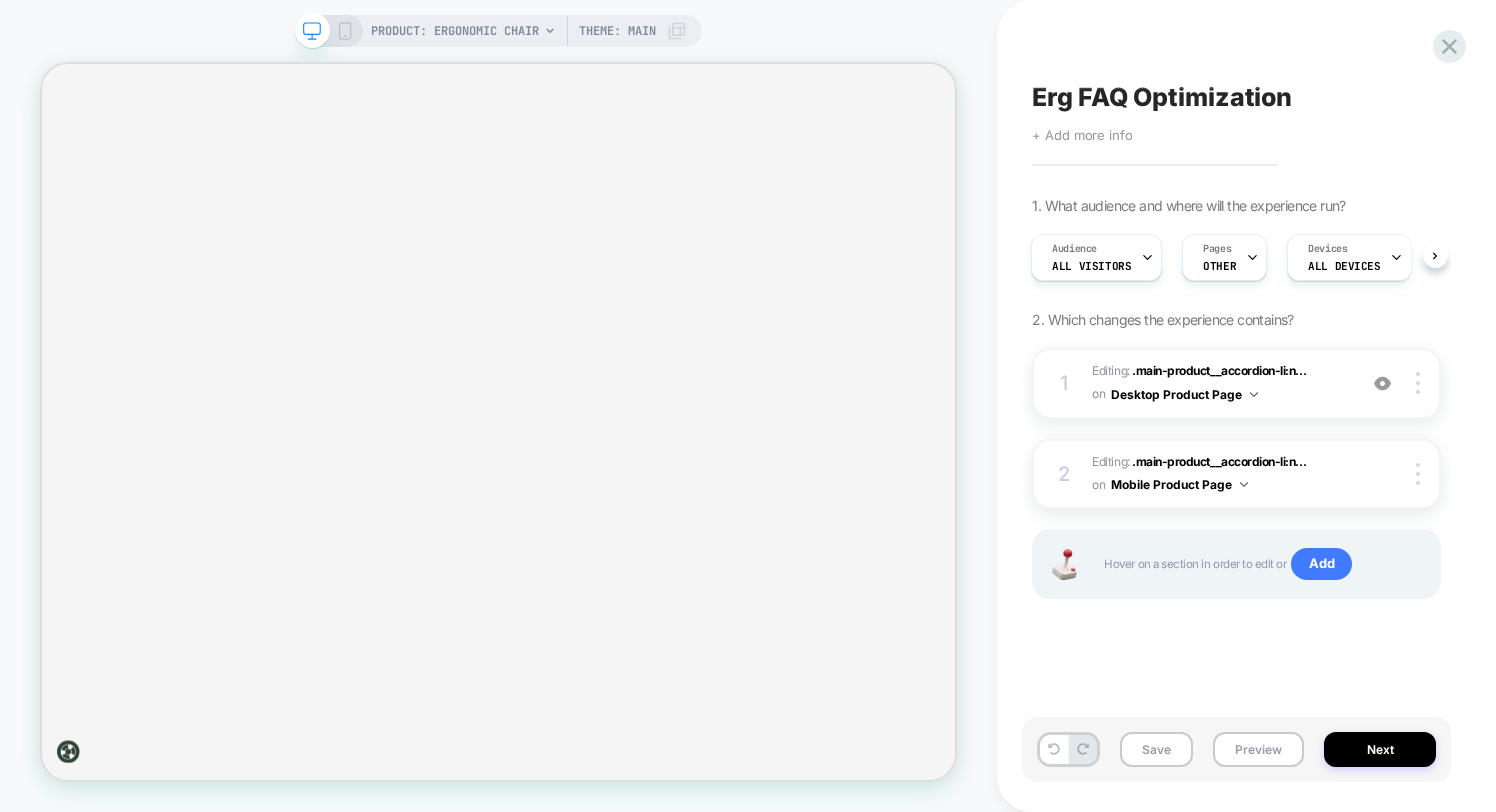 click 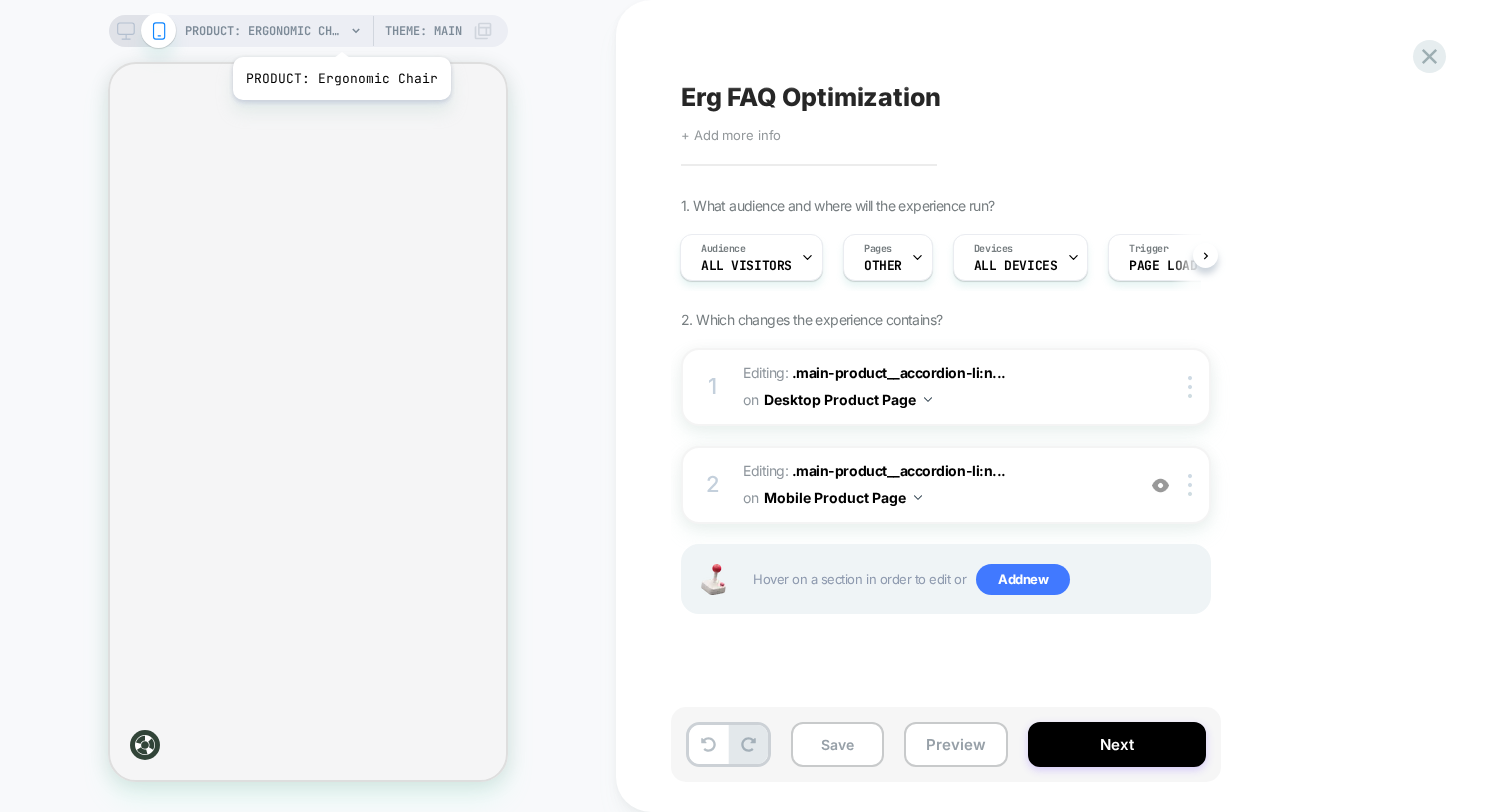 scroll, scrollTop: 0, scrollLeft: 0, axis: both 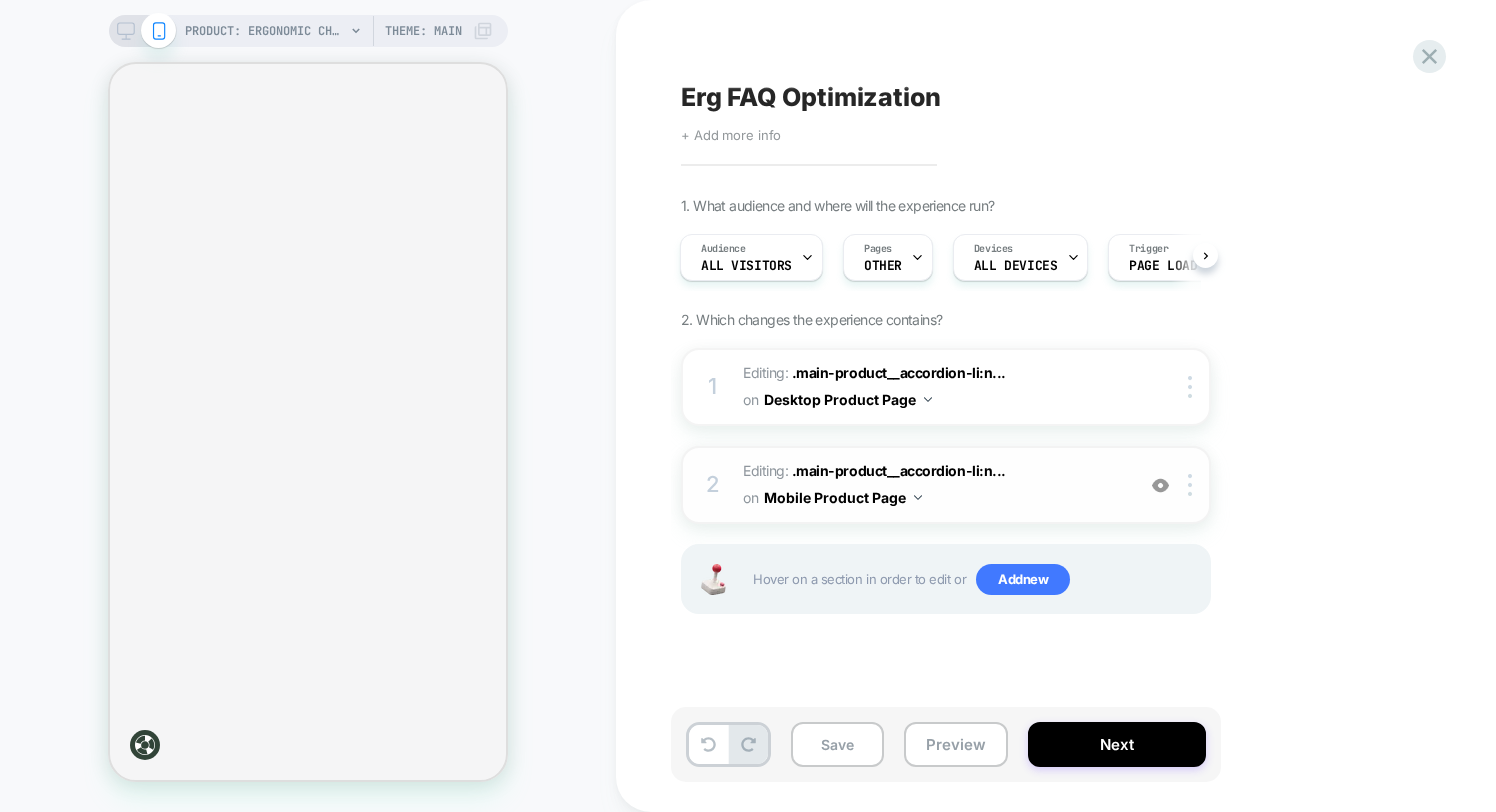 click on "Editing :   .main-product__accordion-li:n... .main-product__accordion-li:nth-child(3)   on Mobile Product Page" at bounding box center (933, 485) 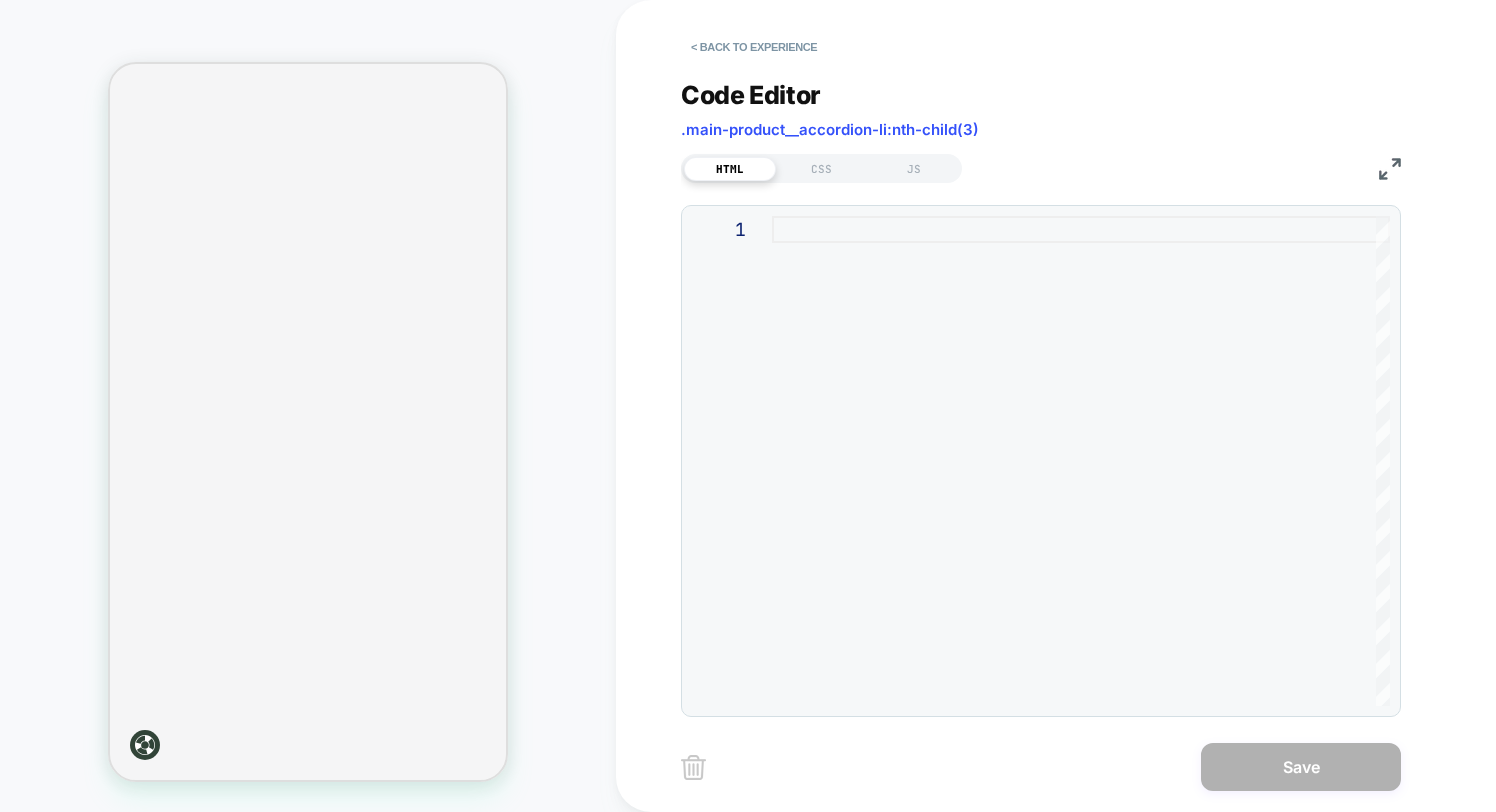 click at bounding box center (1081, 461) 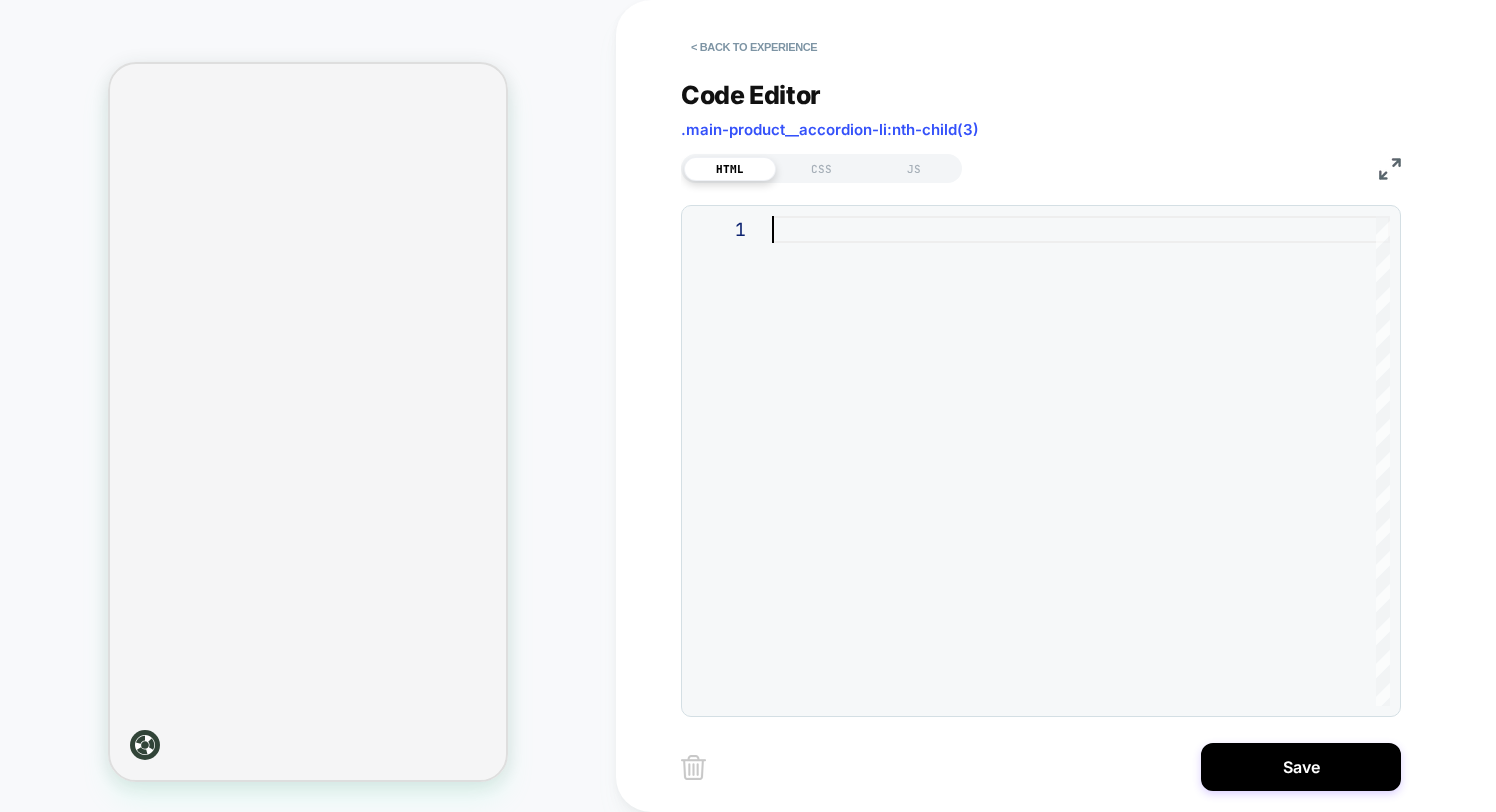 scroll, scrollTop: 216, scrollLeft: 0, axis: vertical 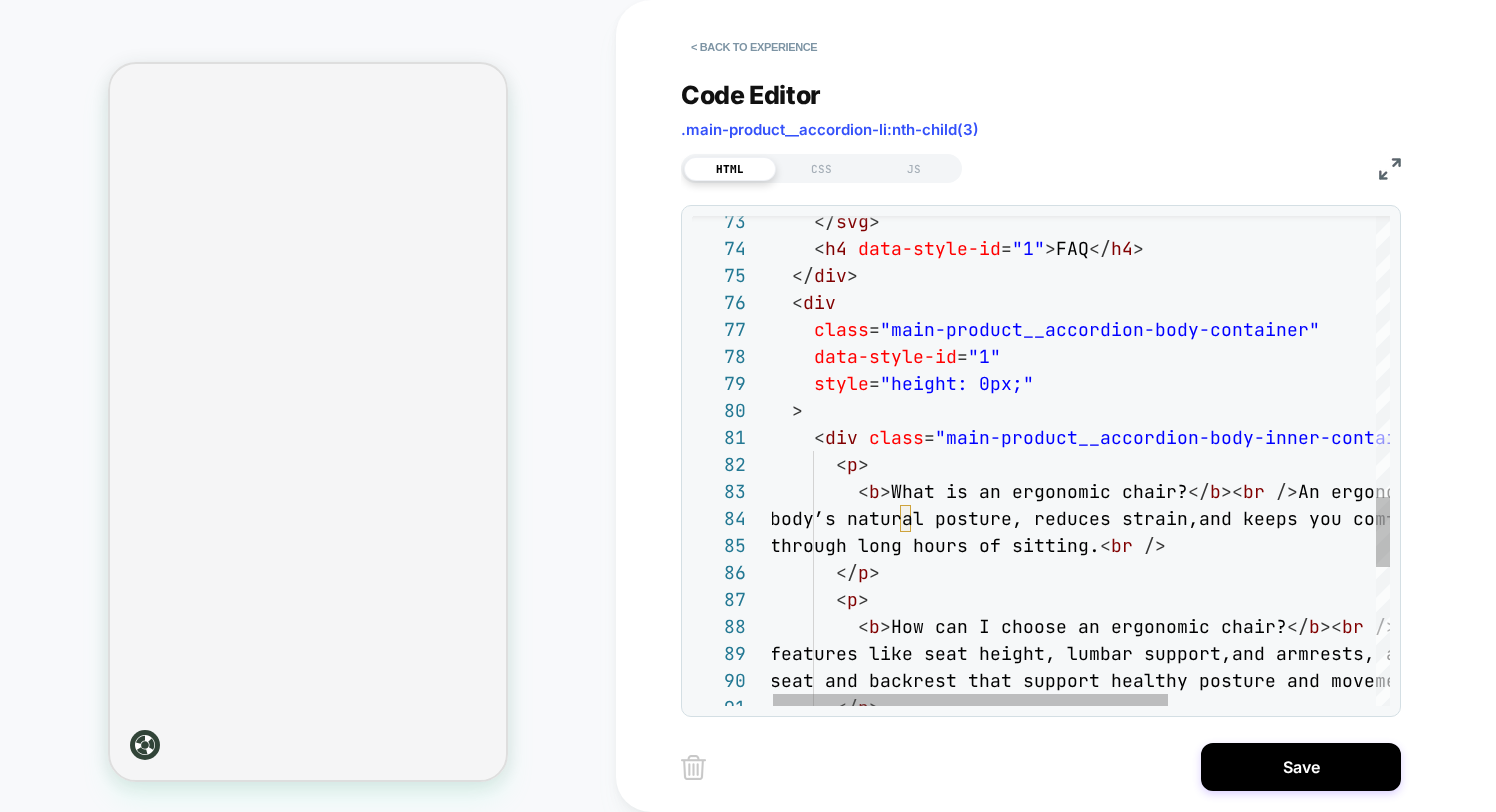 click on "</ p >         features like seat height, lumbar support,  and armrests, along with a         seat and backrest that support healthy pos ture and movement. < br   />        < p >          < b > How can I choose an ergonomic chair? </ b >< br   /> Look for adjustable         through long hours of sitting. < br   />        </ p >          < b > What is an ergonomic chair? </ b >< br   /> An ergonomic chair supports your         body’s natural posture, reduces strain,  and keeps you comfortable      < div   class = "main-product__accordion-body-inner-container"   data-style-id = "1" >        < p >    >      data-style-id = "1"      style = "height: 0px;"      class = "main-product__accordion-body-container"    < div    </ div >      < h4   data-style-id = "1" > FAQ </ h4 >      </ svg >" at bounding box center [1241, -33] 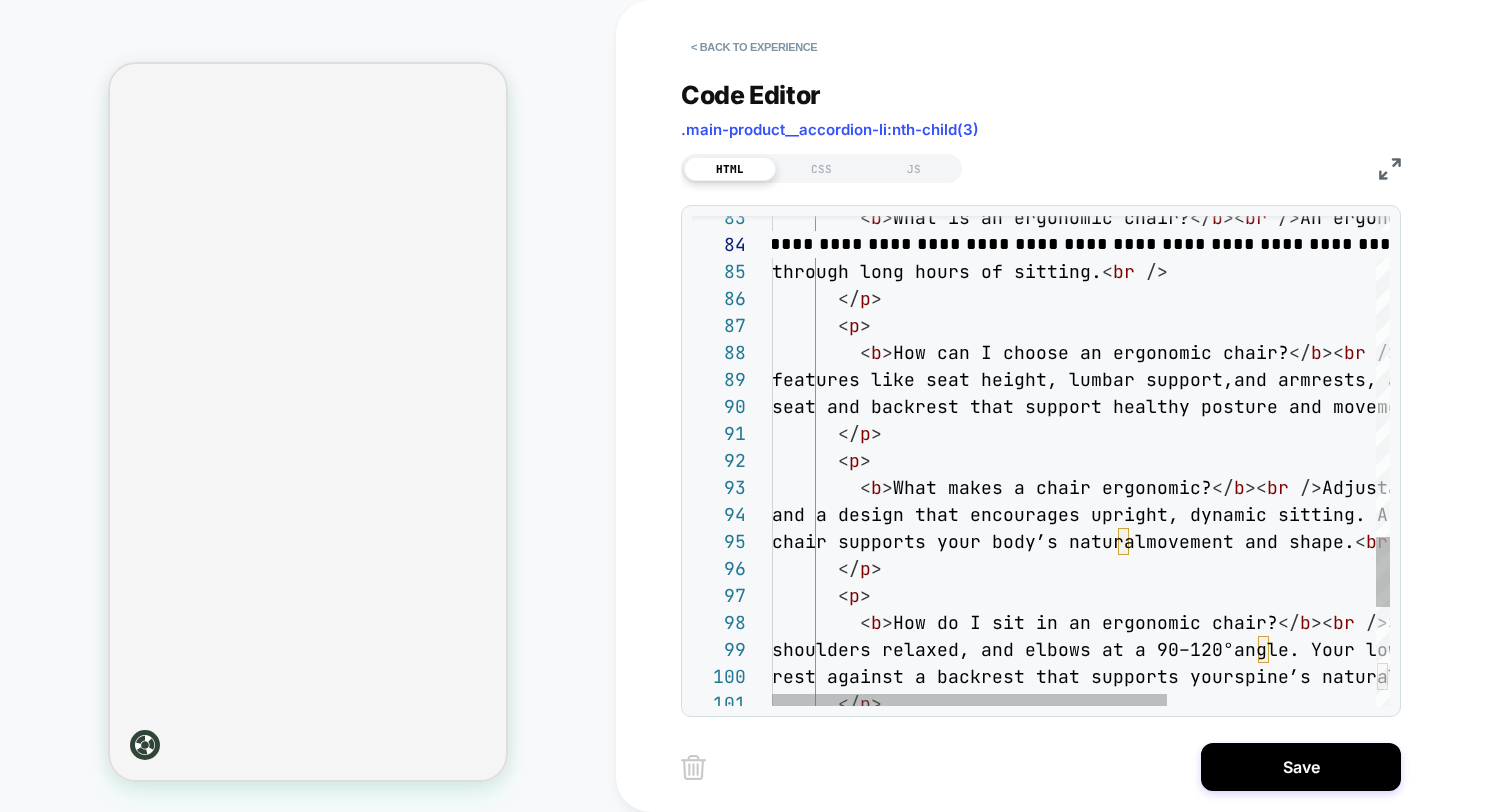 scroll, scrollTop: 81, scrollLeft: 0, axis: vertical 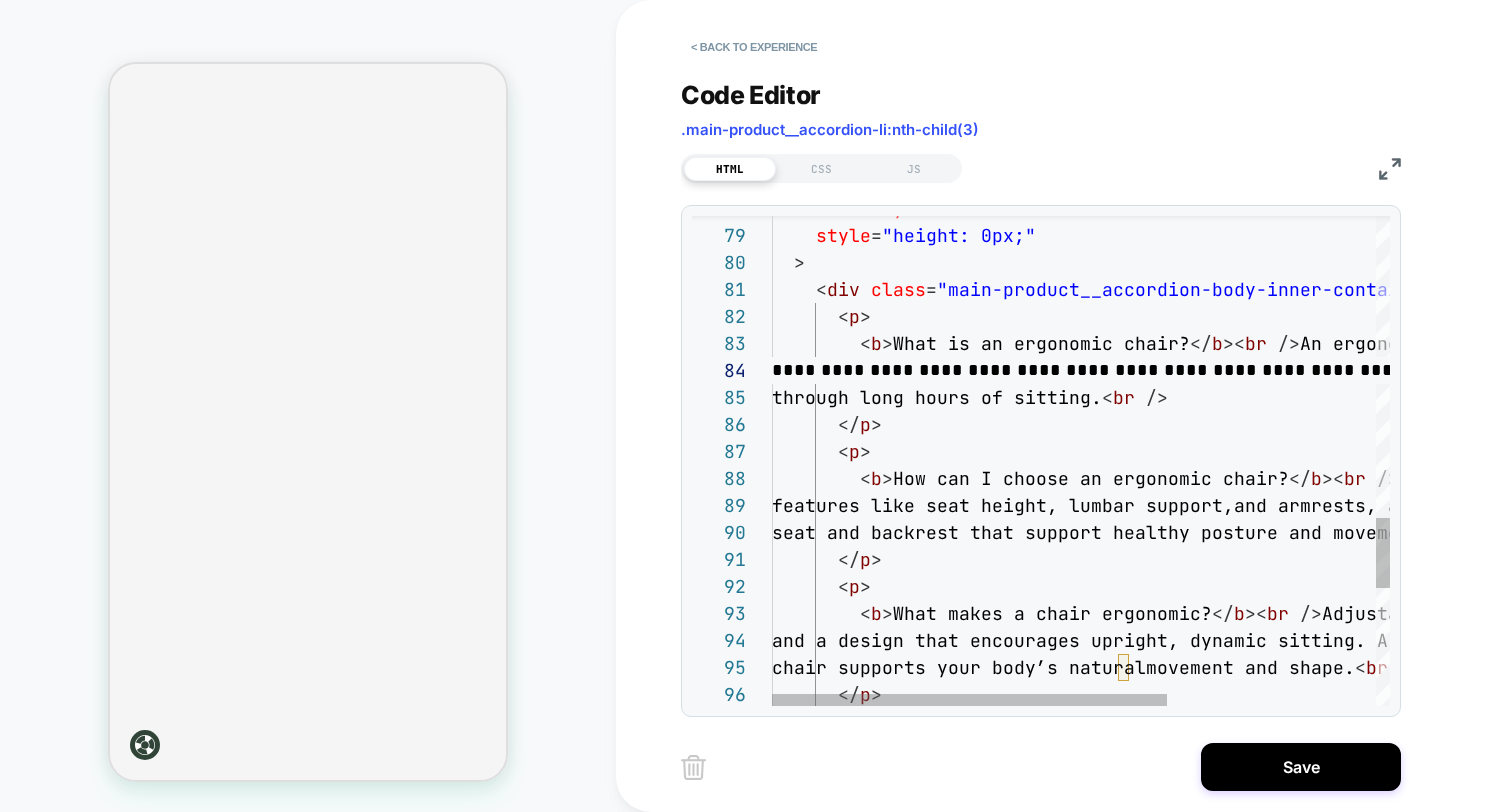 click on "</ p >         features like seat height, lumbar support,  and armrests, along with a         seat and backrest that support healthy pos ture and movement. < br   />        < p >          < b > How can I choose an ergonomic chair? </ b >< br   /> Look for adjustable        </ p >        < p >          < b > What makes a chair ergonomic? </ b >< br   /> Adjustability, lumbar support,         and a design that encourages upright, dyna mic sitting. A good ergonomic         chair supports your body’s natural  movement and shape. < br   />        </ p >         through long hours of sitting. < br   />         body's natural posture, reduces strain, an d keeps you comfortable          < b > What is an ergonomic chair? </ b >< br   /> An ergonomic chair supports your        < p >      < div   class =   data-style-id = "1"" at bounding box center (1243, -181) 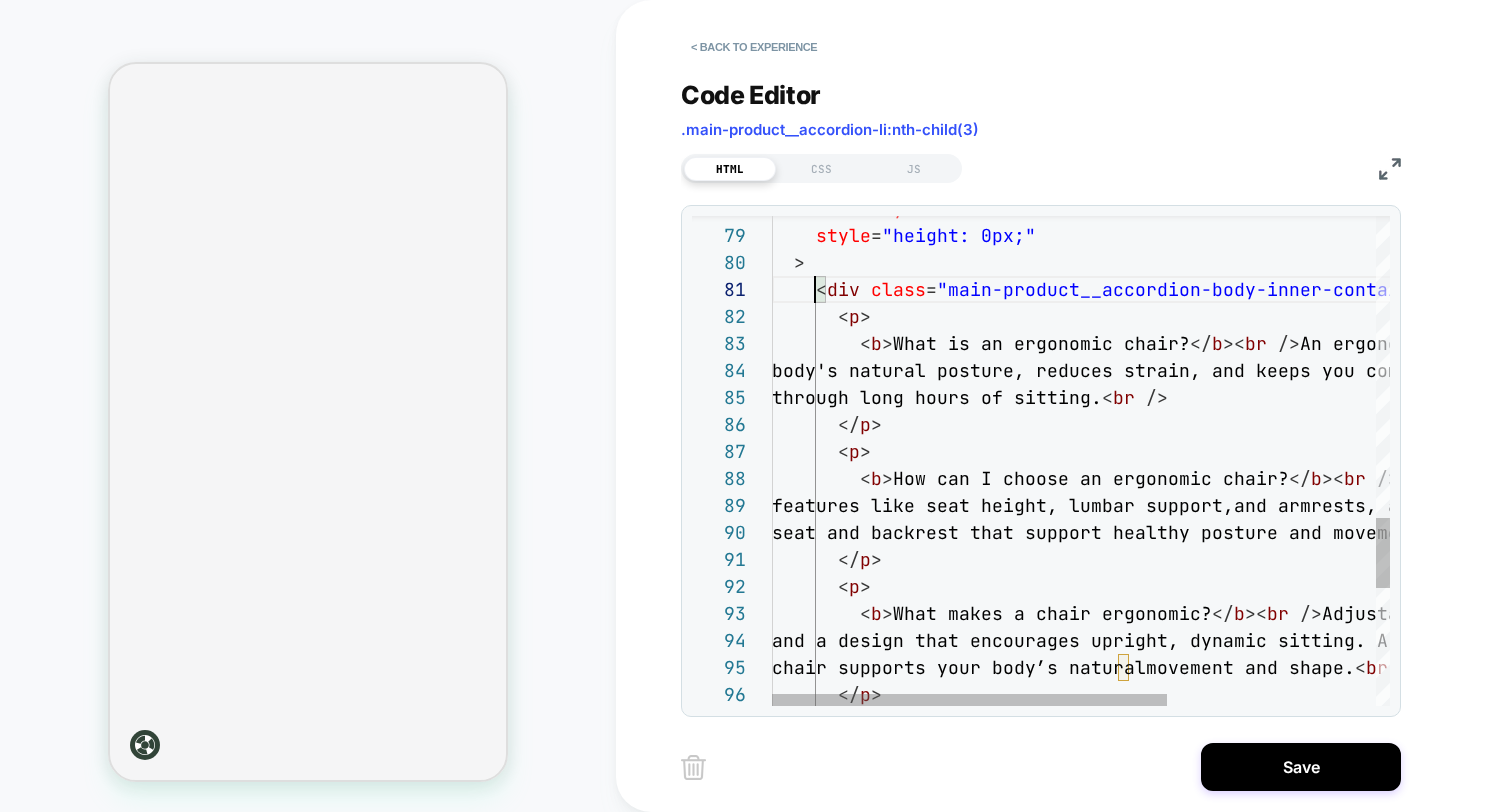 scroll, scrollTop: 0, scrollLeft: 43, axis: horizontal 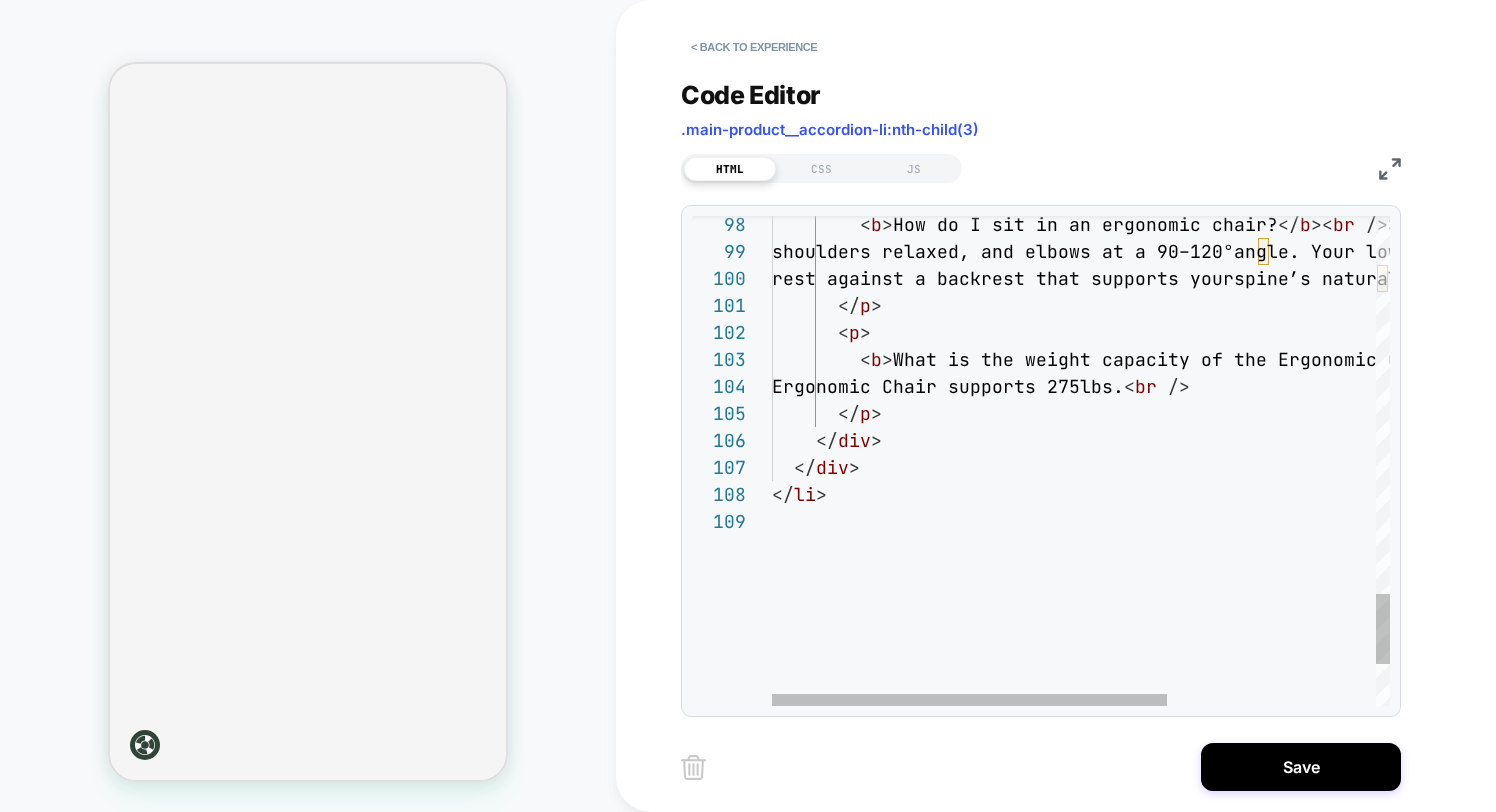 click on "< b > How do I sit in an ergonomic chair? </ b >< br   /> Sit with feet flat,         shoulders relaxed, and elbows at a 90–120°  angle. Your lower back should         rest against a backrest that supports your  spine’s natural S-curve. < br   />        </ p >        < p >          < b > What is the weight capacity of the Ergonomic Chair ? </ b >< br   /> The         Ergonomic Chair supports 275lbs. < br   />        </ p >      </ div >    </ div > </ li >" at bounding box center (1243, -705) 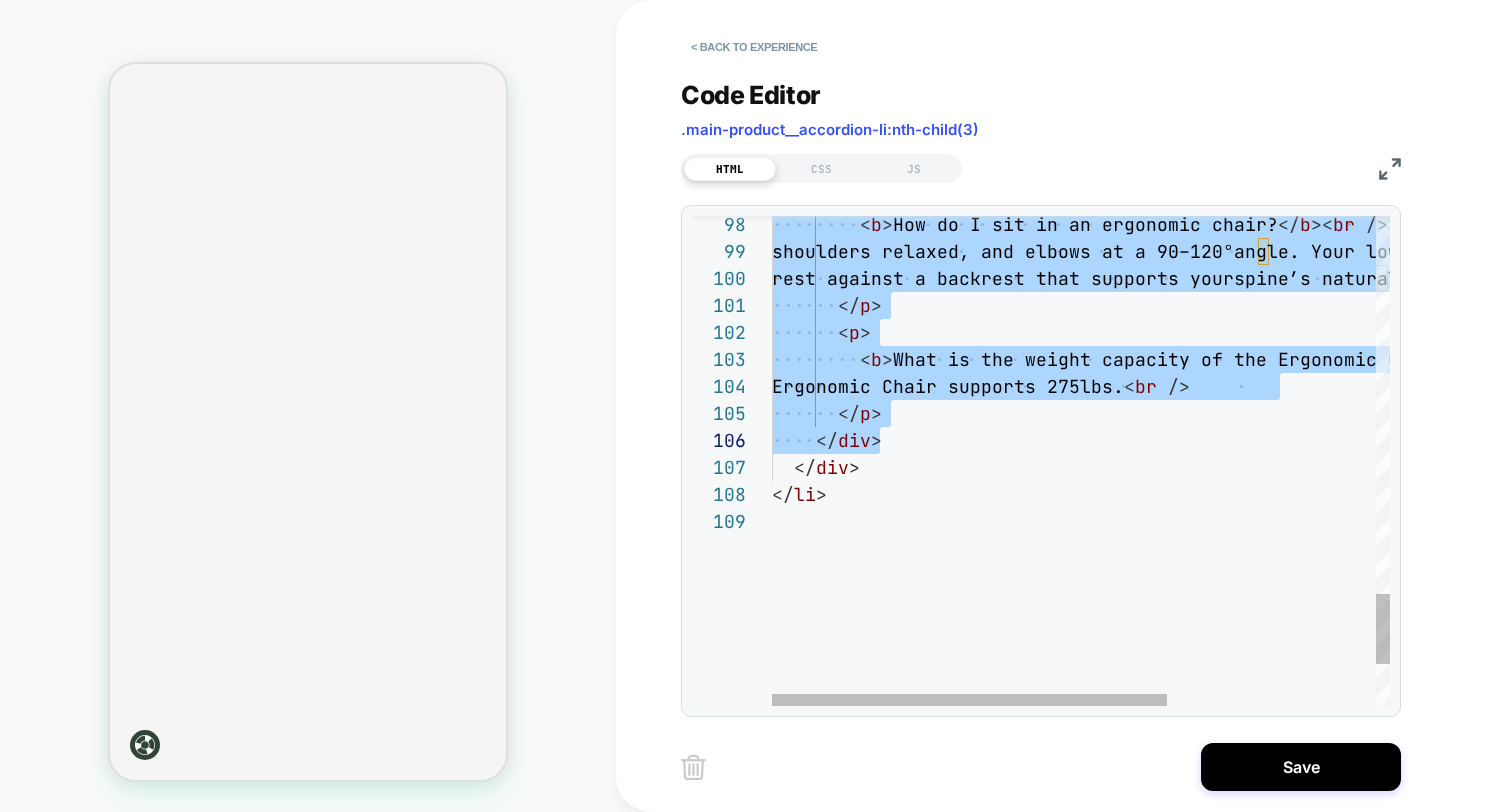 scroll, scrollTop: 135, scrollLeft: 108, axis: both 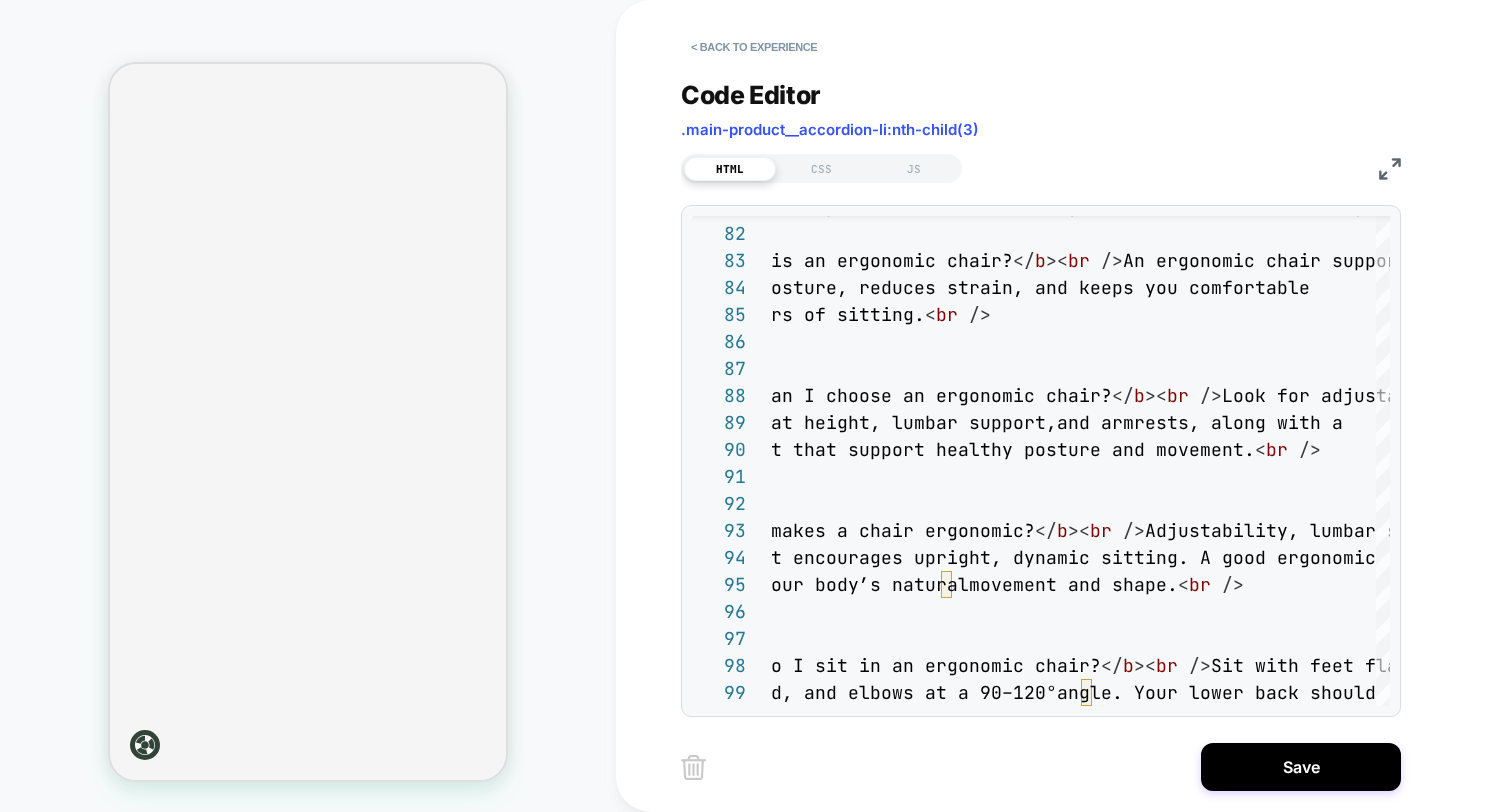 click at bounding box center (1390, 169) 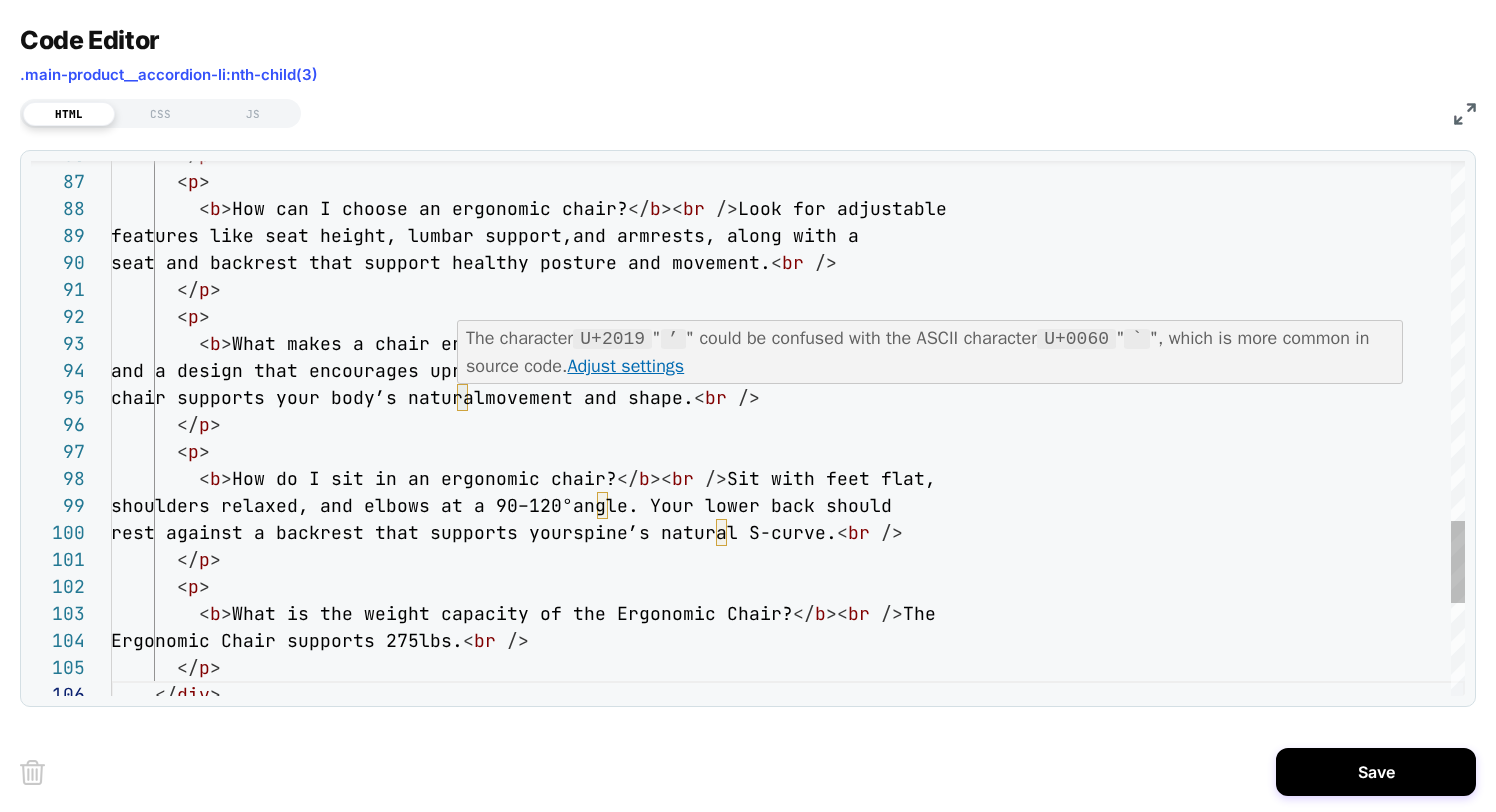 click on "< b > What makes a chair ergonomic? </ b >< br   /> Adjustability, lumbar support,        < p >         features like seat height, lumbar support,  and armrests, along with a         seat and backrest that support healthy pos ture and movement. < br   />        </ p >          < b > How can I choose an ergonomic chair? </ b >< br   /> Look for adjustable        < p >        </ p >         and a design that encourages upright, dyna mic sitting. A good ergonomic         chair supports your body’s natural  movement and shape. < br   />        </ p >        < p >          < b > How do I sit in an ergonomic chair? </ b >< br   /> Sit with feet flat,         shoulders relaxed, and elbows at a 90–120°  angle. Your lower back should         rest against a backrest that supports your  spine’s natural S-curve. < br" at bounding box center (788, -429) 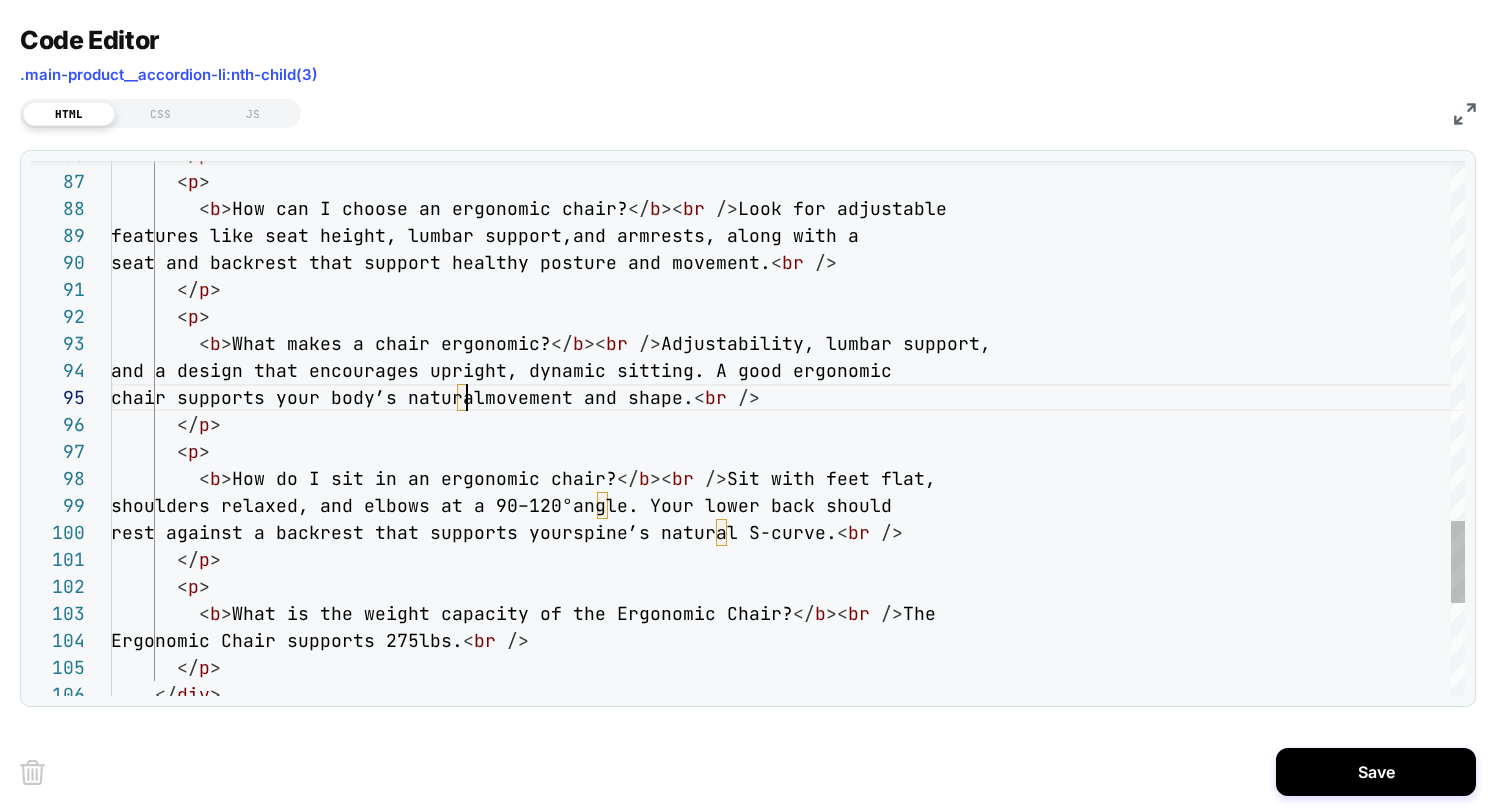 scroll, scrollTop: 108, scrollLeft: 356, axis: both 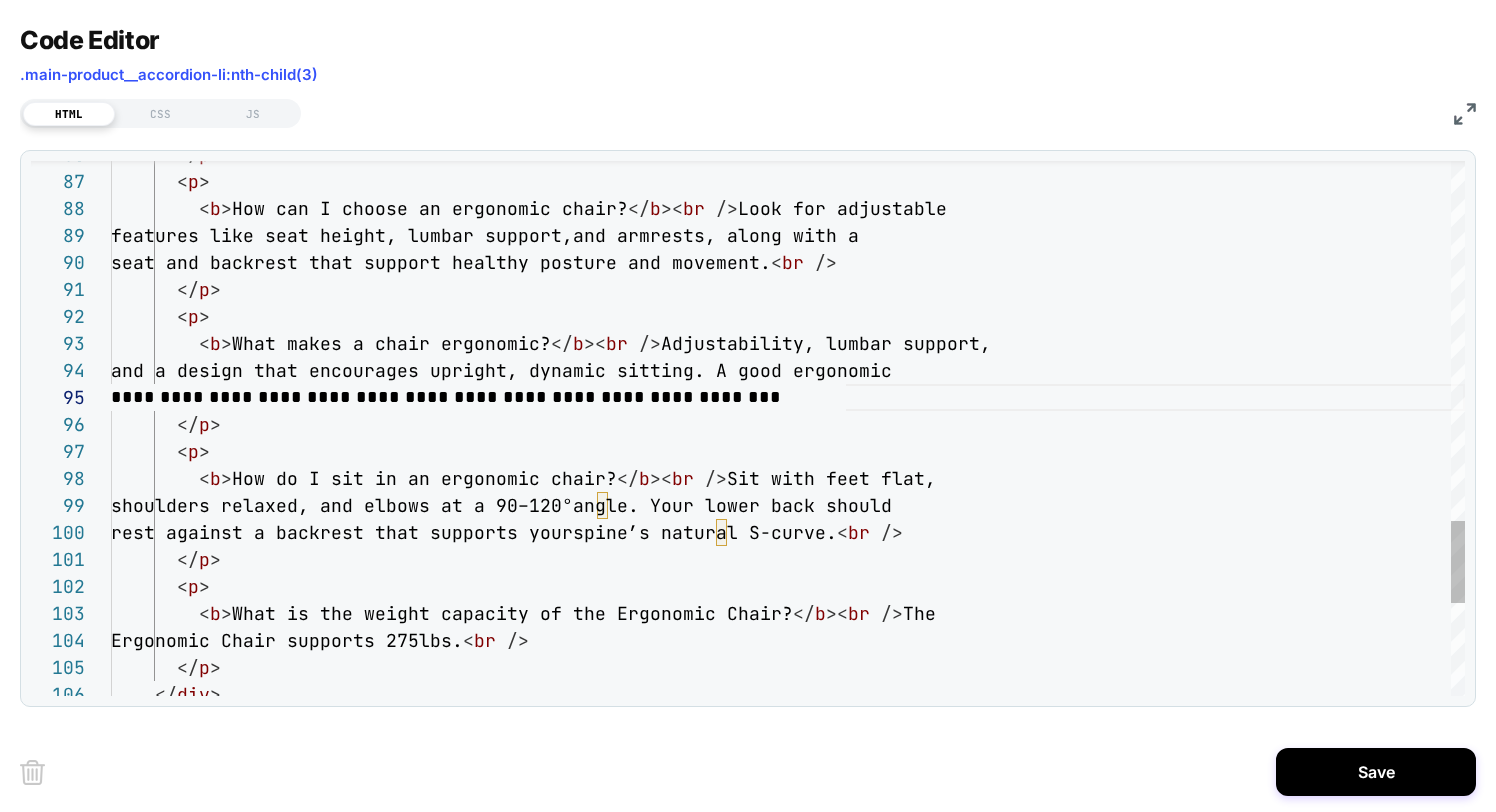 click on "< b > What makes a chair ergonomic? </ b >< br   /> Adjustability, lumbar support,        < p >         features like seat height, lumbar support,  and armrests, along with a         seat and backrest that support healthy pos ture and movement. < br   />        </ p >          < b > How can I choose an ergonomic chair? </ b >< br   /> Look for adjustable        < p >        </ p >         and a design that encourages upright, dyna mic sitting. A good ergonomic         chair supports your body's natural movemen t and shape. < br   />        </ p >        < p >          < b > How do I sit in an ergonomic chair? </ b >< br   /> Sit with feet flat,         shoulders relaxed, and elbows at a 90–120°  angle. Your lower back should         rest against a backrest that supports your  spine’s natural S-curve. < br p" at bounding box center (788, -429) 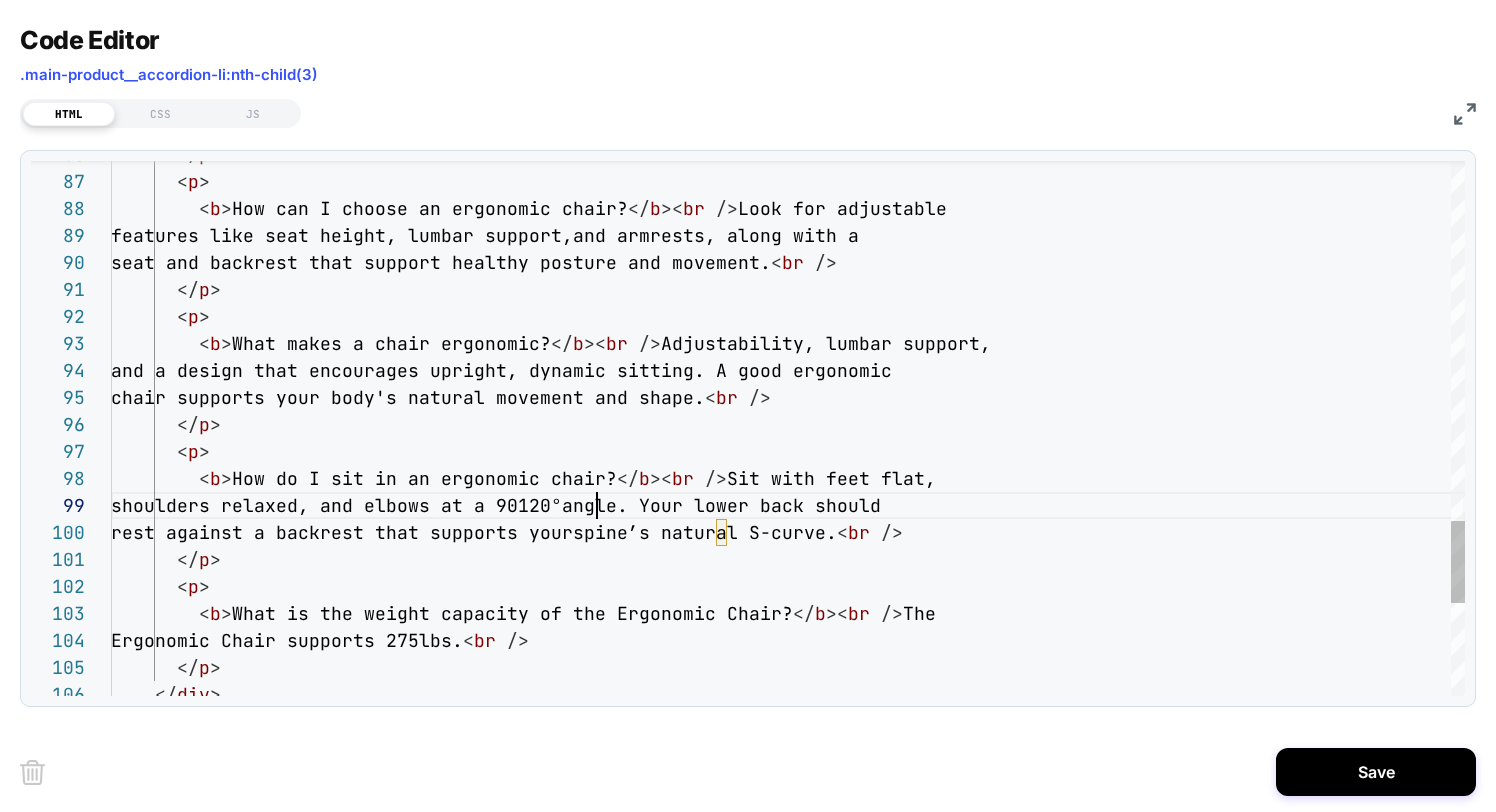 scroll, scrollTop: 216, scrollLeft: 497, axis: both 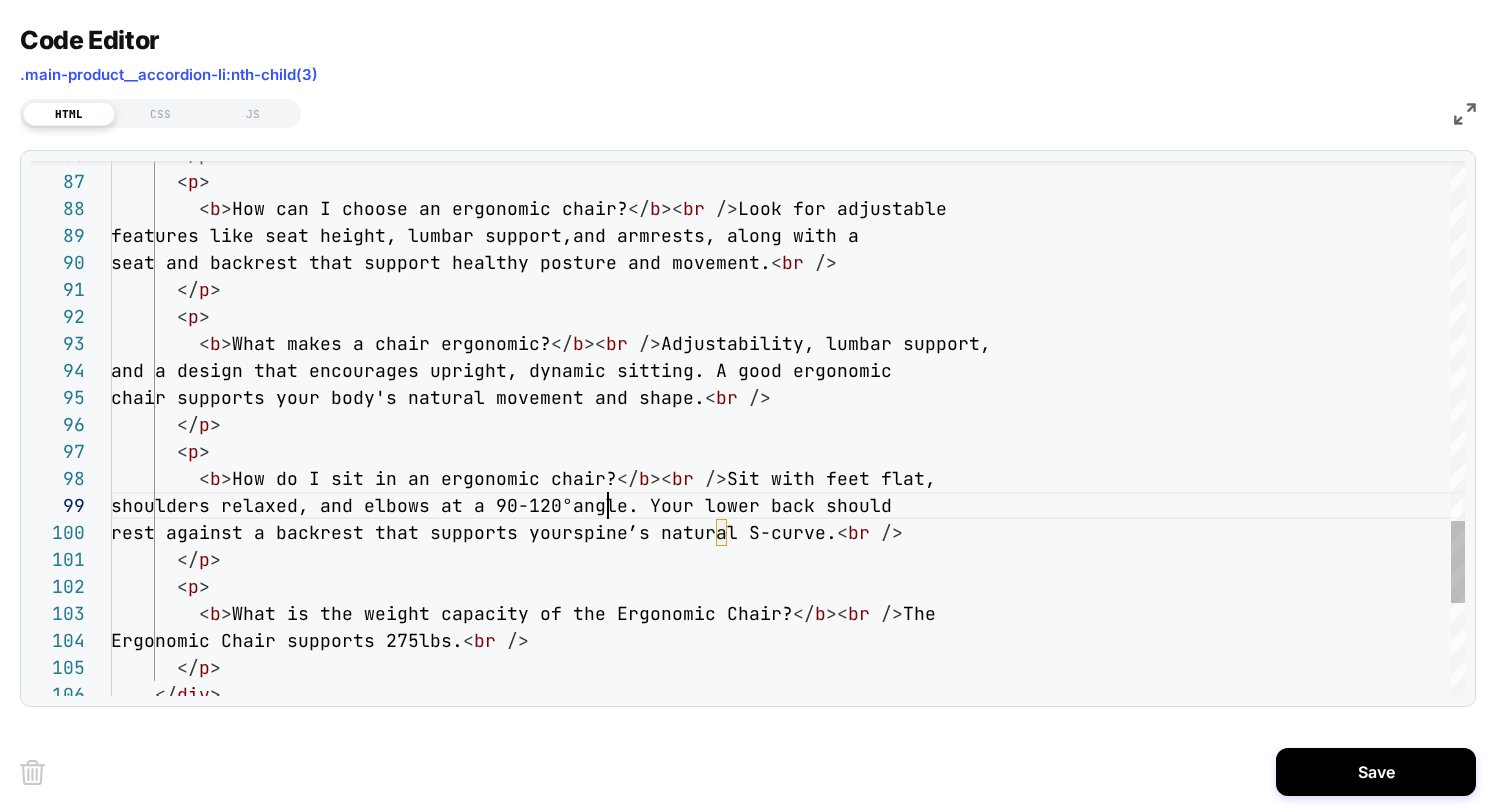 click on "< b > What makes a chair ergonomic? </ b >< br   /> Adjustability, lumbar support,        < p >         features like seat height, lumbar support,  and armrests, along with a         seat and backrest that support healthy pos ture and movement. < br   />        </ p >          < b > How can I choose an ergonomic chair? </ b >< br   /> Look for adjustable        < p >        </ p >         and a design that encourages upright, dyna mic sitting. A good ergonomic         chair supports your body's natural movemen t and shape. < br   />        </ p >        < p >          < b > How do I sit in an ergonomic chair? </ b >< br   /> Sit with feet flat,         shoulders relaxed, and elbows at a 90-120°  angle. Your lower back should         rest against a backrest that supports your  spine’s natural S-curve. < br" at bounding box center (788, -429) 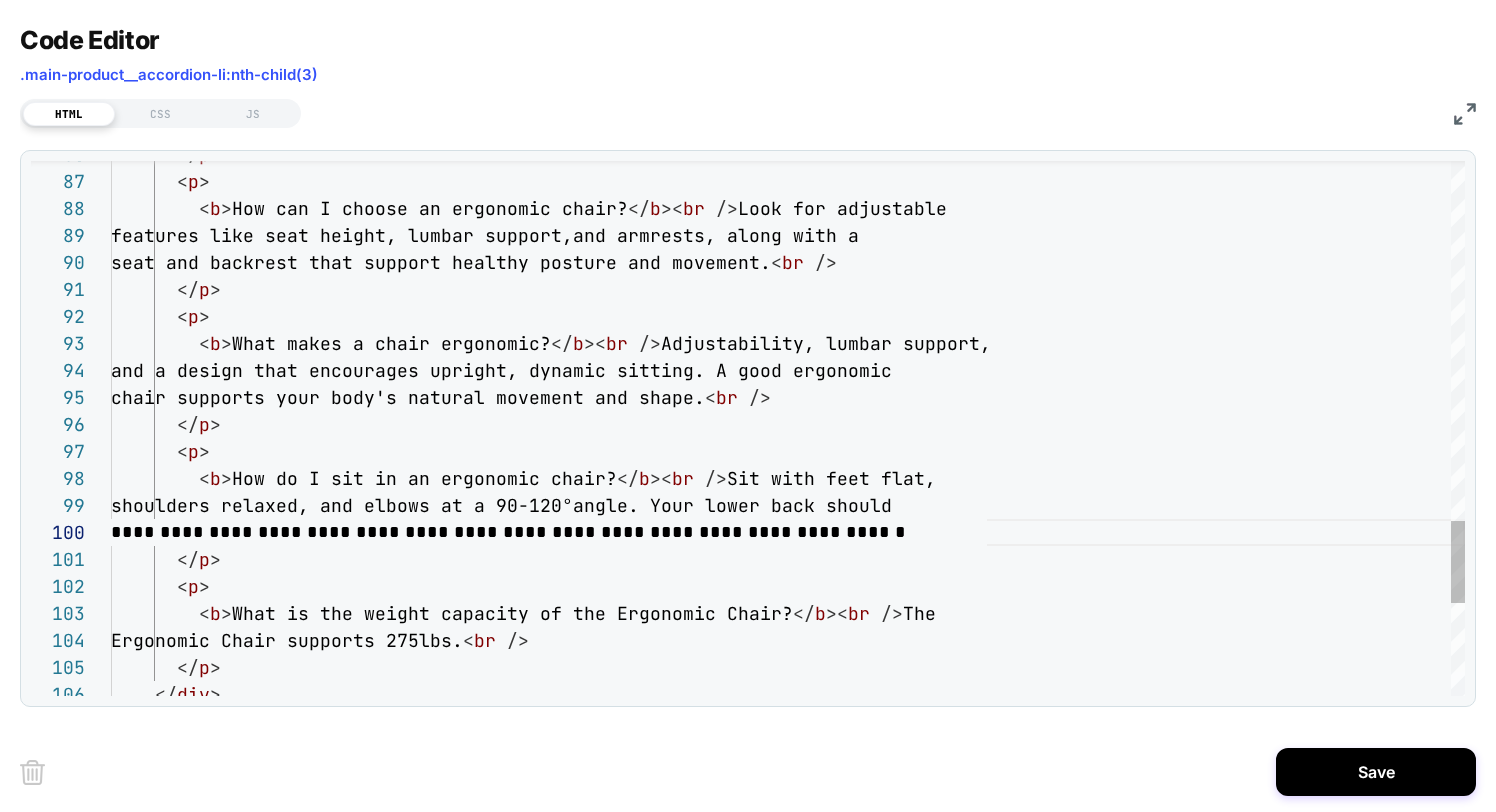 scroll, scrollTop: 243, scrollLeft: 0, axis: vertical 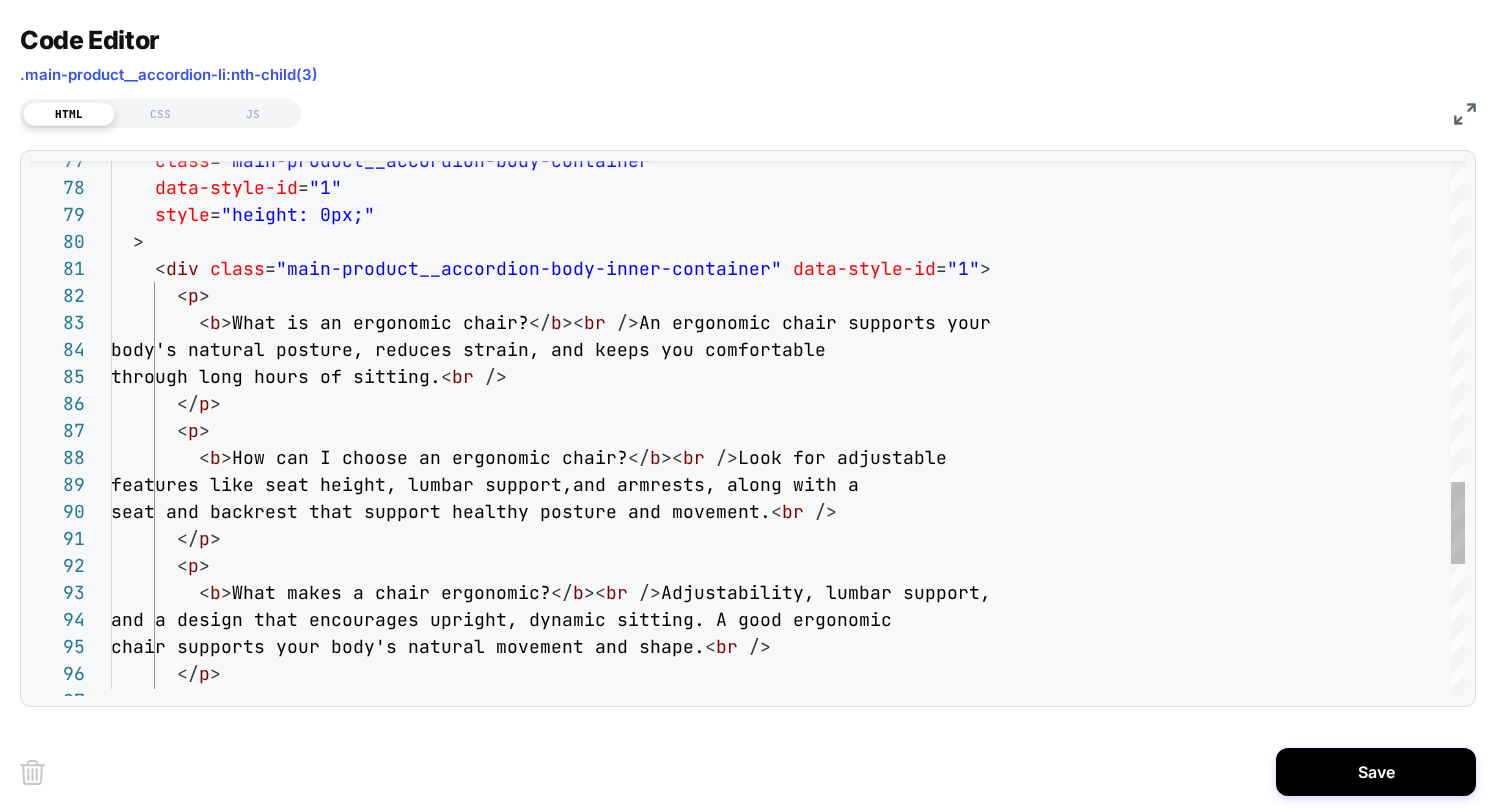 click on "< b > What makes a chair ergonomic? </ b >< br   /> Adjustability, lumbar support,         and a design that encourages upright, dyna mic sitting. A good ergonomic         chair supports your body's natural movemen t and shape. < br   />        </ p >        < p >        </ p >        < p >         seat and backrest that support healthy pos ture and movement. < br   />         features like seat height, lumbar support,  and armrests, along with a          < b > How can I choose an ergonomic chair? </ b >< br   /> Look for adjustable        < p >        </ p >         through long hours of sitting. < br   />         body's natural posture, reduces strain, an d keeps you comfortable        < p >          < b > What is an ergonomic chair? </ b >< br   /> An ergonomic chair supports your      < div   class =   =" at bounding box center (788, -180) 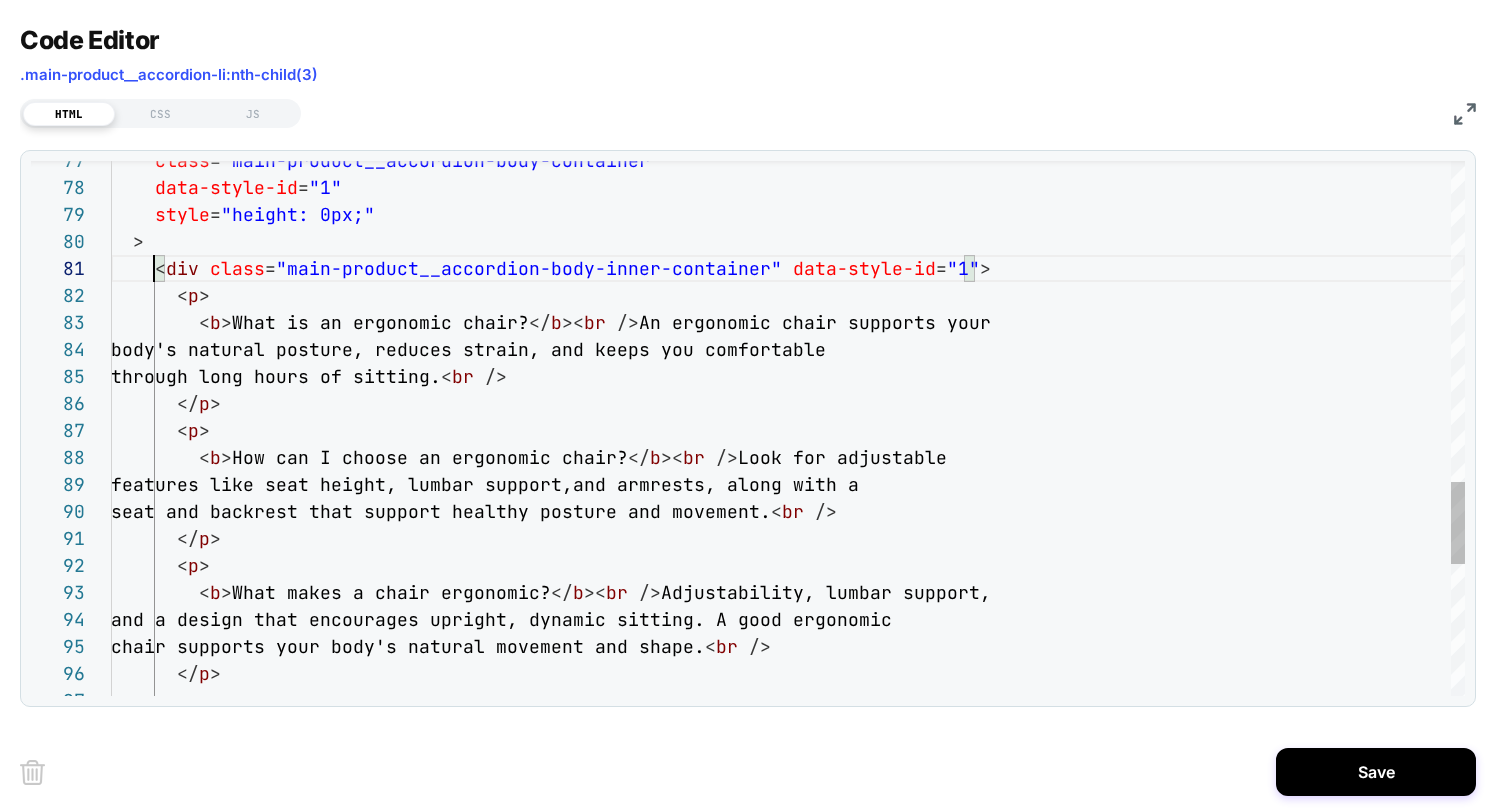 click on "< b > What makes a chair ergonomic? </ b >< br   /> Adjustability, lumbar support,         and a design that encourages upright, dyna mic sitting. A good ergonomic         chair supports your body's natural movemen t and shape. < br   />        </ p >        < p >        </ p >        < p >         seat and backrest that support healthy pos ture and movement. < br   />         features like seat height, lumbar support,  and armrests, along with a          < b > How can I choose an ergonomic chair? </ b >< br   /> Look for adjustable        < p >        </ p >         through long hours of sitting. < br   />         body's natural posture, reduces strain, an d keeps you comfortable        < p >          < b > What is an ergonomic chair? </ b >< br   /> An ergonomic chair supports your      < div   class =   =" at bounding box center (788, -180) 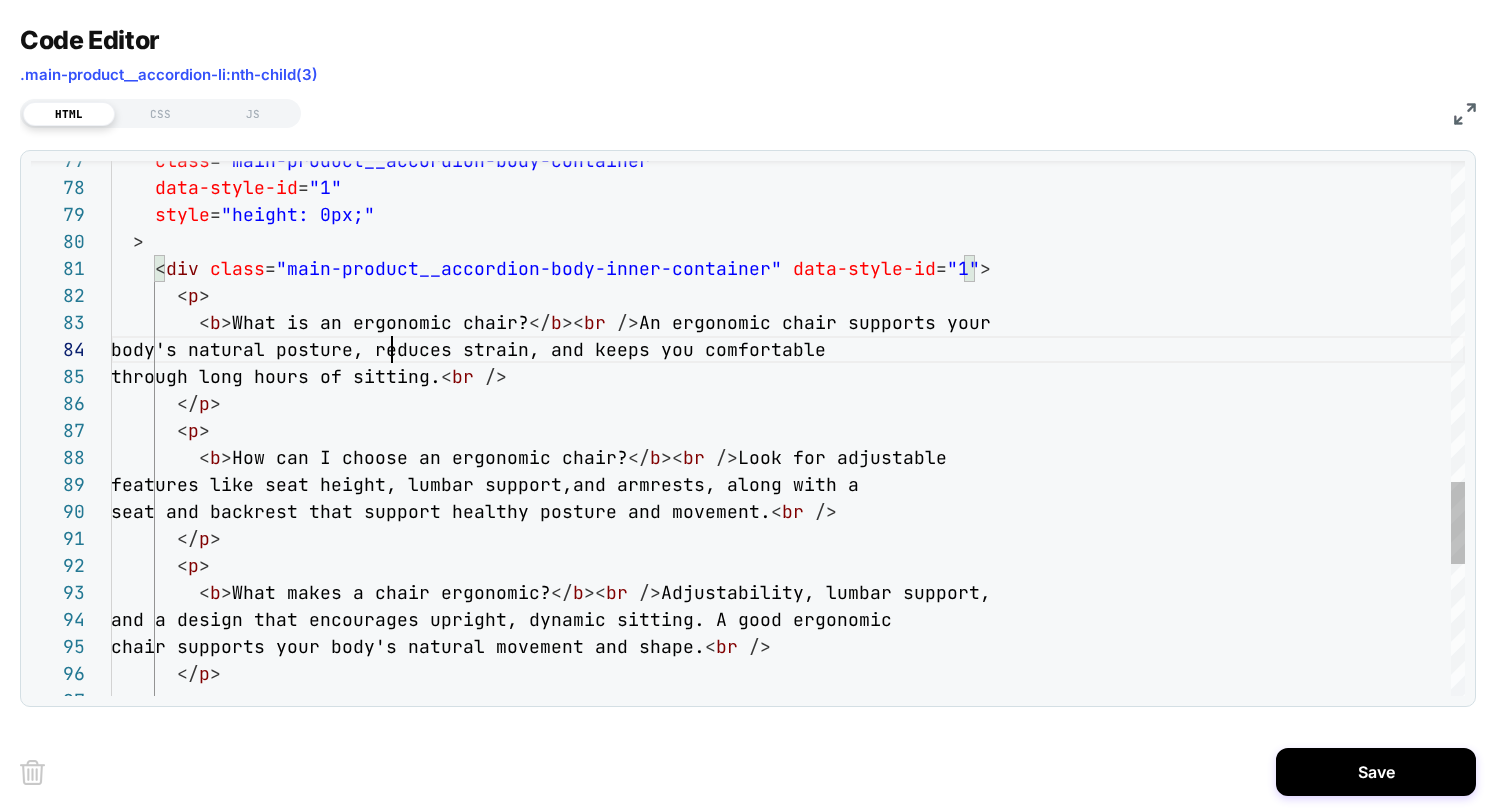 scroll, scrollTop: 81, scrollLeft: 281, axis: both 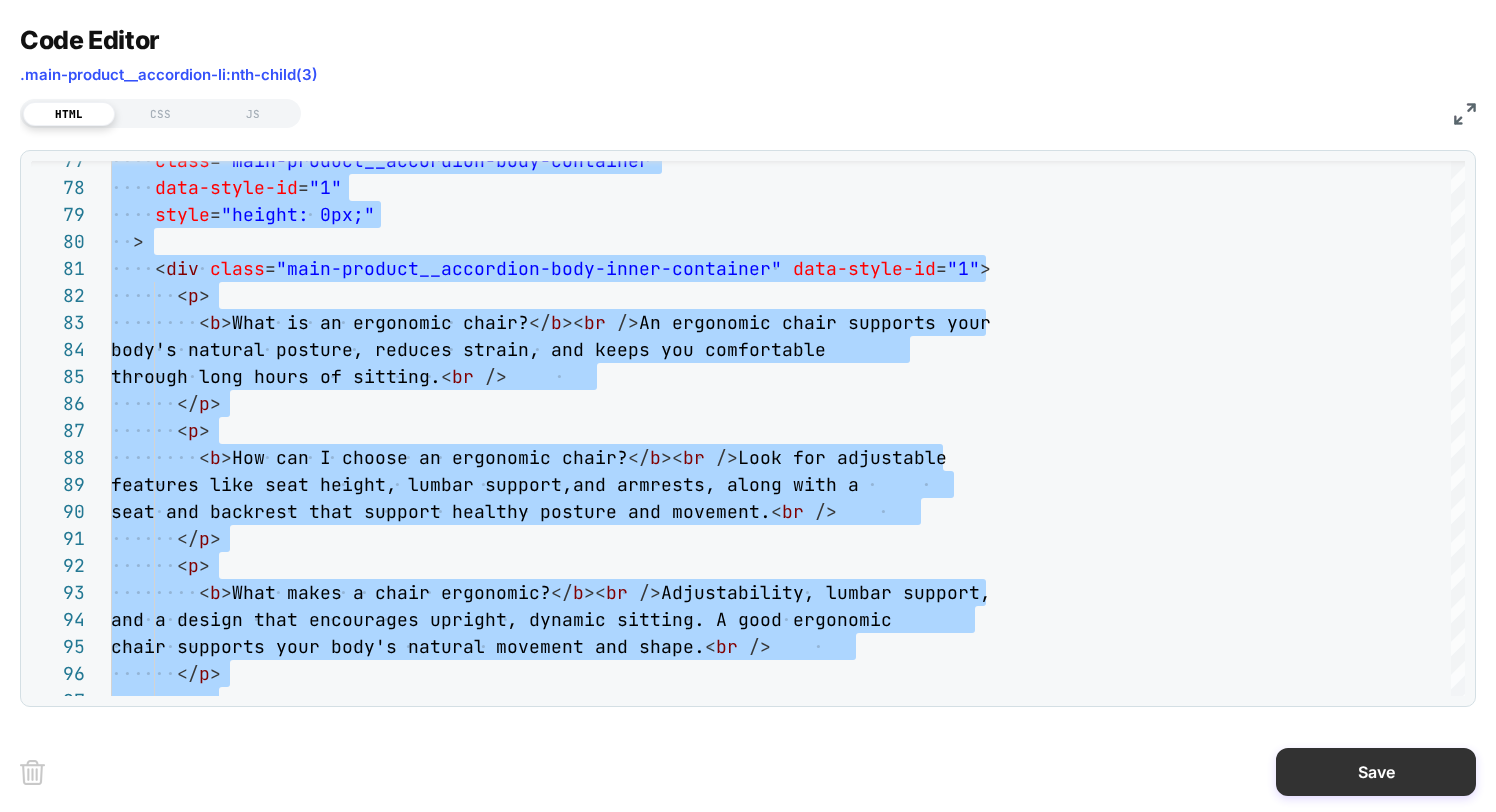 type on "**********" 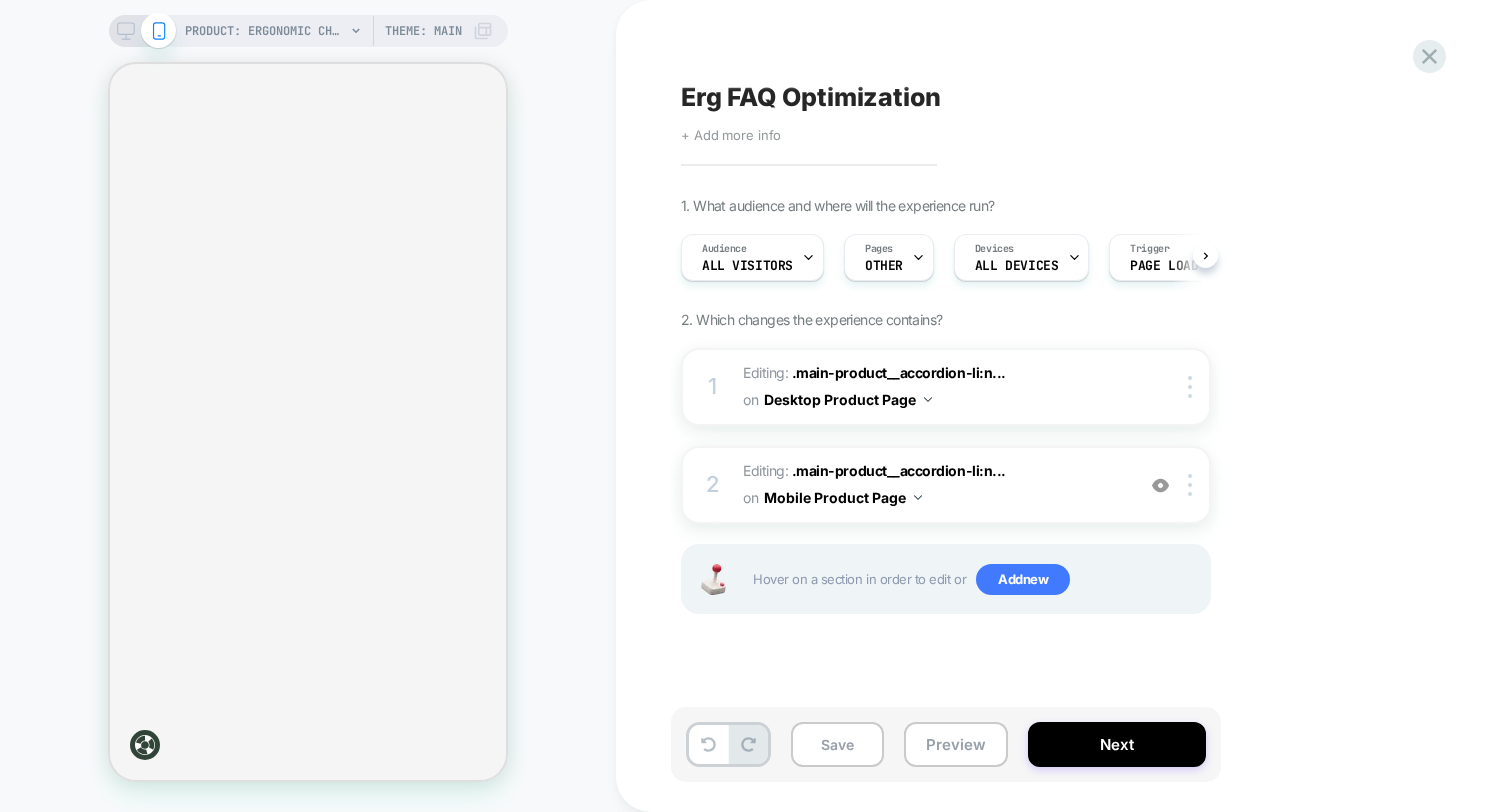 scroll, scrollTop: 0, scrollLeft: 1, axis: horizontal 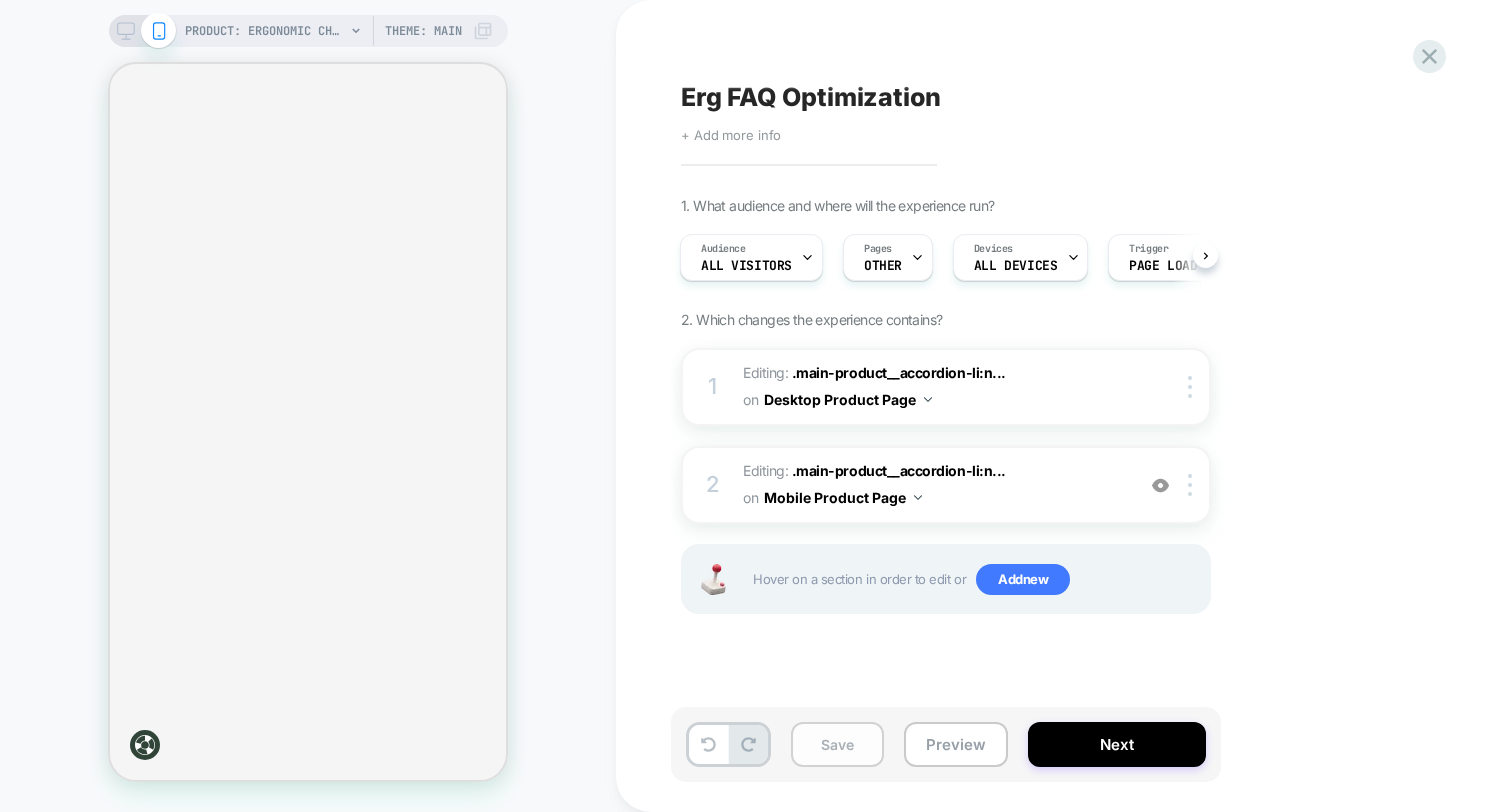 click on "Save" at bounding box center (837, 744) 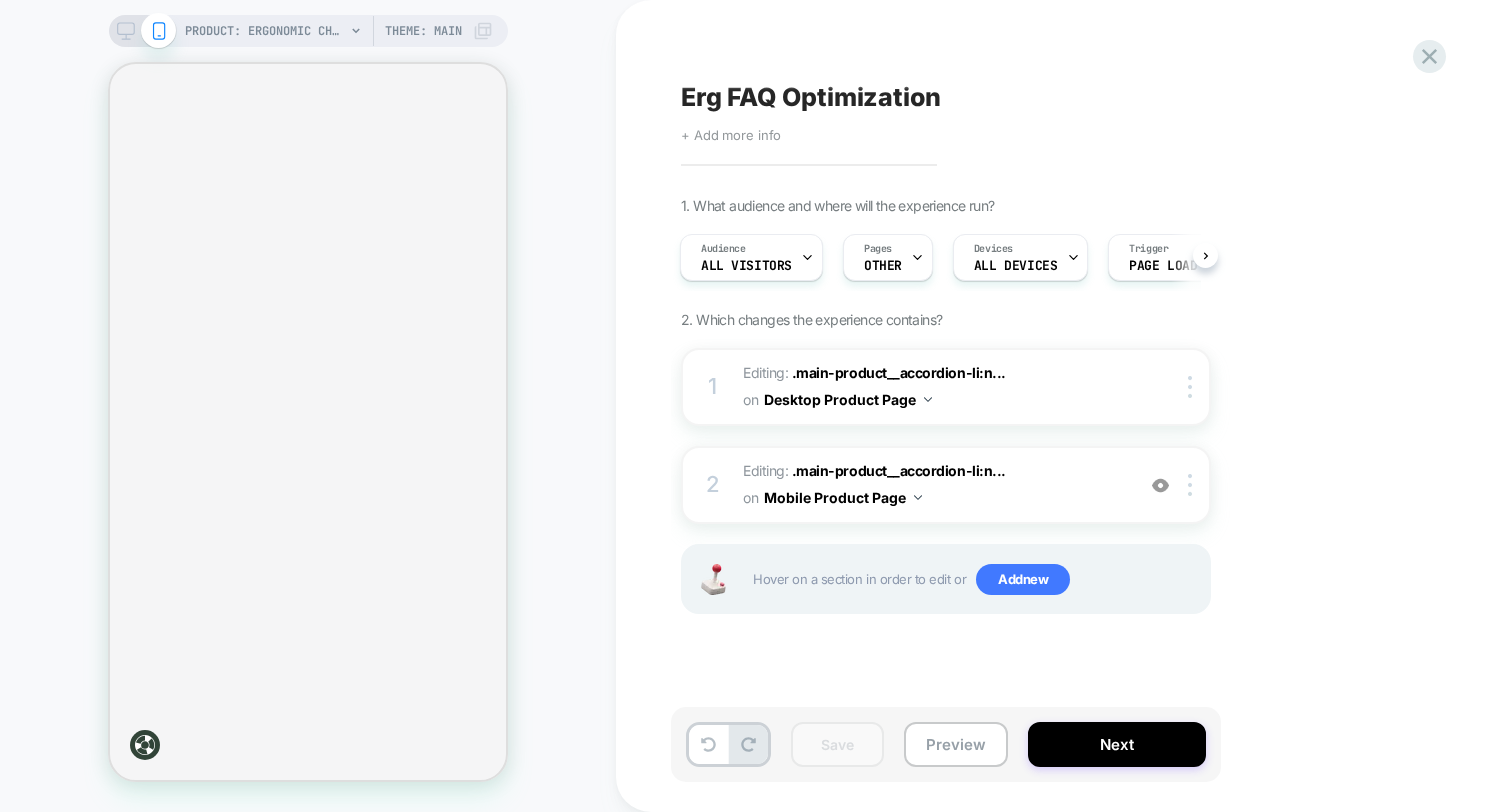 click at bounding box center [142, 31] 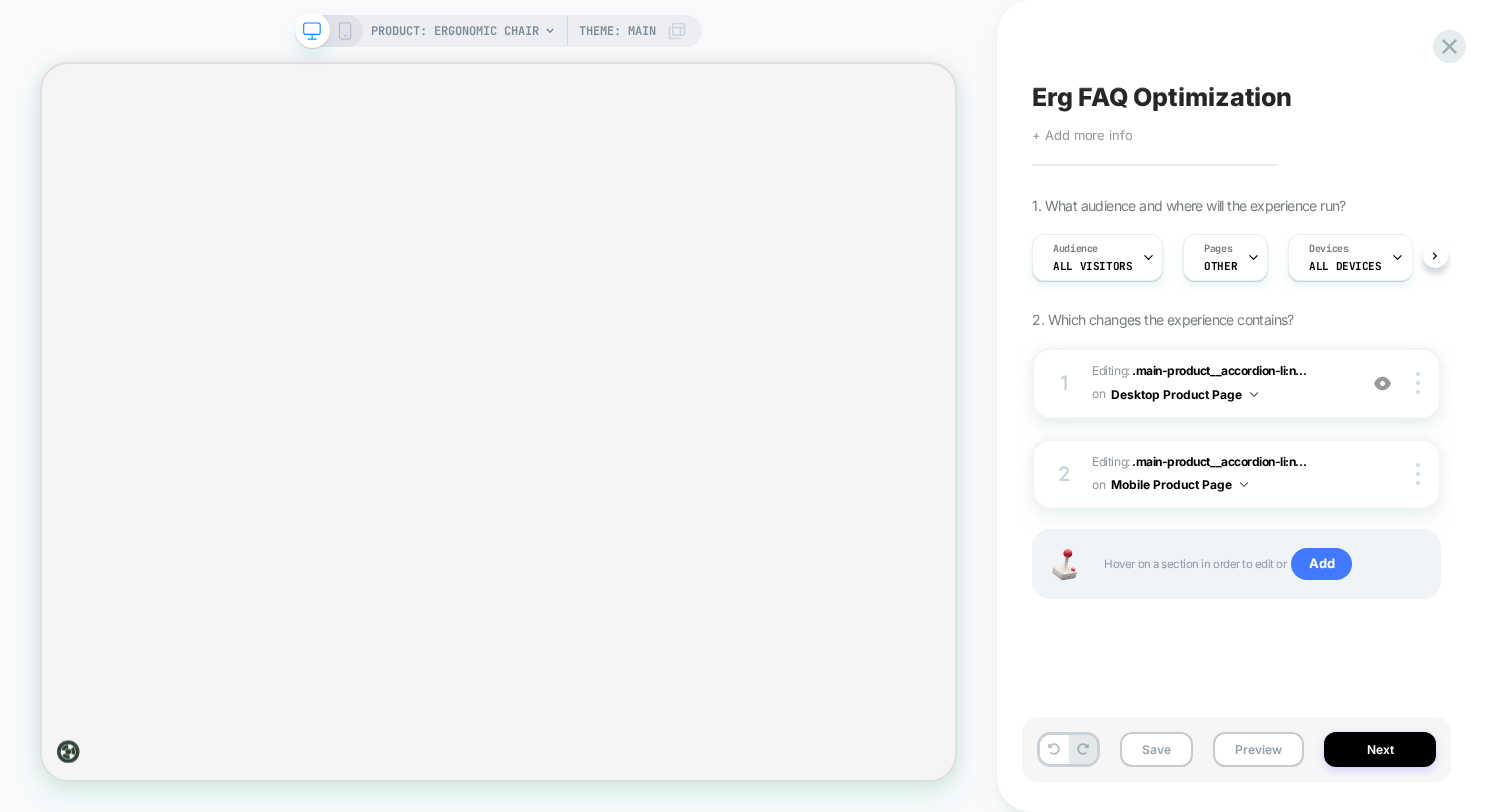 scroll, scrollTop: 0, scrollLeft: 1, axis: horizontal 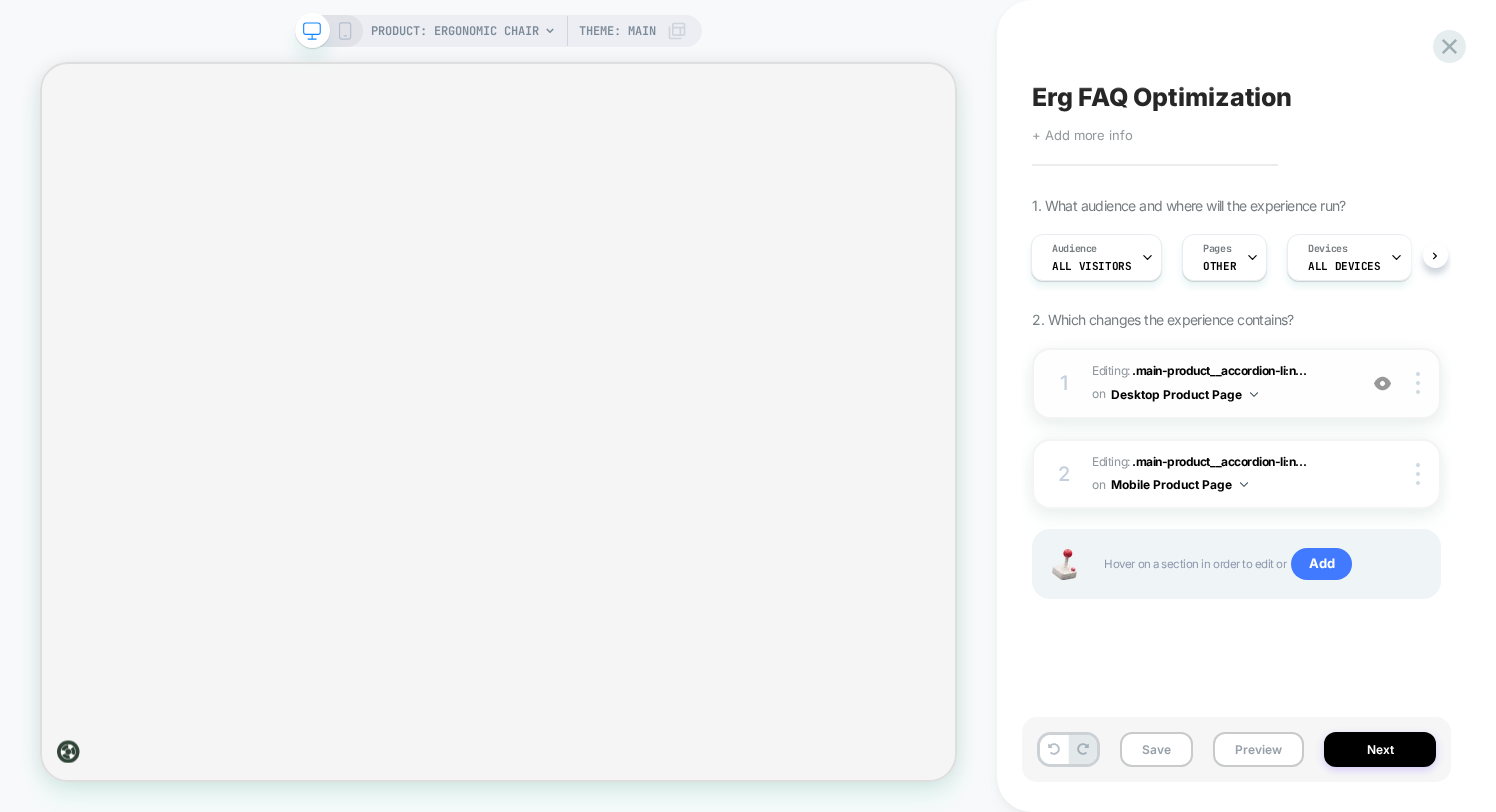 click on "Desktop Product Page" at bounding box center (1184, 394) 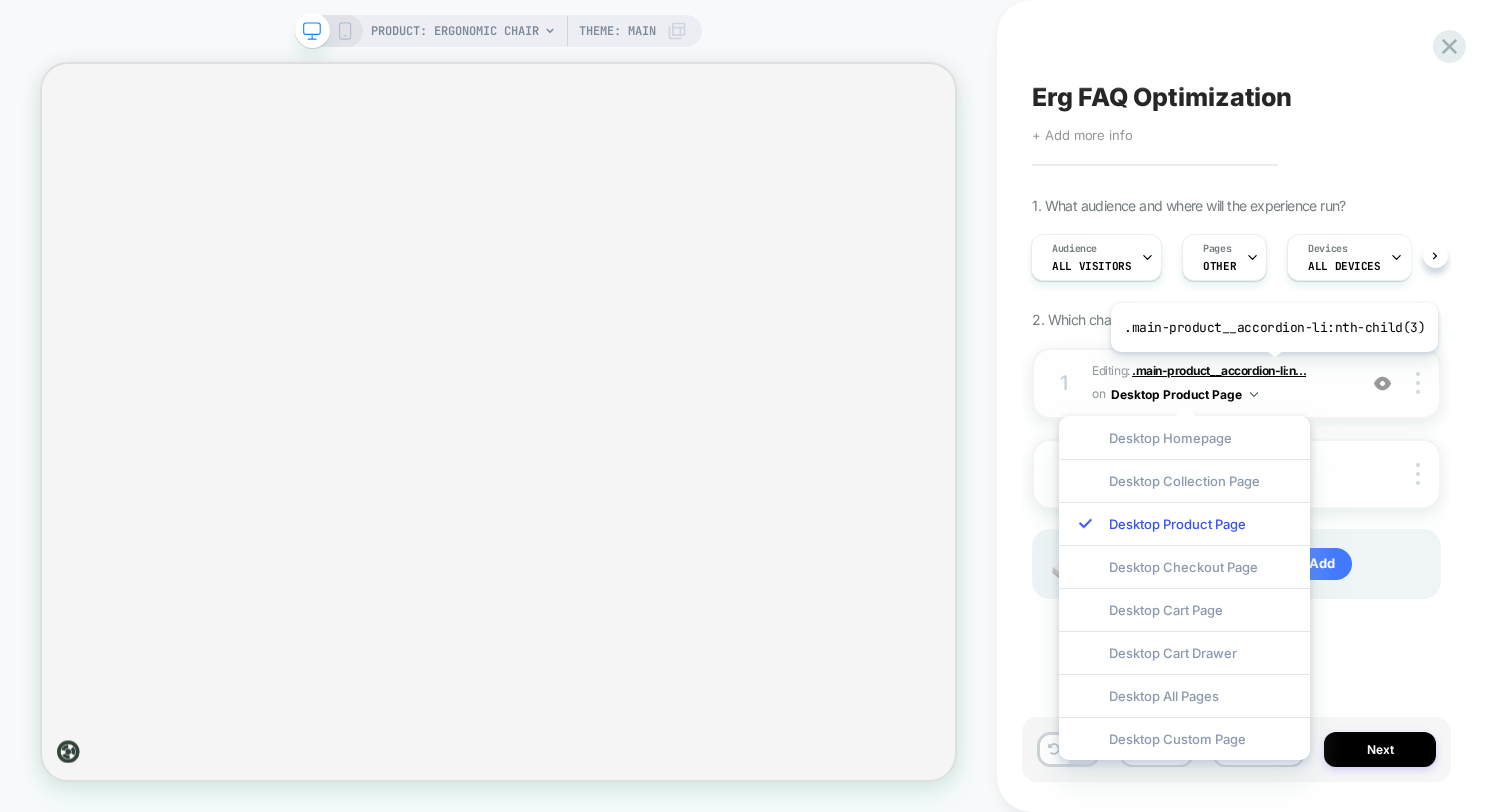 click on ".main-product__accordion-li:n..." at bounding box center (1219, 370) 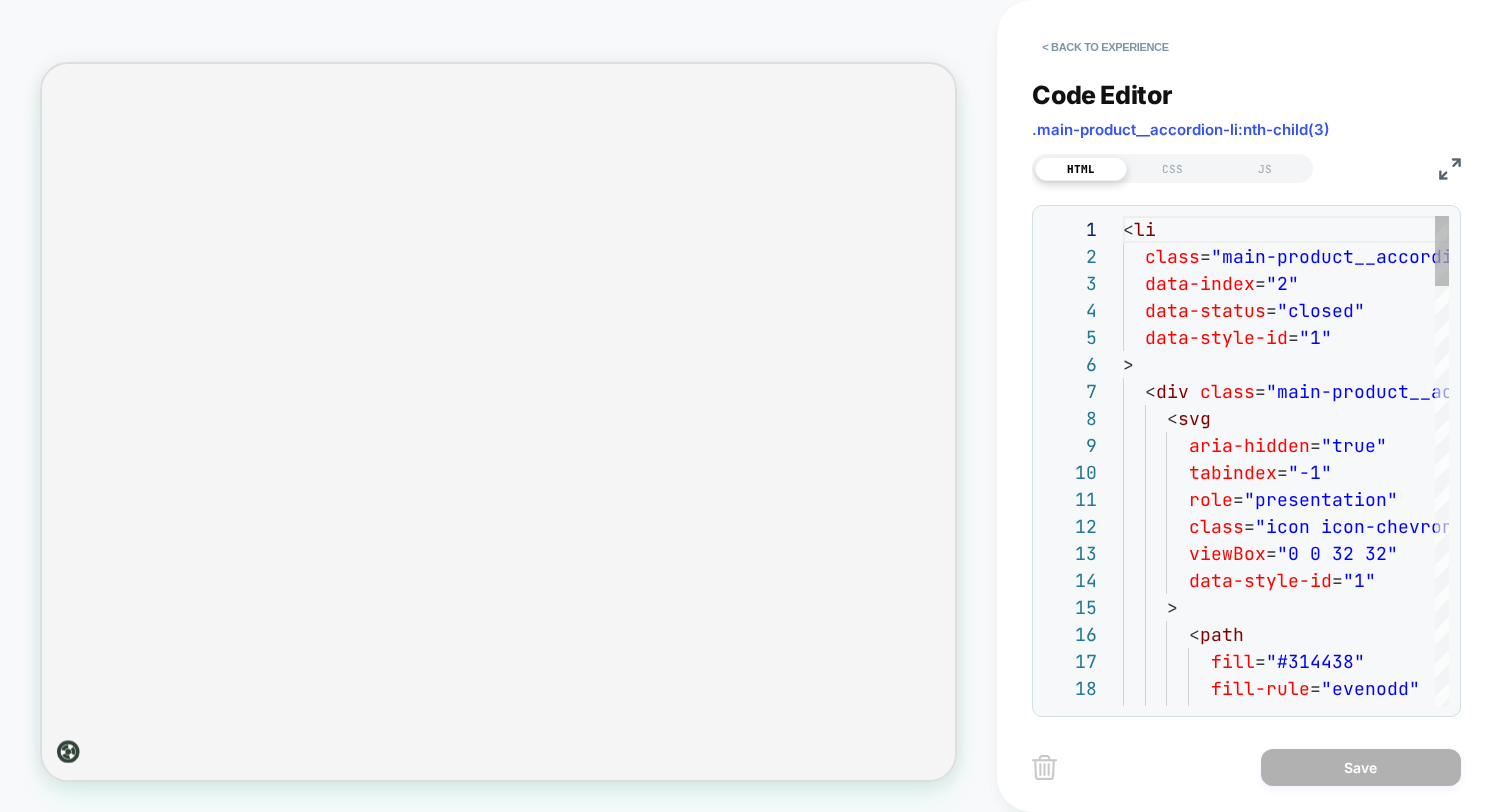 scroll, scrollTop: 270, scrollLeft: 0, axis: vertical 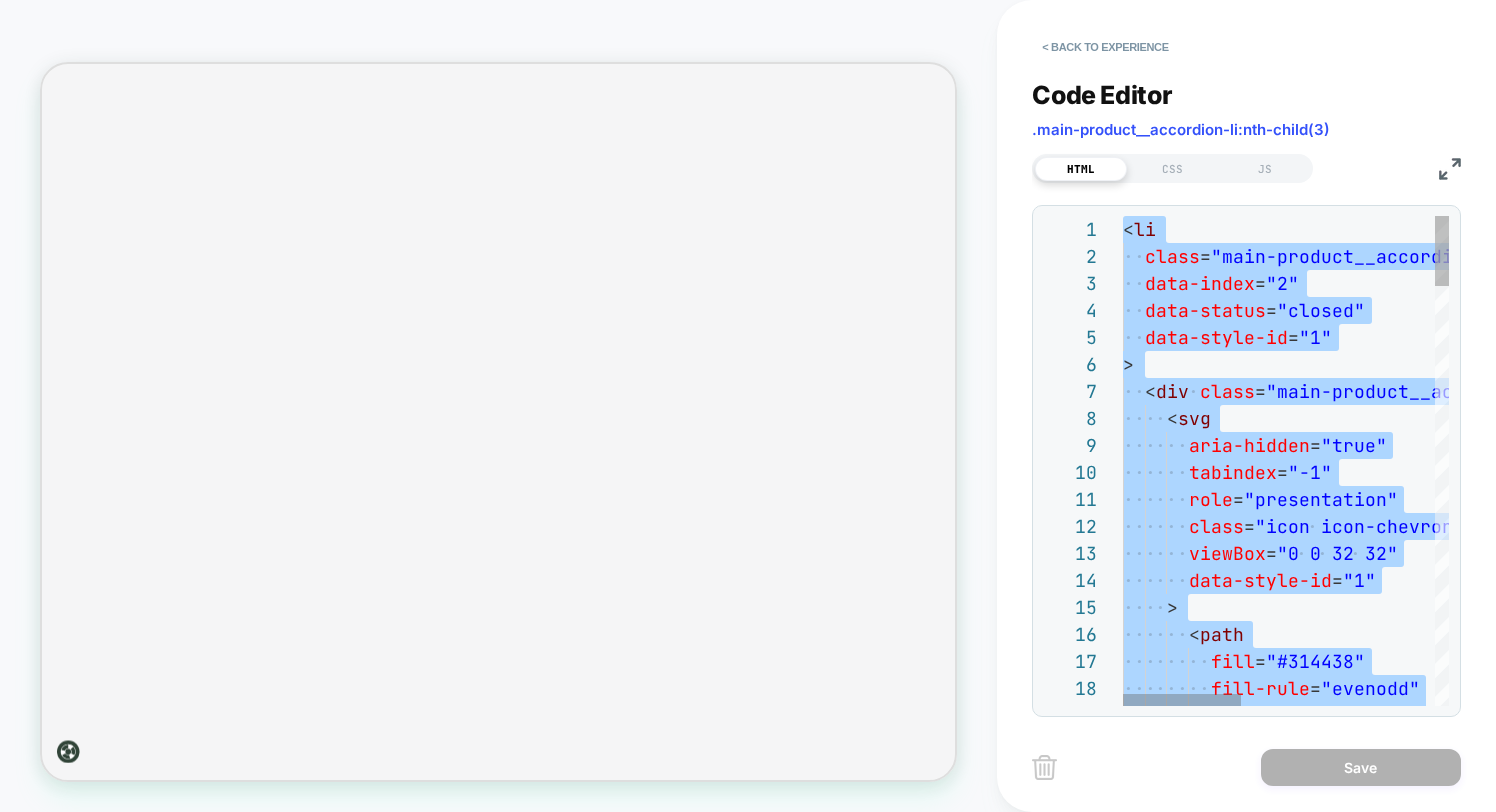 type on "**********" 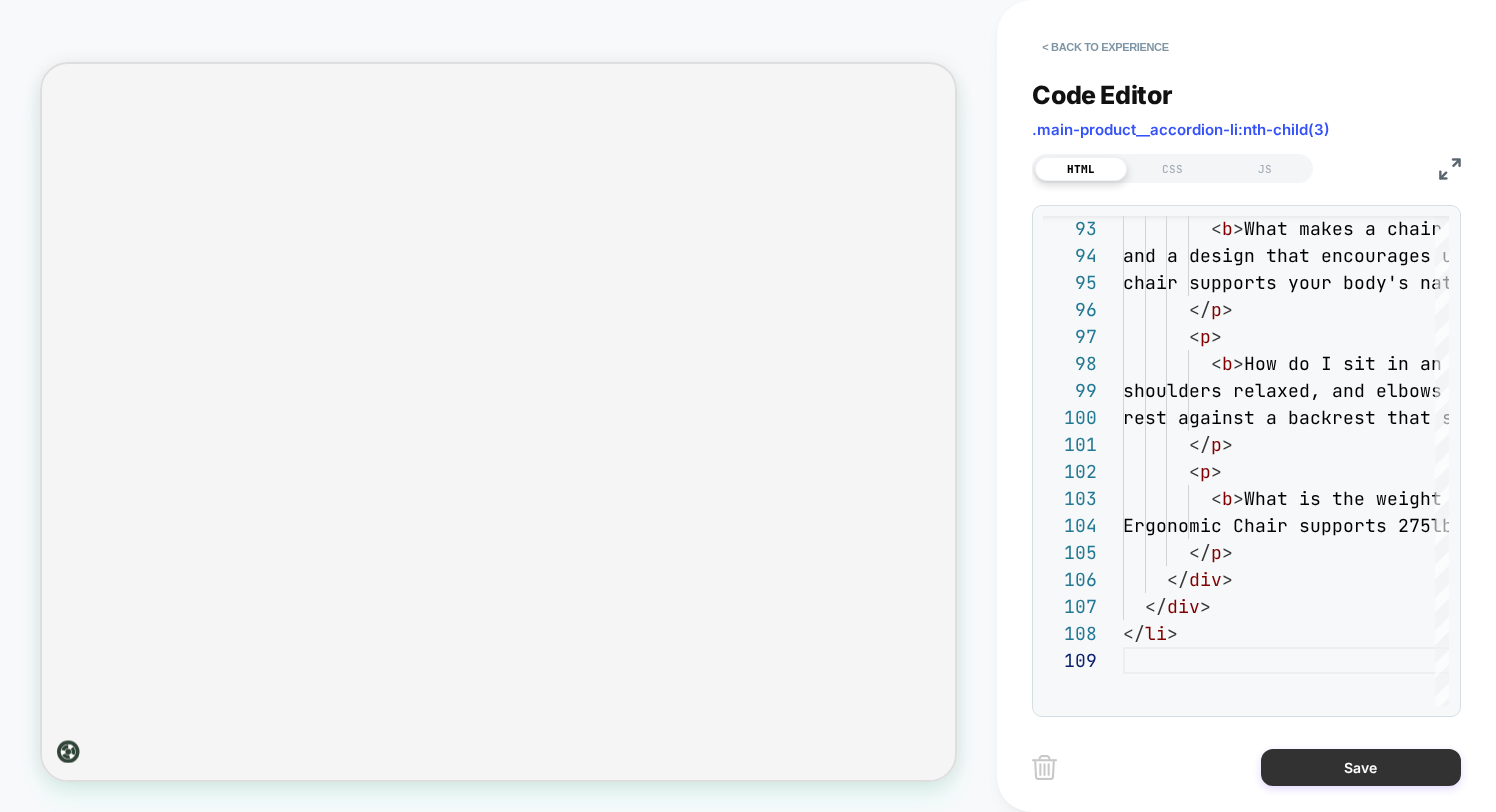 click on "Save" at bounding box center (1361, 767) 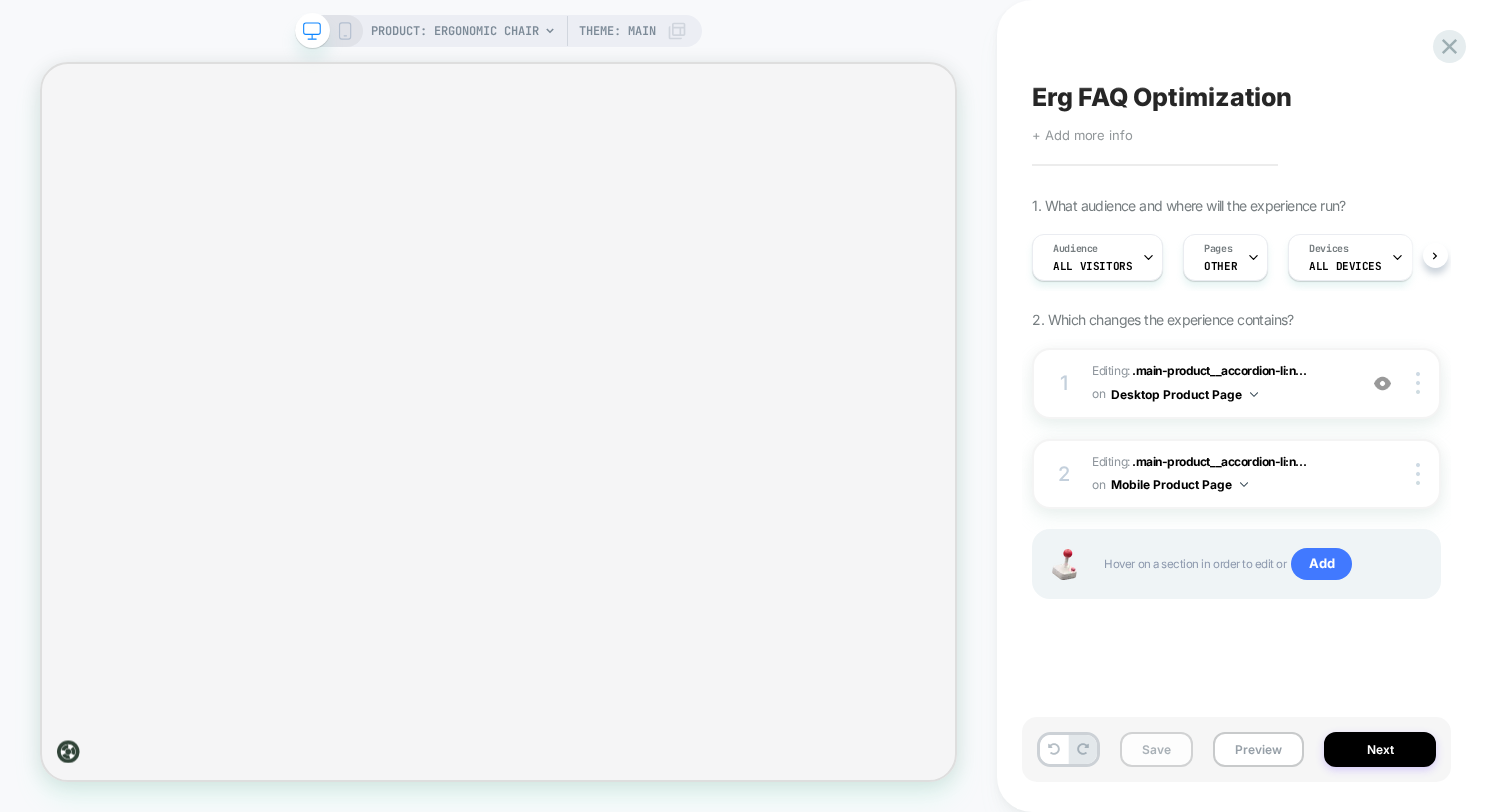 scroll, scrollTop: 0, scrollLeft: 1, axis: horizontal 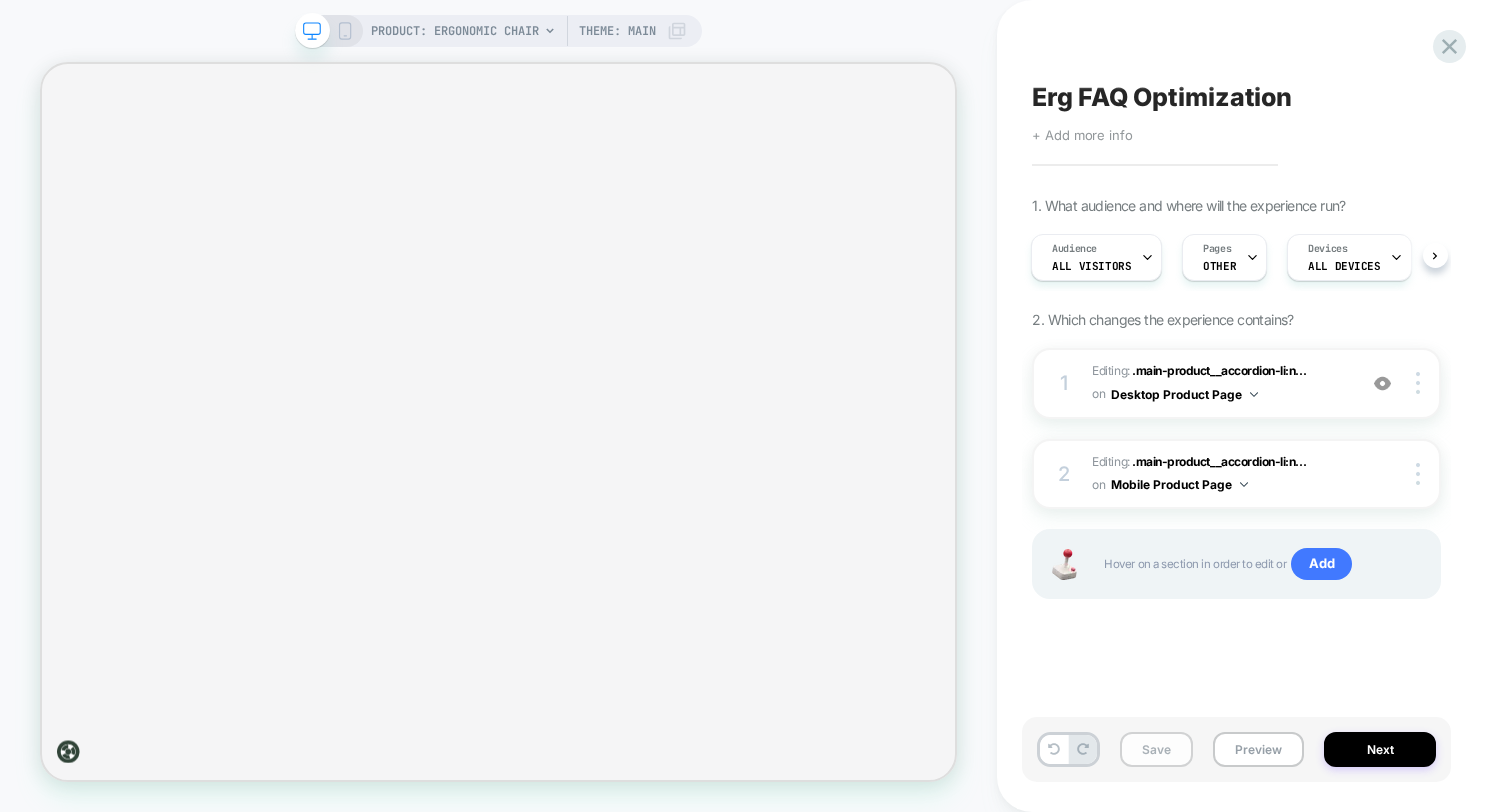 click on "Save" at bounding box center [1156, 749] 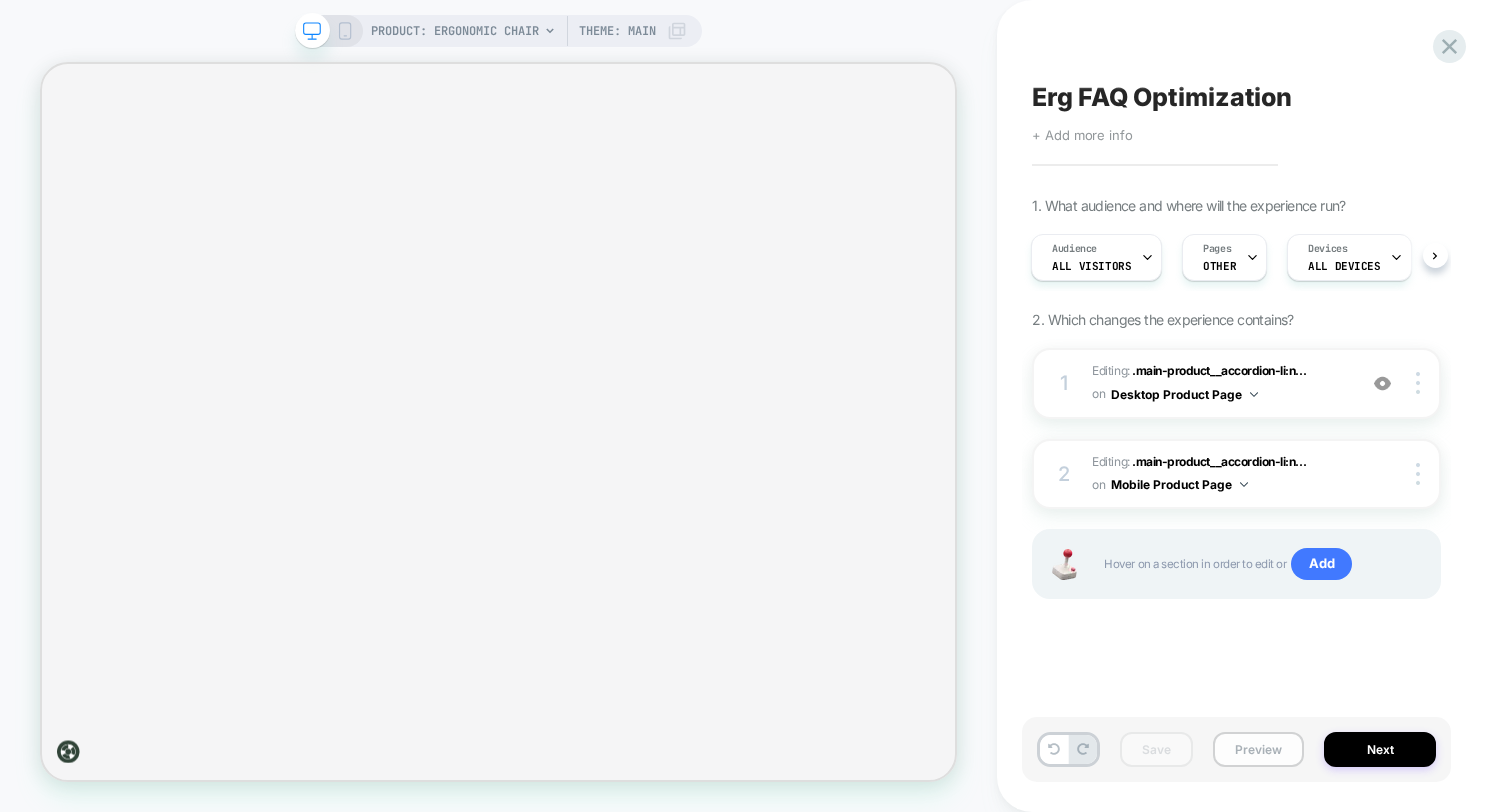 click on "Preview" at bounding box center [1258, 749] 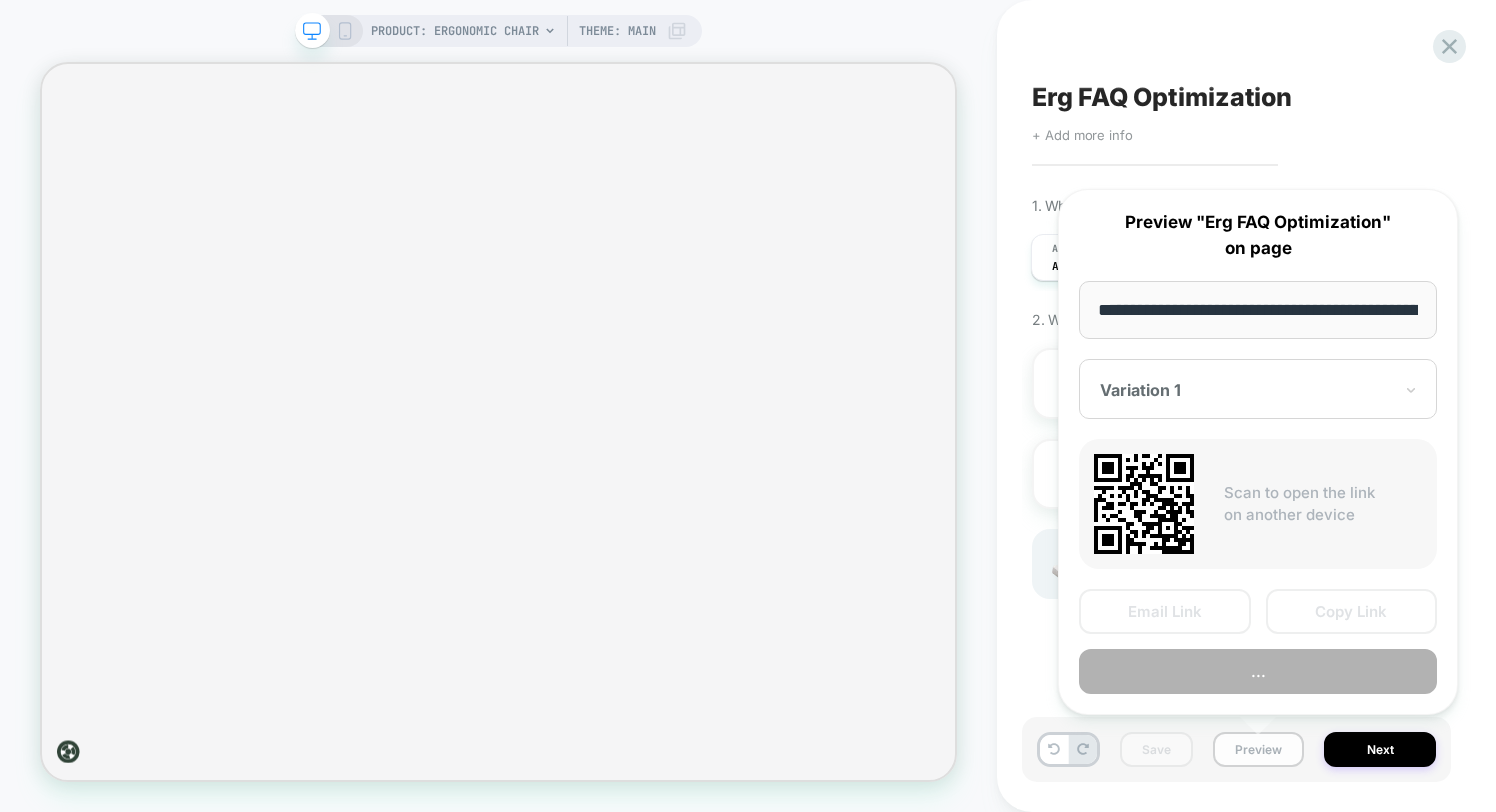 scroll, scrollTop: 0, scrollLeft: 311, axis: horizontal 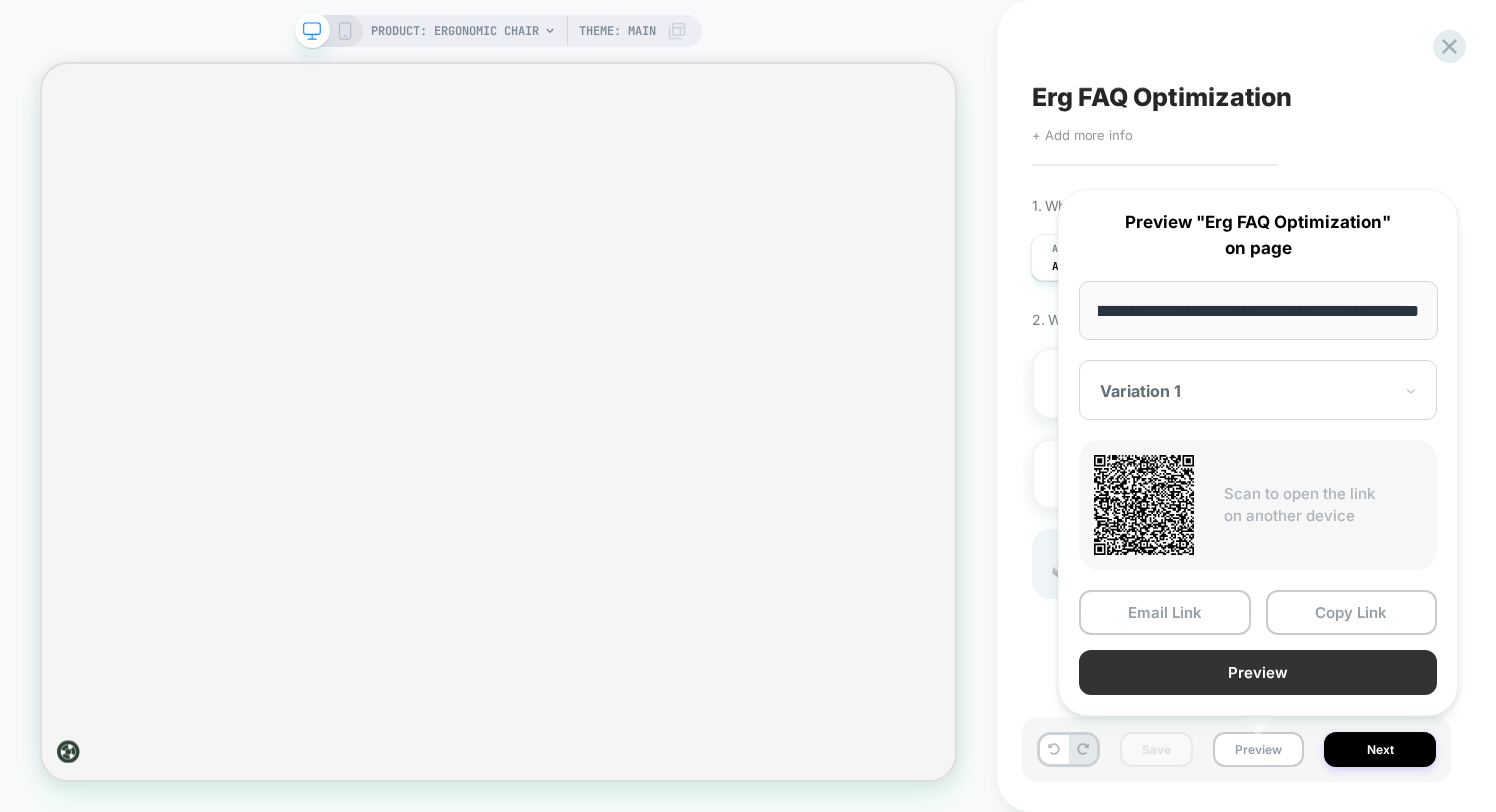 click on "Preview" at bounding box center (1258, 672) 